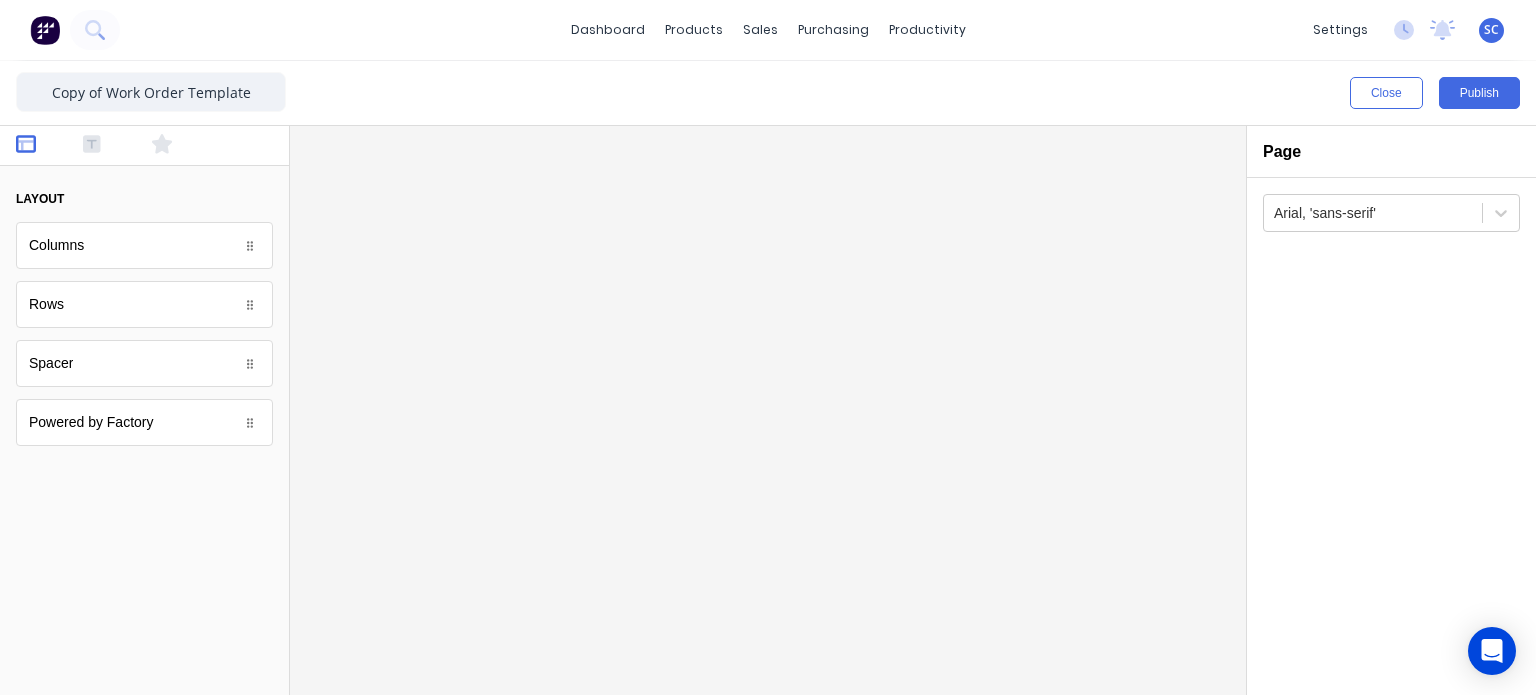 scroll, scrollTop: 0, scrollLeft: 0, axis: both 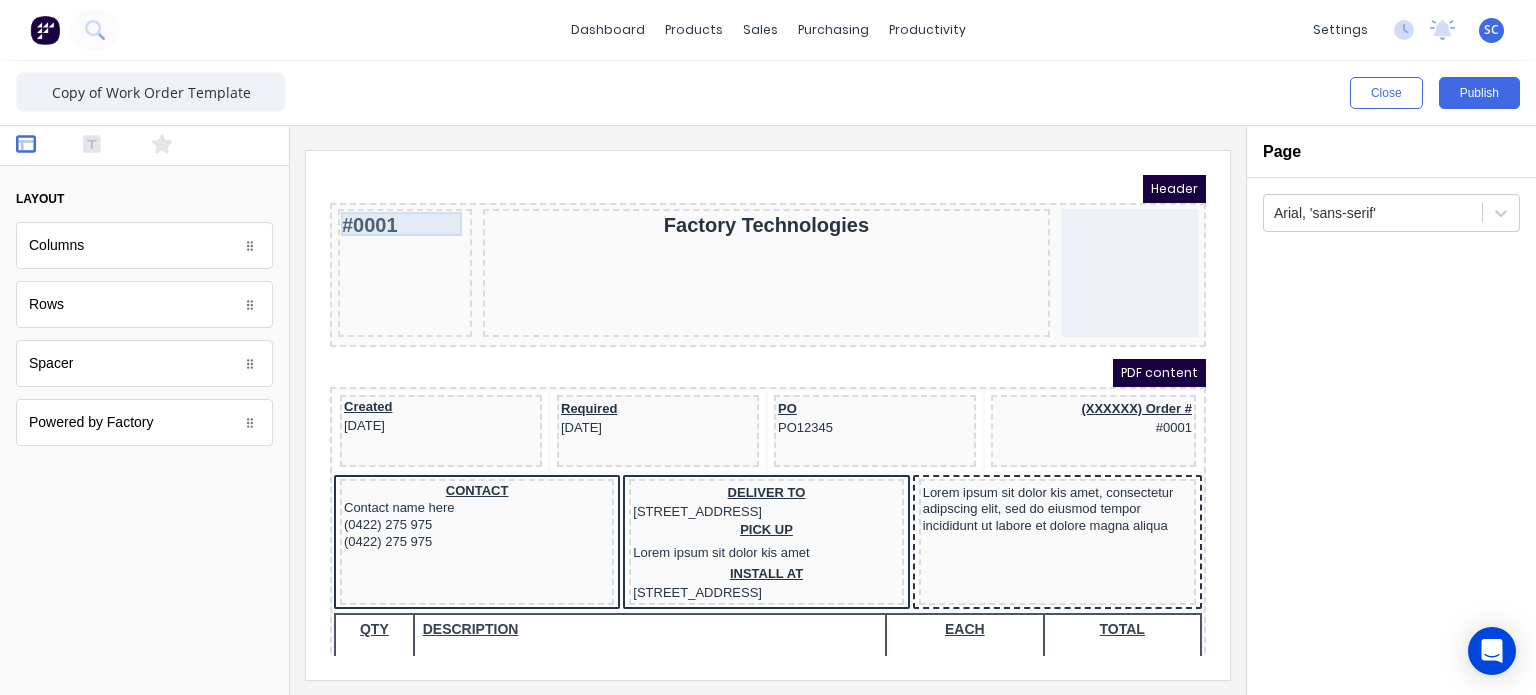 click on "Header #0001 Factory Technologies PDF content Created [DATE] Required [DATE] PO PO12345 (XXXXXX) Order #  #0001 CONTACT Contact name here (0422) 275 975 (0422) 275 975 DELIVER TO [STREET_ADDRESS] PICK UP Lorem ipsum sit dolor kis amet INSTALL AT [STREET_ADDRESS] Lorem ipsum sit dolor kis amet, consectetur adipscing elit, sed do eiusmod tempor incididunt ut labore et dolore magna aliqua QTY DESCRIPTION EACH TOTAL 1 Basic Product Lorem ipsum dolor sit amet, consectetur adipiscing elit, sed do eiusmod tempor incididunt ut labore et dolore magna aliqua. Diameter 100cm Colorbond Cottage Green Parts # 967-12 $12.00 $12.00 1 #1 Colorbond Basalt 0.55 90mm 0 bends Lengths 1 x 1000 1 x 1500 $12.00 $12.00 1 Custom Formula Lorem ipsum dolor sit amet, consectetur adipiscing elit, sed do eiusmod tempor incididunt ut labore et dolore magna aliqua. Colorbond Cottage Green Height 23 Width 200 Dimension 2.5 Total:  74.75 $12.00 $12.00 Lineal Metres 100cm 1" at bounding box center (744, 391) 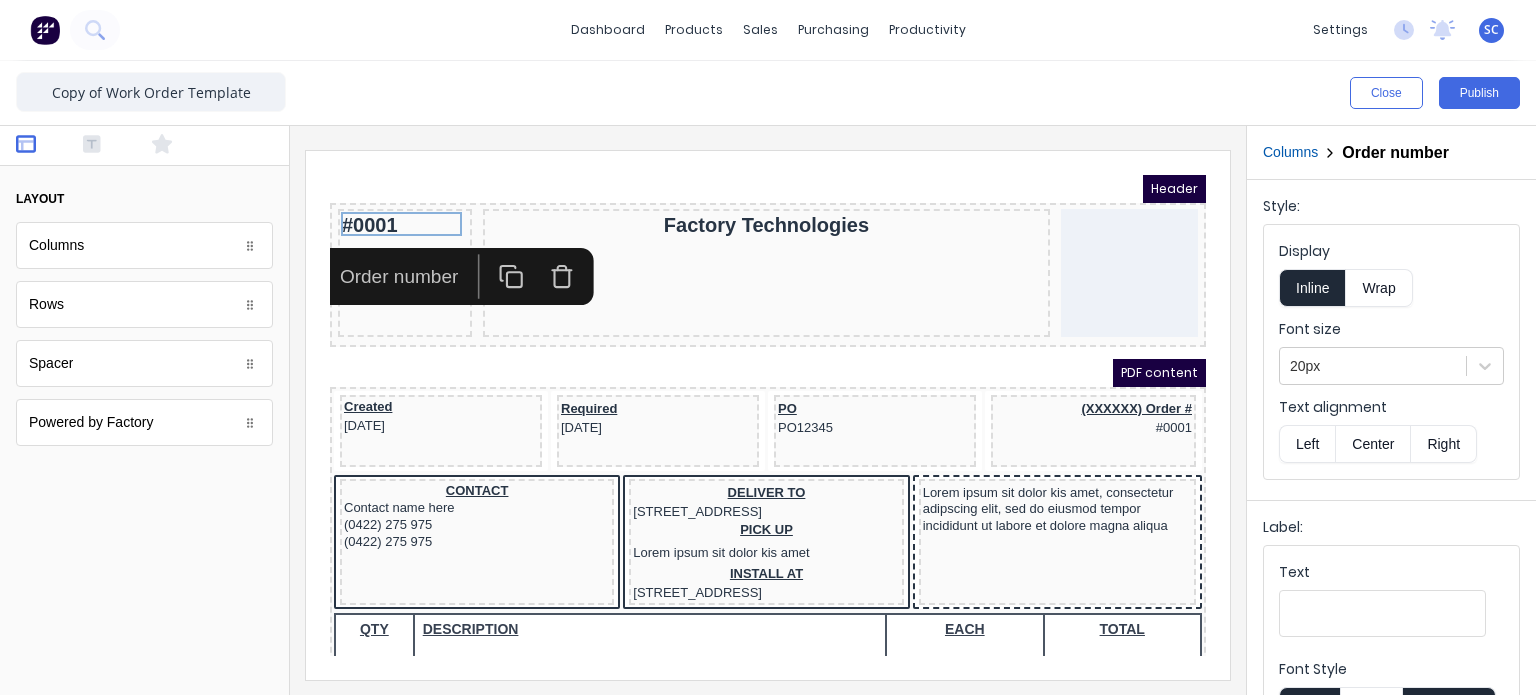click on "#0001" at bounding box center [381, 201] 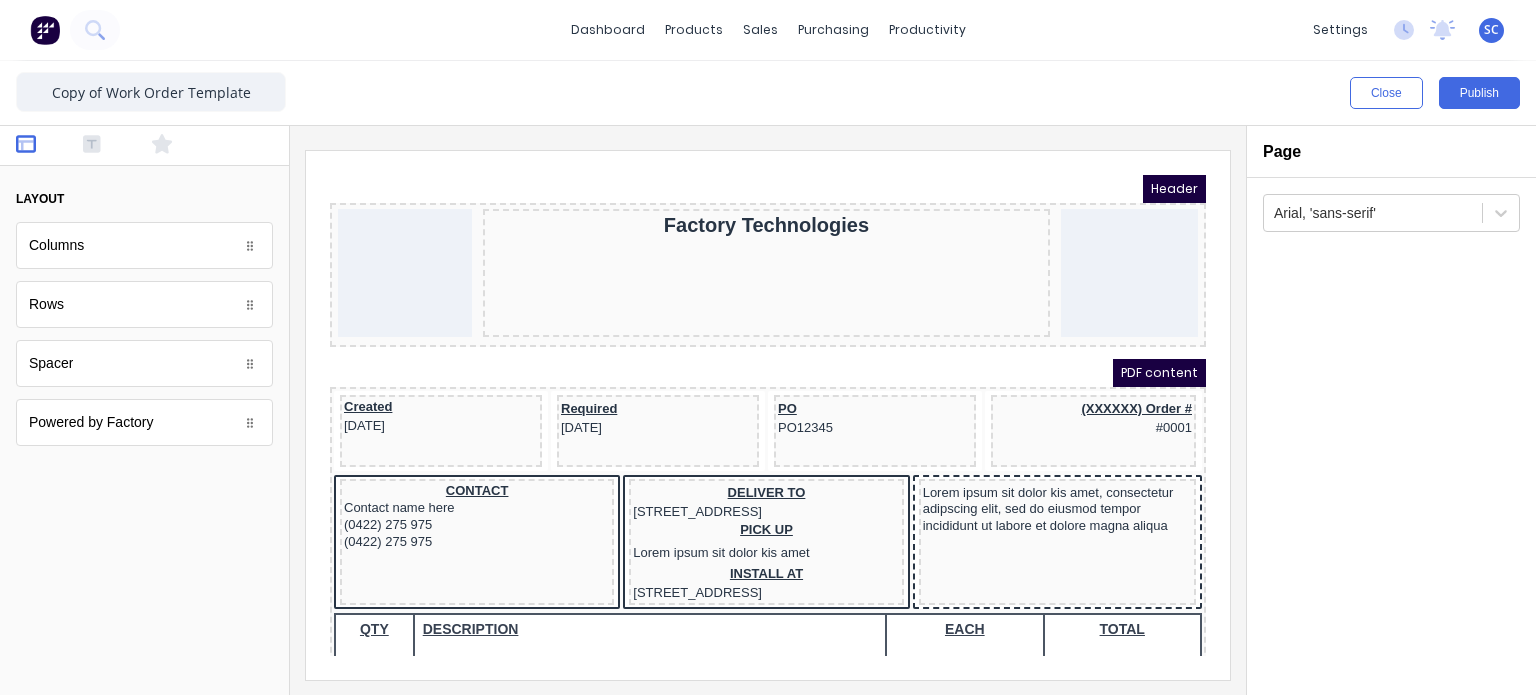 click at bounding box center [144, 146] 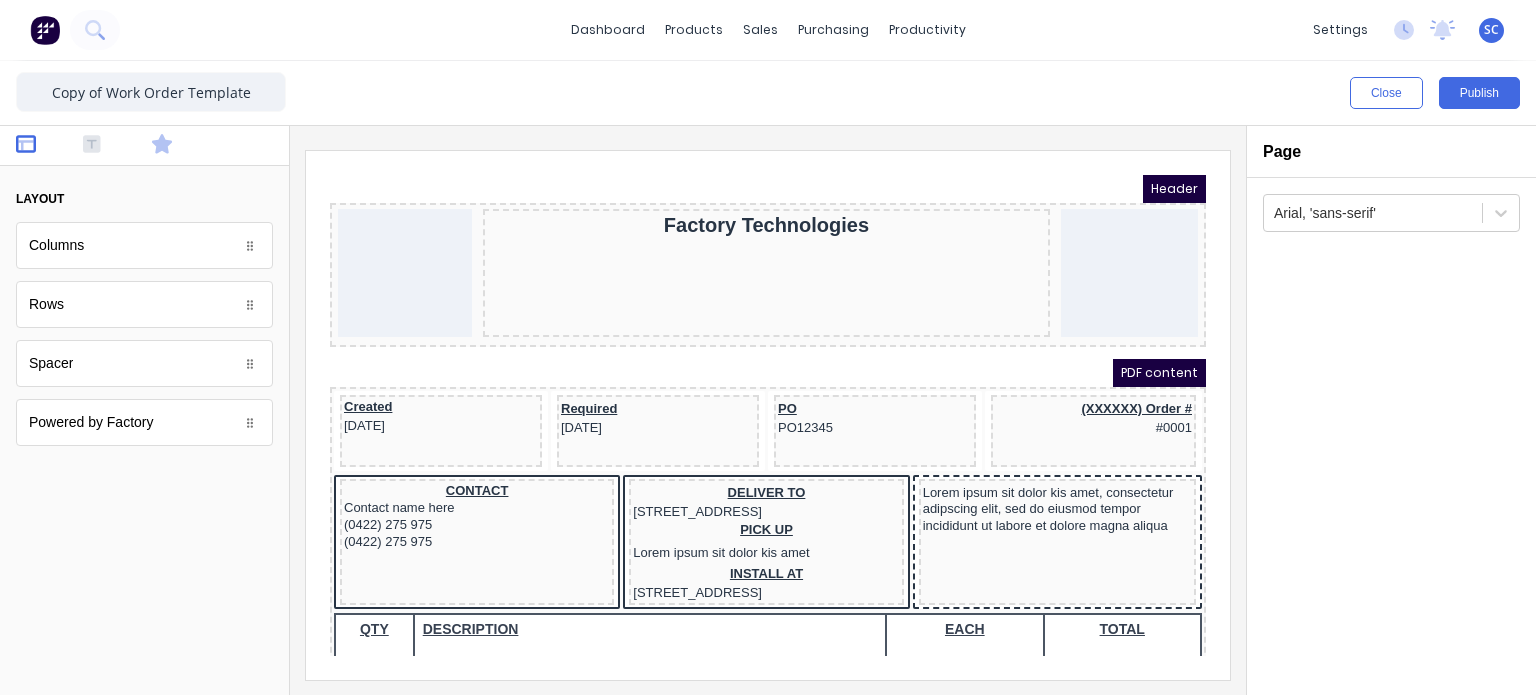 click 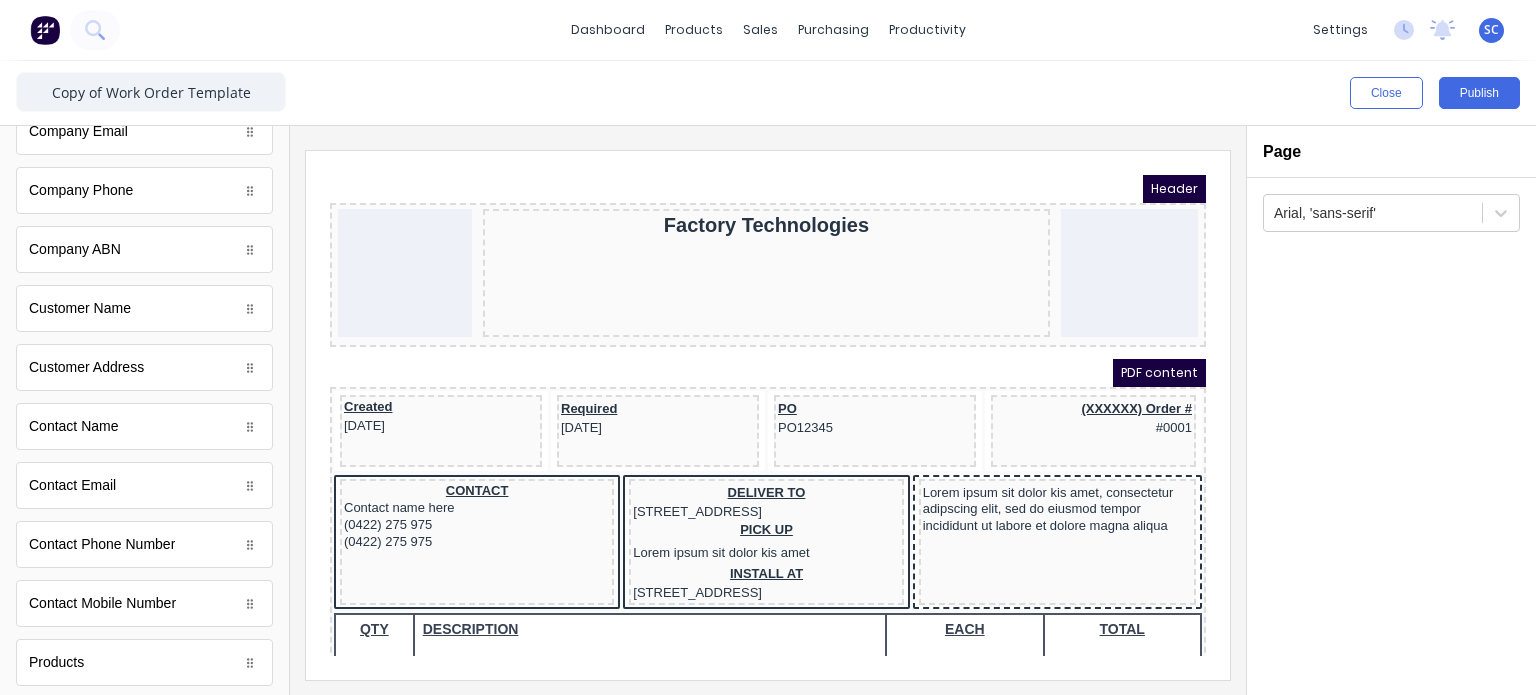scroll, scrollTop: 468, scrollLeft: 0, axis: vertical 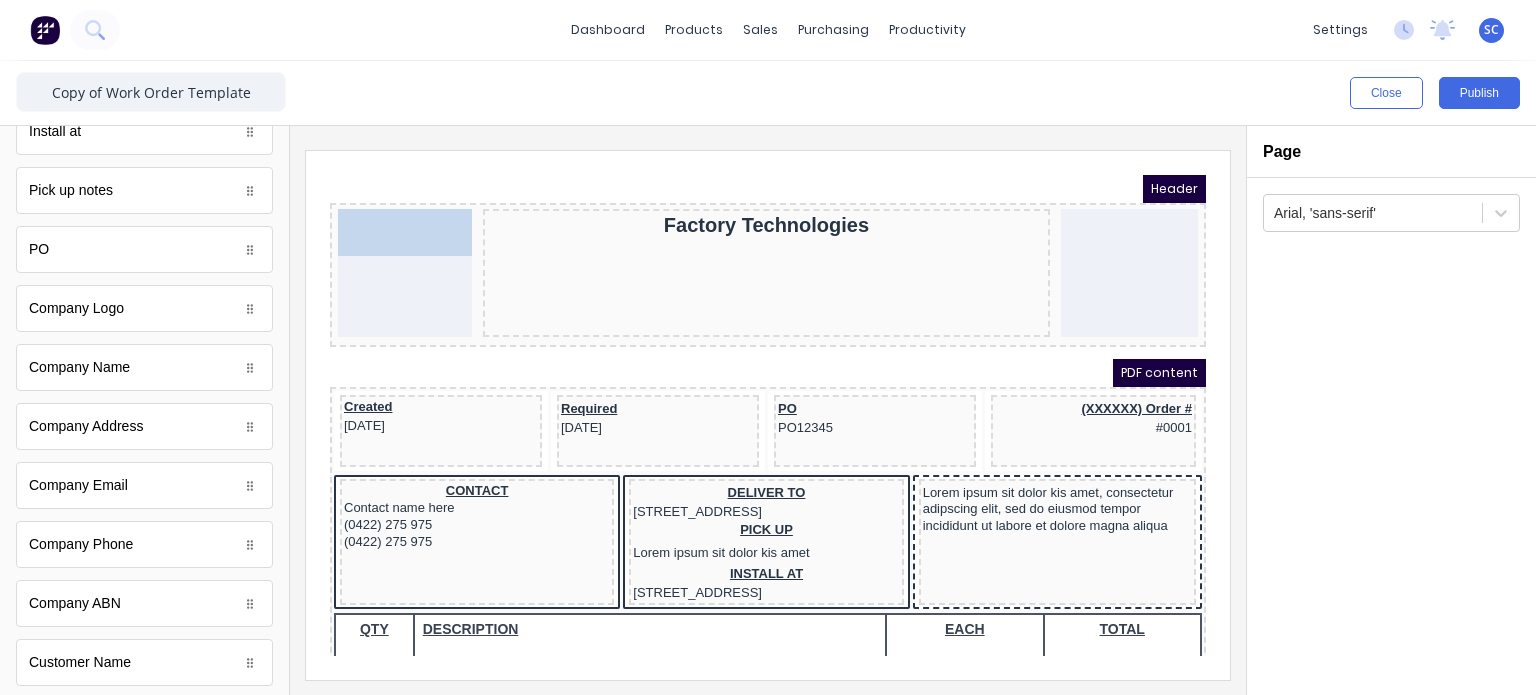 drag, startPoint x: 139, startPoint y: 318, endPoint x: 414, endPoint y: 275, distance: 278.34152 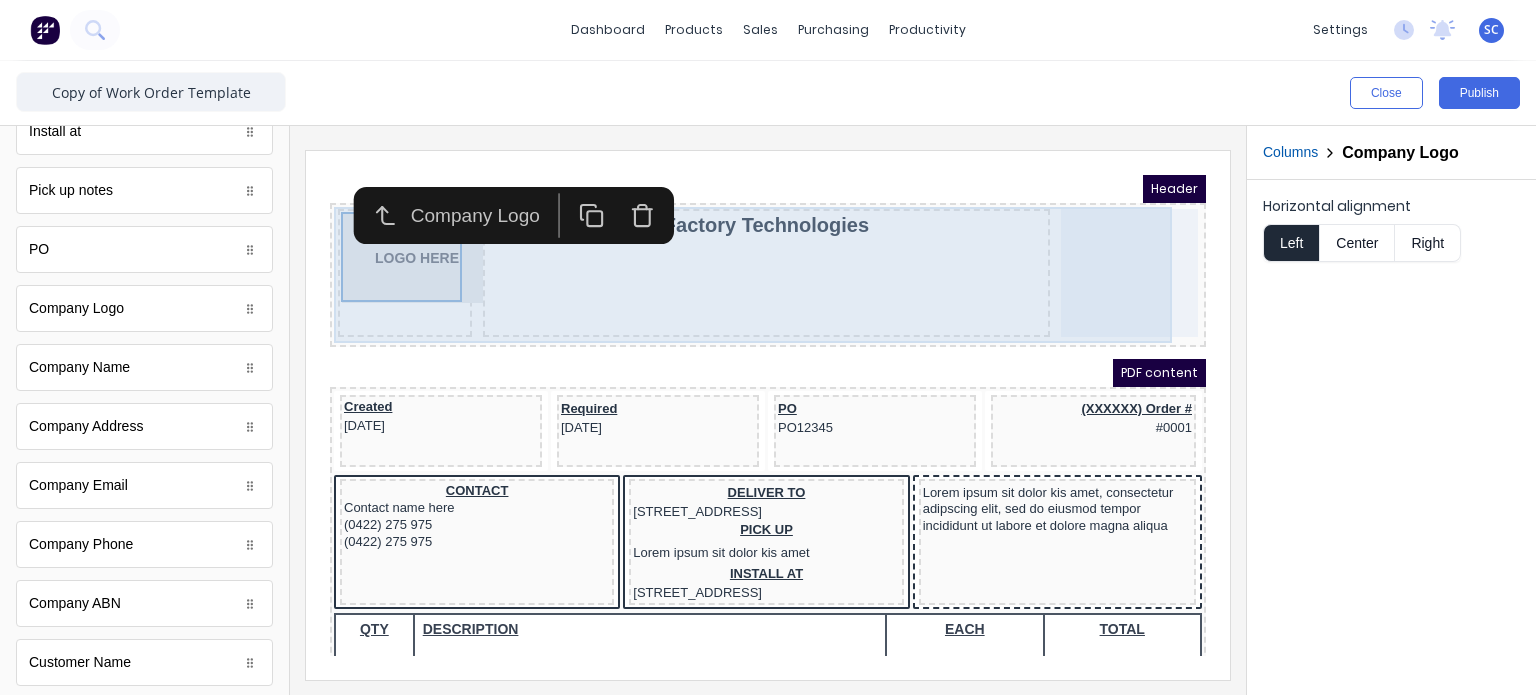 click on "Header LOGO HERE Factory Technologies PDF content Created 29/10/2024 Required 29/10/2024 PO PO12345 (XXXXXX) Order #  #0001 CONTACT Contact name here (0422) 275 975 (0422) 275 975 DELIVER TO 234 Beach Road Gold Coast, Queensland, Australia PICK UP Lorem ipsum sit dolor kis amet INSTALL AT 234 Beach Road Gold Coast, Queensland, Australia Lorem ipsum sit dolor kis amet, consectetur adipscing elit, sed do eiusmod tempor incididunt ut labore et dolore magna aliqua QTY DESCRIPTION EACH TOTAL 1 Basic Product Lorem ipsum dolor sit amet, consectetur adipiscing elit, sed do eiusmod tempor incididunt ut labore et dolore magna aliqua. Diameter 100cm Colorbond Cottage Green Parts # 967-12 $12.00 $12.00 1 #1 Colorbond Basalt 0.55 90mm 0 bends Lengths 1 x 1000 1 x 1500 $12.00 $12.00 1 Custom Formula Lorem ipsum dolor sit amet, consectetur adipiscing elit, sed do eiusmod tempor incididunt ut labore et dolore magna aliqua. Colorbond Cottage Green Height 23 Width 200 Dimension 2.5 Total:  74.75 $12.00 $12.00 Lineal Metres 1 1" at bounding box center (744, 391) 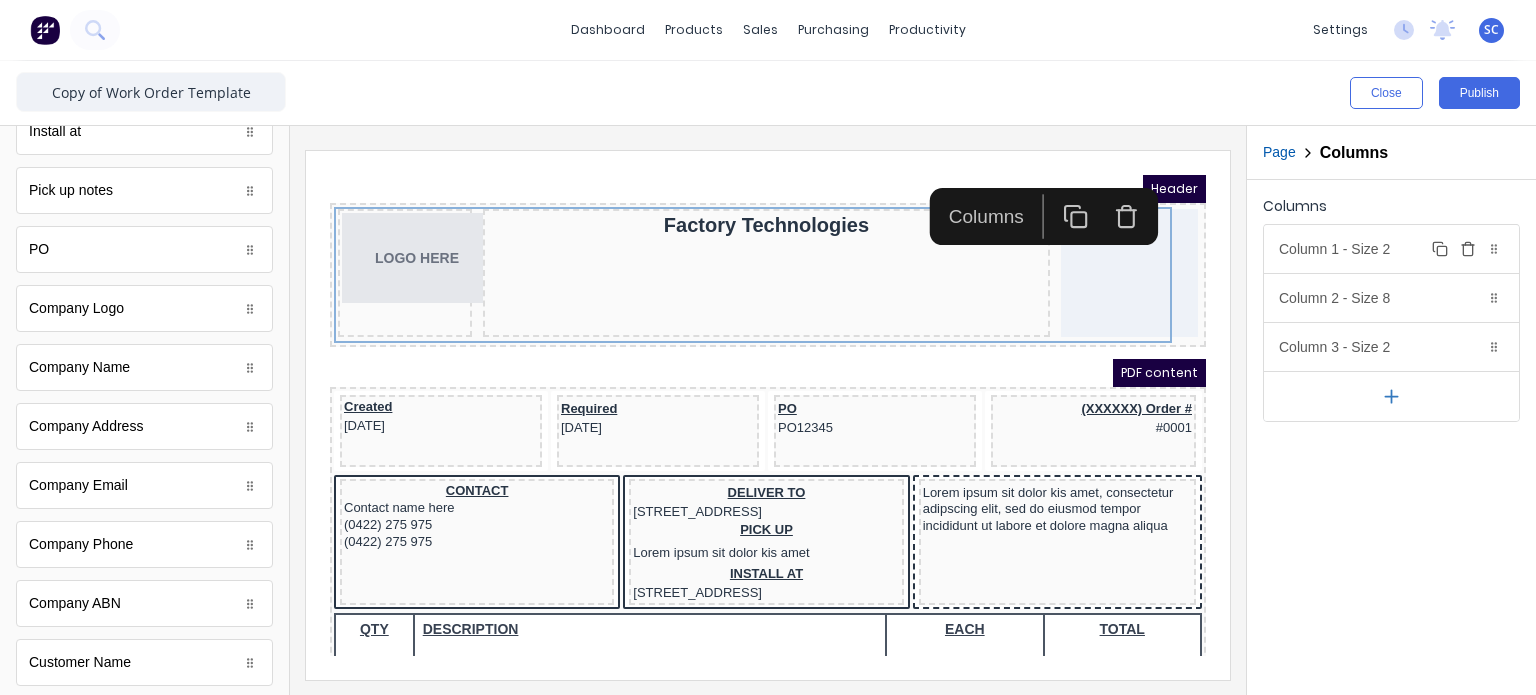 click on "Column 1 - Size 2 Duplicate Delete" at bounding box center (1391, 249) 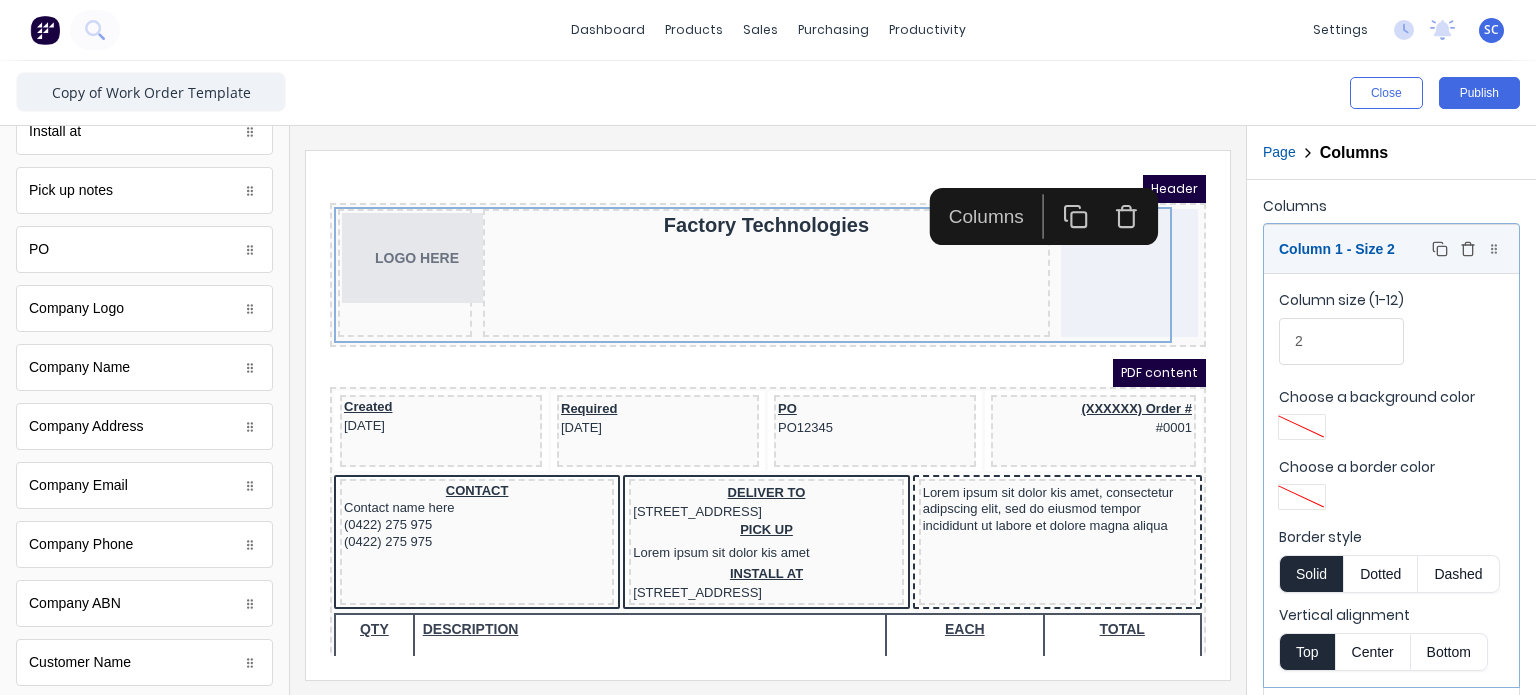 click on "Column 1 - Size 2 Duplicate Delete" at bounding box center [1391, 249] 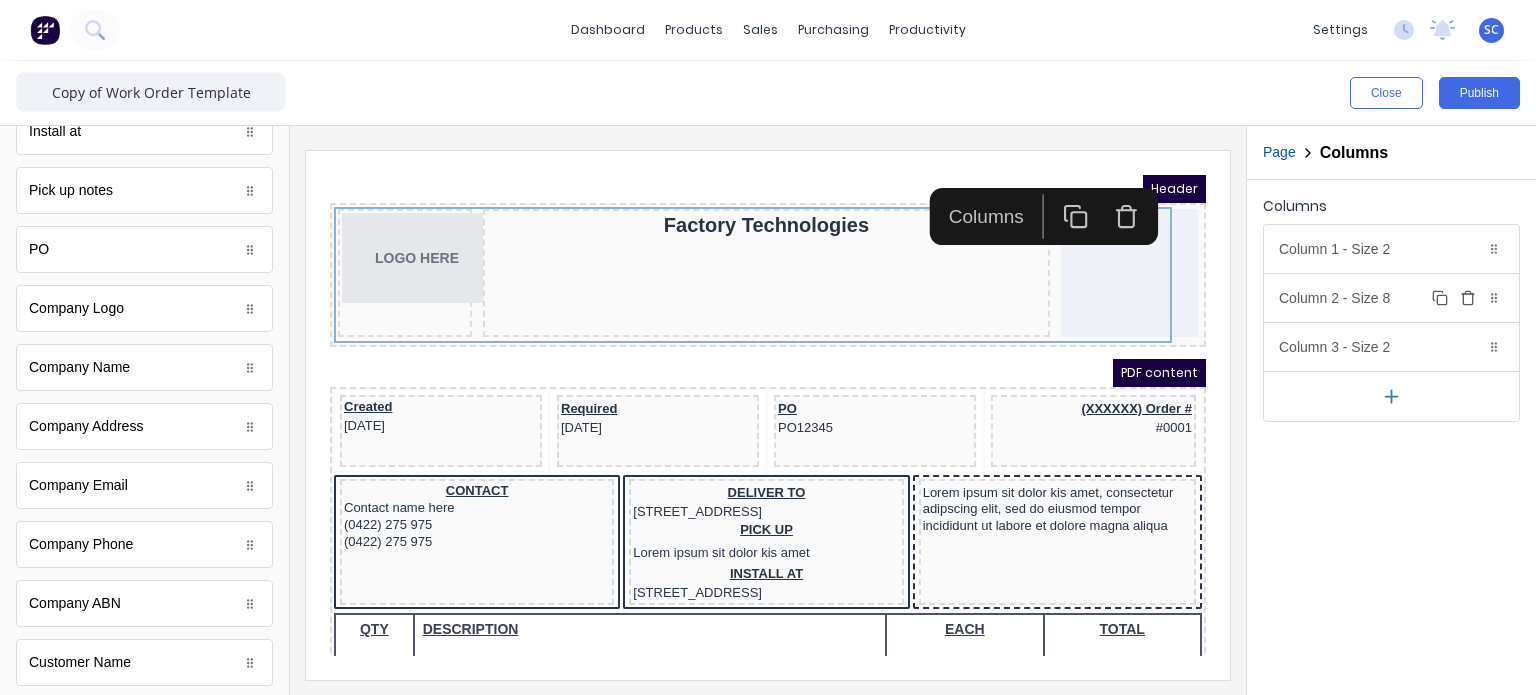 click on "Column 2 - Size 8 Duplicate Delete" at bounding box center [1391, 298] 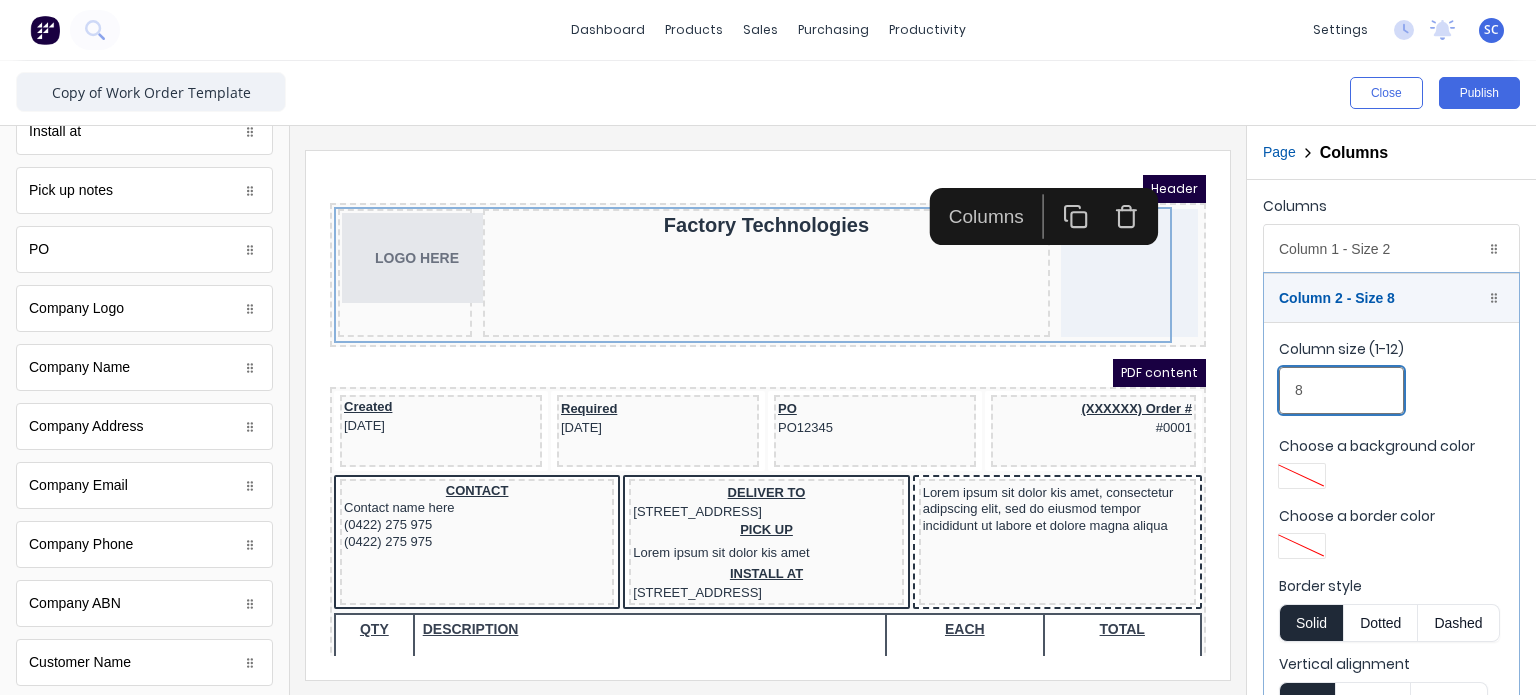 drag, startPoint x: 1352, startPoint y: 372, endPoint x: 1213, endPoint y: 392, distance: 140.43147 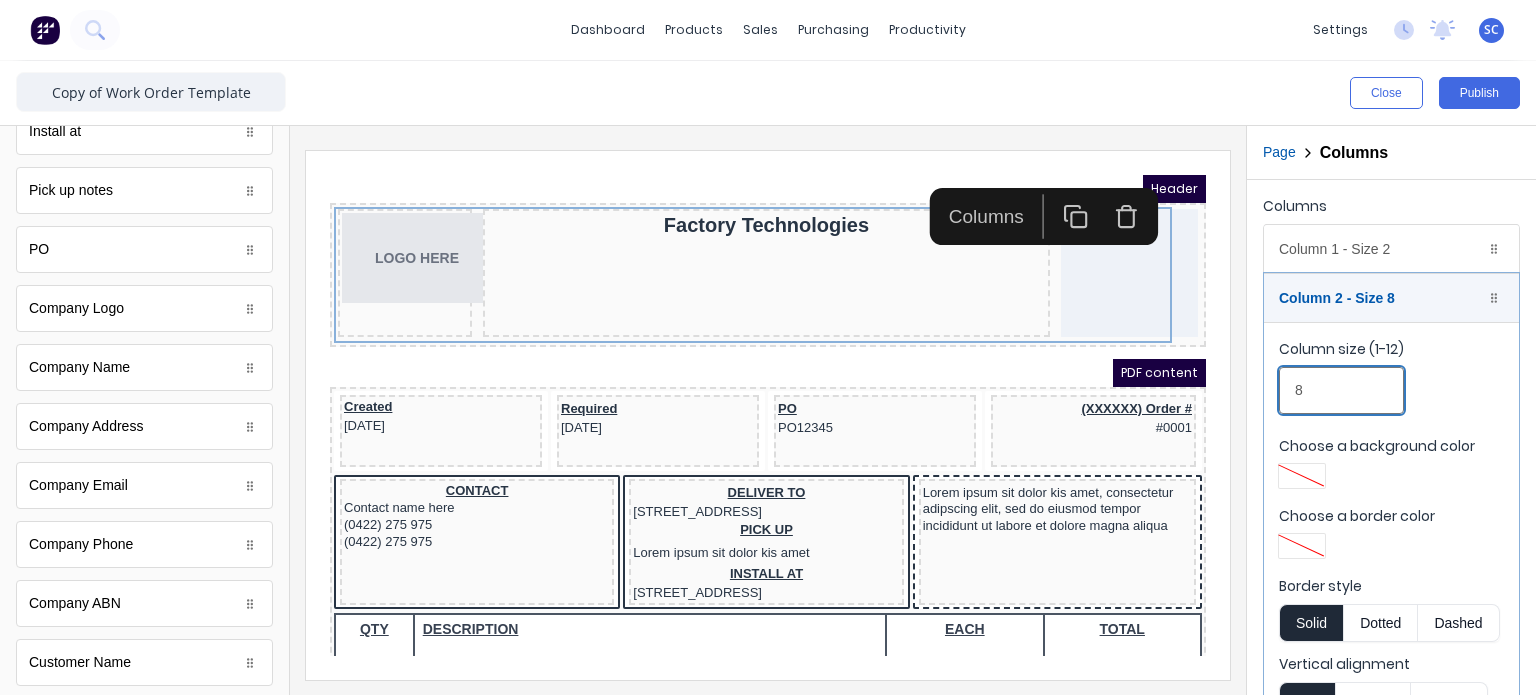 click on "Close   Publish   Components standard fields Notes Notes Created Date Created Date Required Date Required Date Order number Order number Accounting number Accounting number Deliver to Deliver to Install at Install at Pick up notes Pick up notes PO PO Company Logo Company Logo Company Name Company Name Company Address Company Address Company Email Company Email Company Phone Company Phone Company ABN Company ABN Customer Name Customer Name Customer Address Customer Address Contact Name Contact Name Contact Email Contact Email Contact Phone Number Contact Phone Number Contact Mobile Number Contact Mobile Number Products Products Outline Page Columns Columns Column 1 - Size 2 Duplicate Delete Column size (1-12) 2 Choose a background color Choose a border color Border style Solid Dotted Dashed Vertical alignment Top Center Bottom Column 2 - Size 8 Duplicate Delete Column size (1-12) 8 Choose a background color Choose a border color Border style Solid Dotted Dashed Vertical alignment Top Center Bottom Duplicate 2" at bounding box center [768, 378] 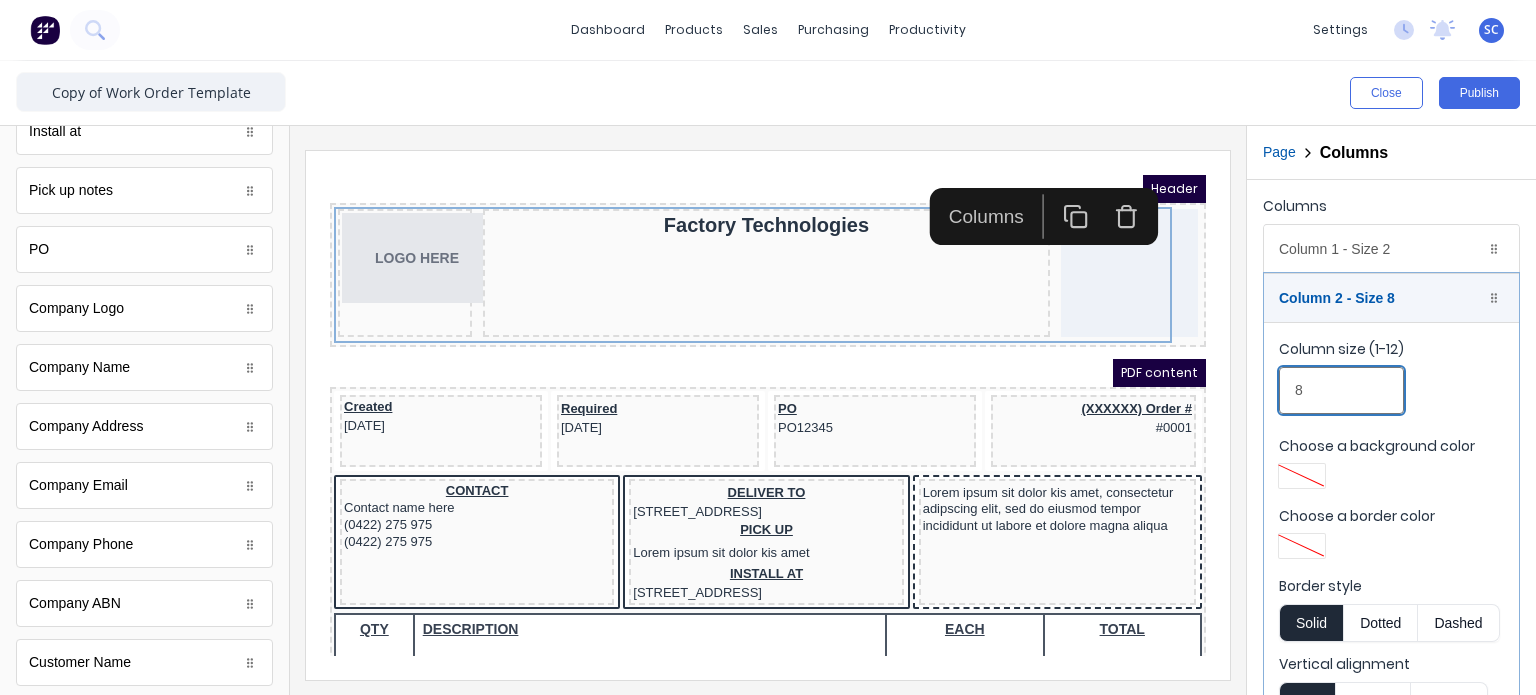 drag, startPoint x: 1622, startPoint y: 538, endPoint x: 1111, endPoint y: 359, distance: 541.44434 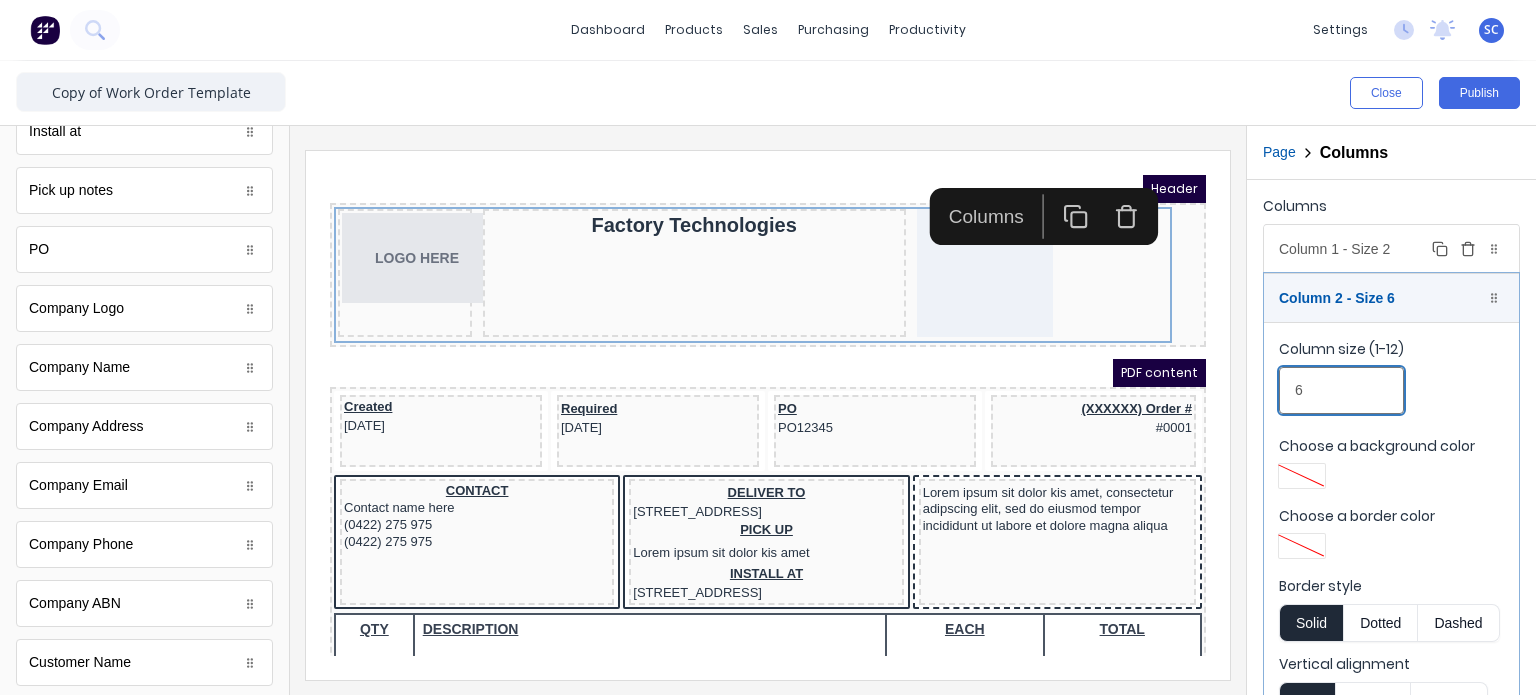 type on "6" 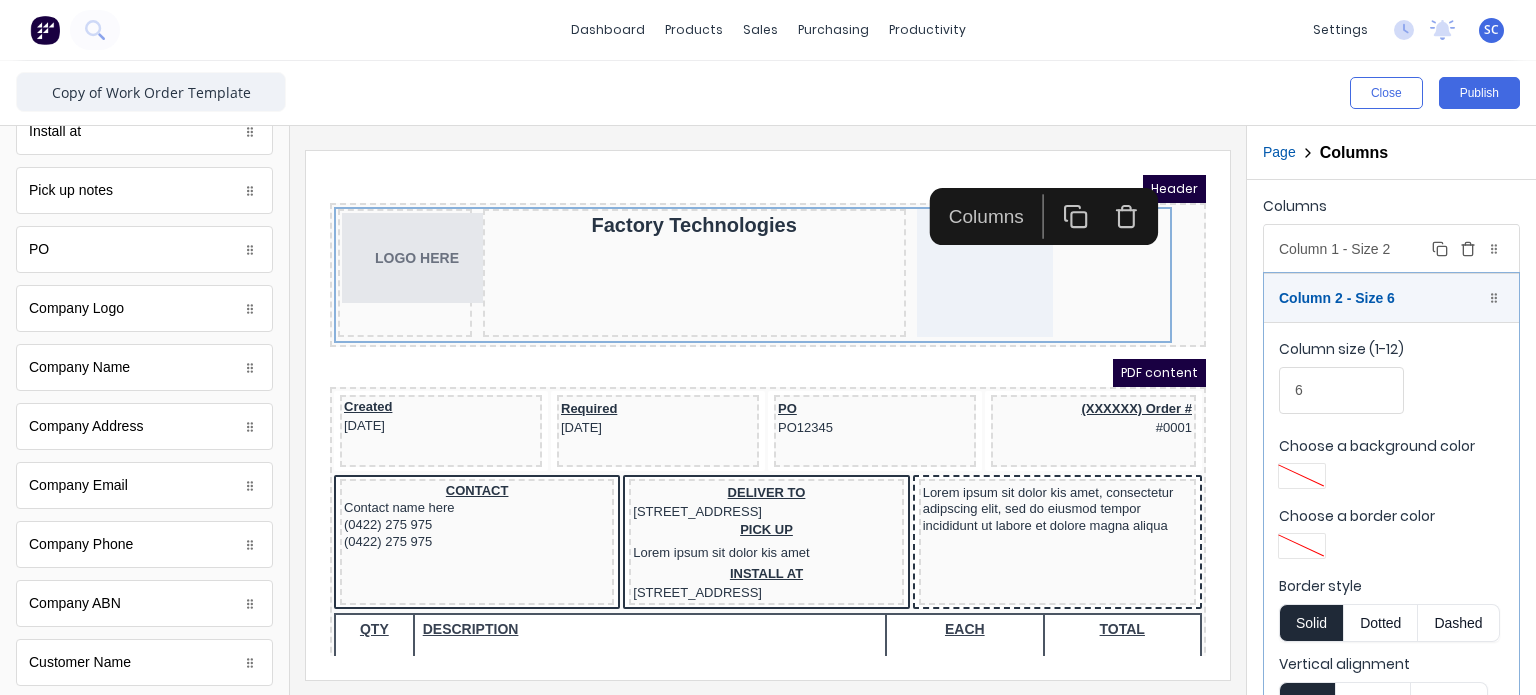 click on "Column 1 - Size 2 Duplicate Delete" at bounding box center (1391, 249) 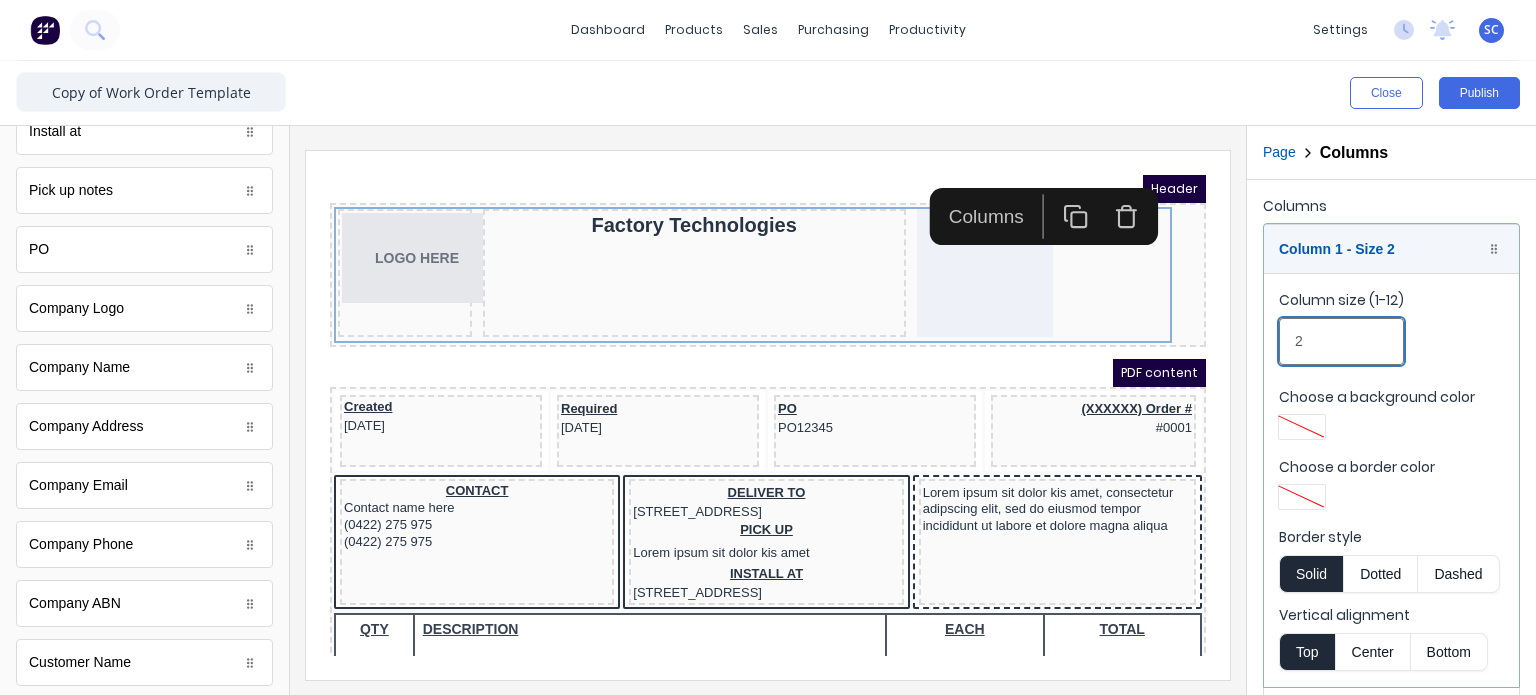 drag, startPoint x: 1336, startPoint y: 325, endPoint x: 1227, endPoint y: 343, distance: 110.47624 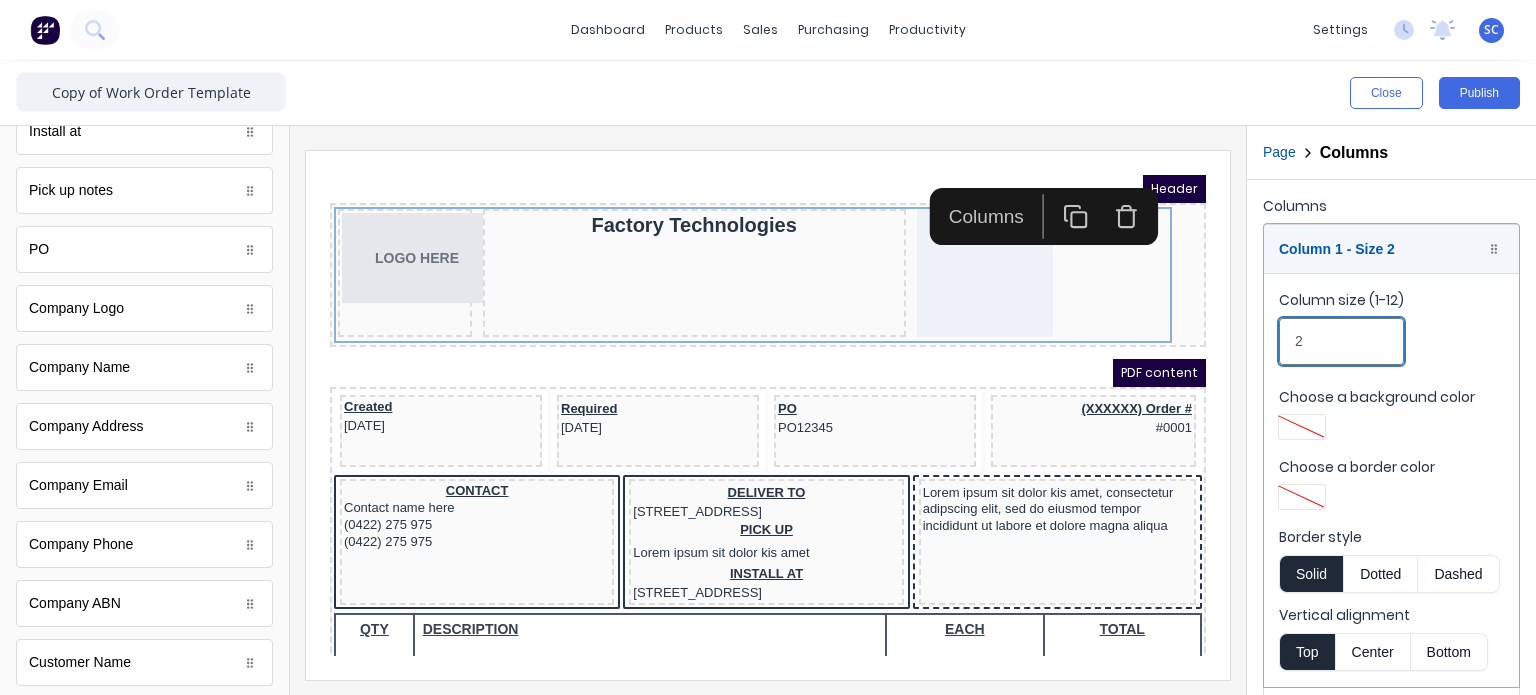 click on "Close   Publish   Components standard fields Notes Notes Created Date Created Date Required Date Required Date Order number Order number Accounting number Accounting number Deliver to Deliver to Install at Install at Pick up notes Pick up notes PO PO Company Logo Company Logo Company Name Company Name Company Address Company Address Company Email Company Email Company Phone Company Phone Company ABN Company ABN Customer Name Customer Name Customer Address Customer Address Contact Name Contact Name Contact Email Contact Email Contact Phone Number Contact Phone Number Contact Mobile Number Contact Mobile Number Products Products Outline Page Columns Columns Column 1 - Size 2 Duplicate Delete Column size (1-12) 2 Choose a background color Choose a border color Border style Solid Dotted Dashed Vertical alignment Top Center Bottom Column 2 - Size 6 Duplicate Delete Column size (1-12) 6 Choose a background color Choose a border color Border style Solid Dotted Dashed Vertical alignment Top Center Bottom Duplicate 2" at bounding box center [768, 378] 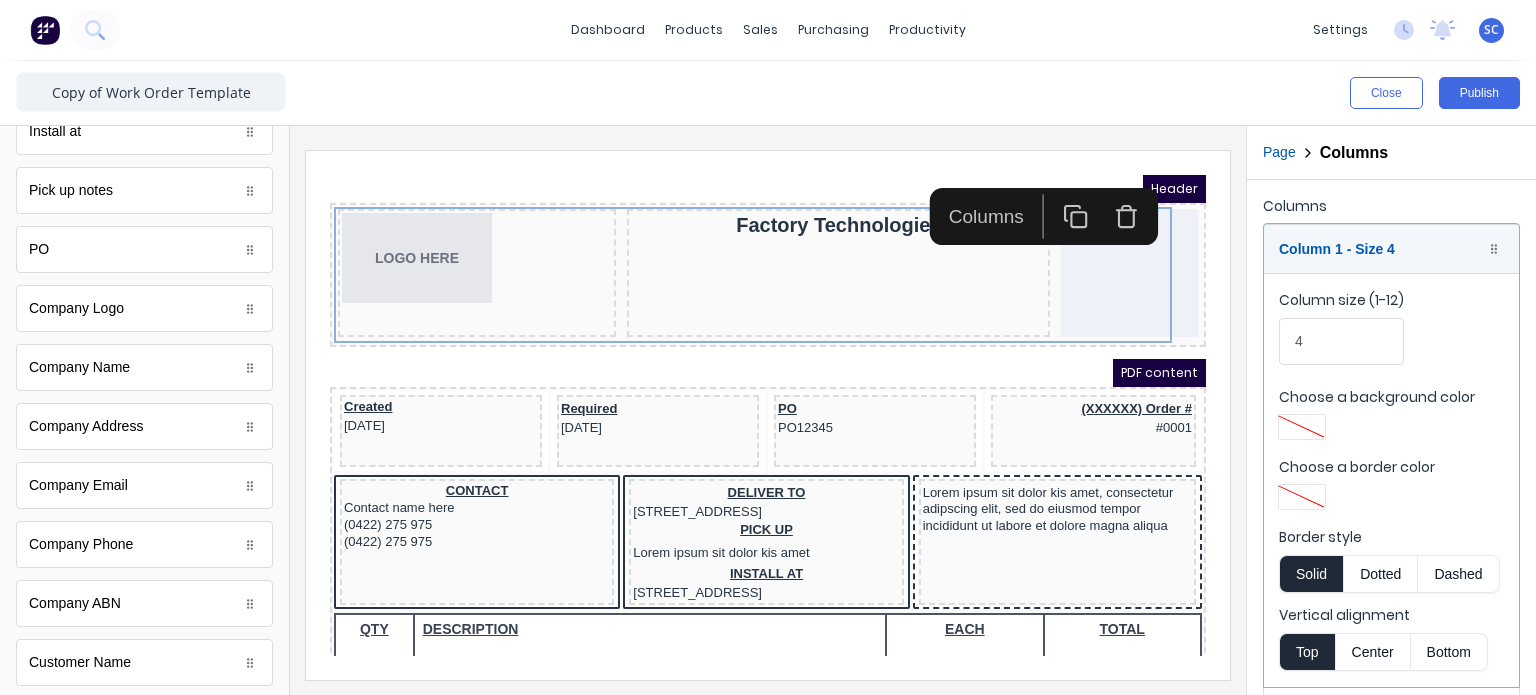 drag, startPoint x: 1340, startPoint y: 366, endPoint x: 1303, endPoint y: 351, distance: 39.92493 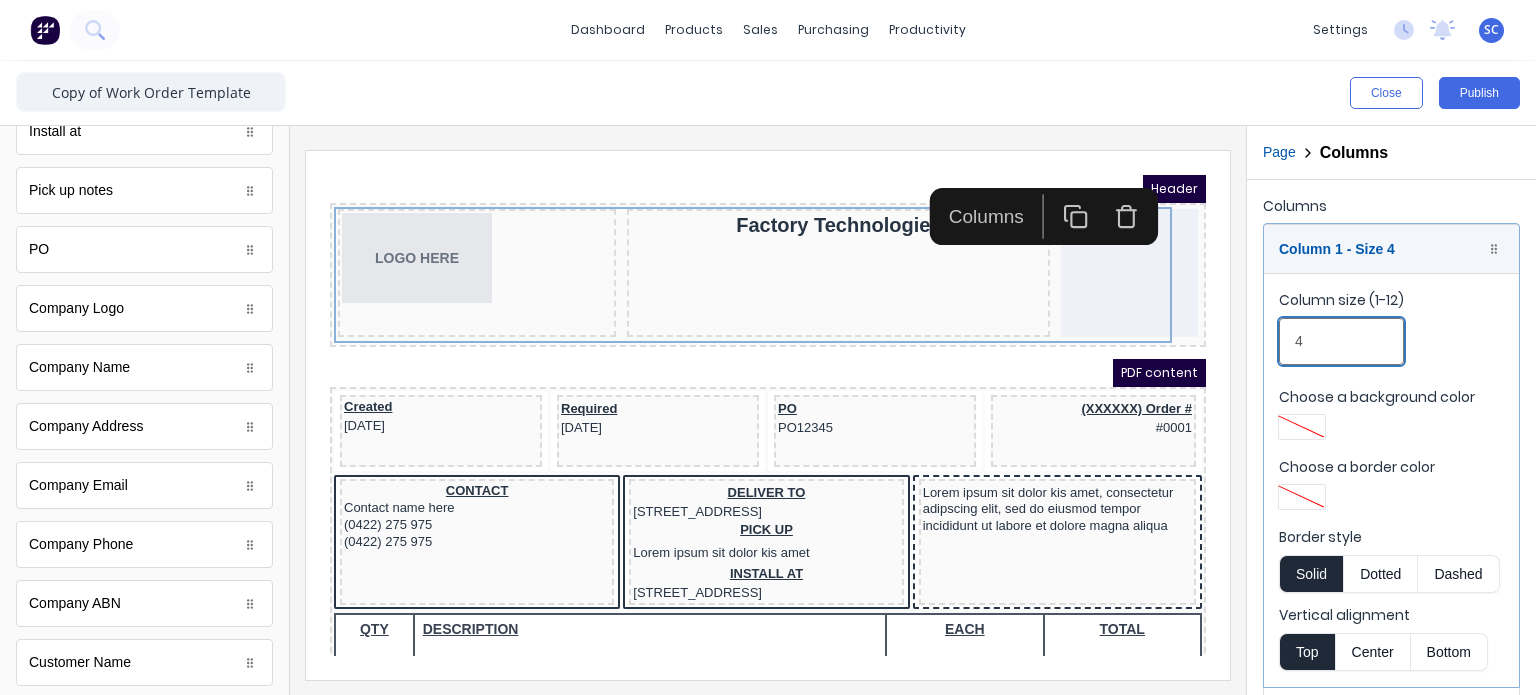 drag, startPoint x: 1308, startPoint y: 340, endPoint x: 1206, endPoint y: 343, distance: 102.044106 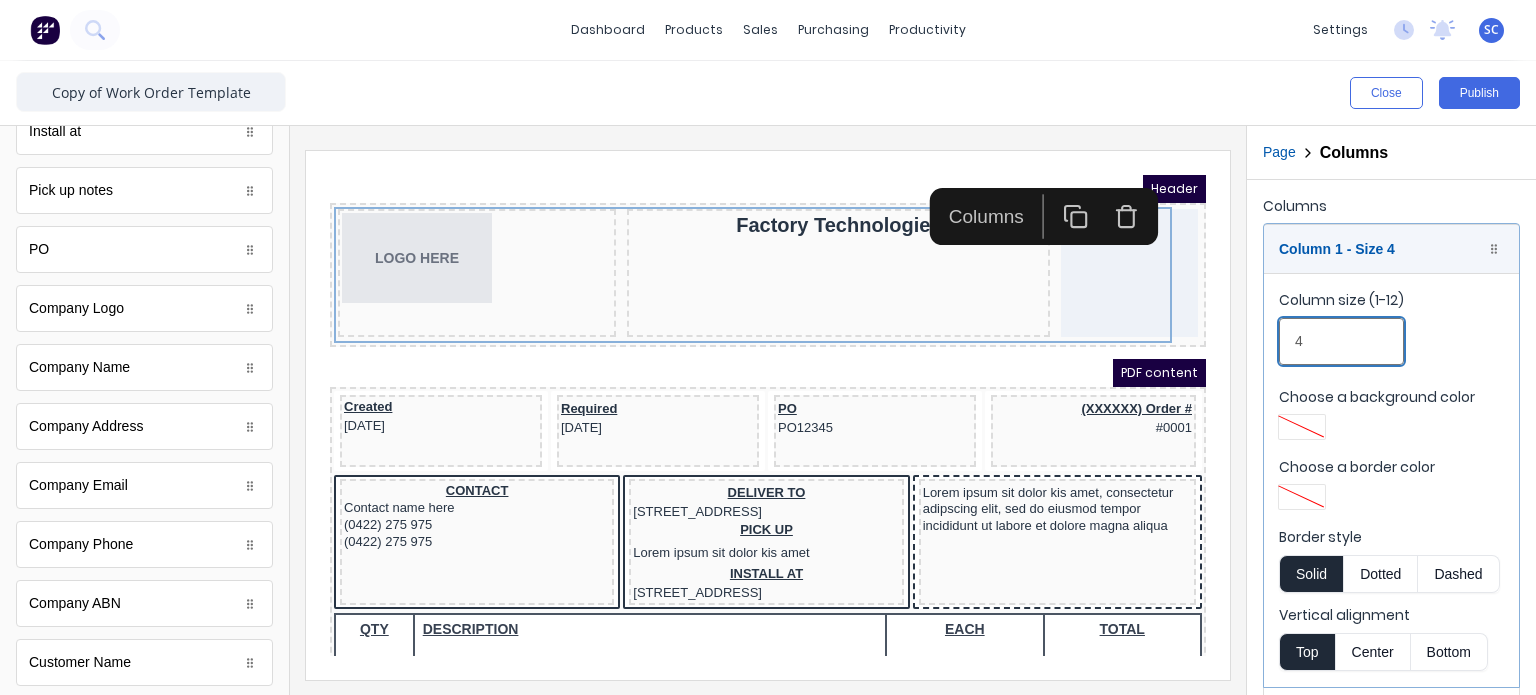 click on "Close   Publish   Components standard fields Notes Notes Created Date Created Date Required Date Required Date Order number Order number Accounting number Accounting number Deliver to Deliver to Install at Install at Pick up notes Pick up notes PO PO Company Logo Company Logo Company Name Company Name Company Address Company Address Company Email Company Email Company Phone Company Phone Company ABN Company ABN Customer Name Customer Name Customer Address Customer Address Contact Name Contact Name Contact Email Contact Email Contact Phone Number Contact Phone Number Contact Mobile Number Contact Mobile Number Products Products Outline Page Columns Columns Column 1 - Size 4 Duplicate Delete Column size (1-12) 4 Choose a background color Choose a border color Border style Solid Dotted Dashed Vertical alignment Top Center Bottom Column 2 - Size 6 Duplicate Delete Column size (1-12) 6 Choose a background color Choose a border color Border style Solid Dotted Dashed Vertical alignment Top Center Bottom Duplicate 2" at bounding box center (768, 378) 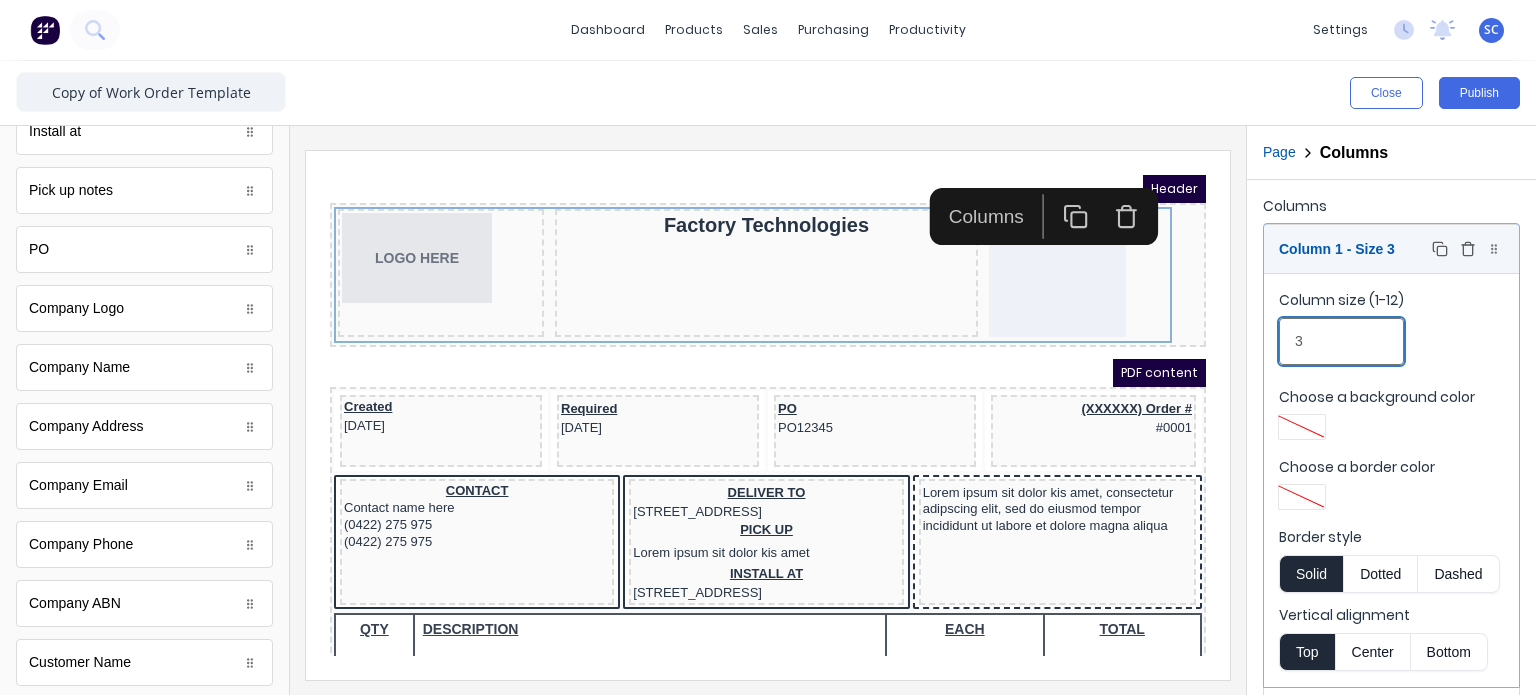 type on "3" 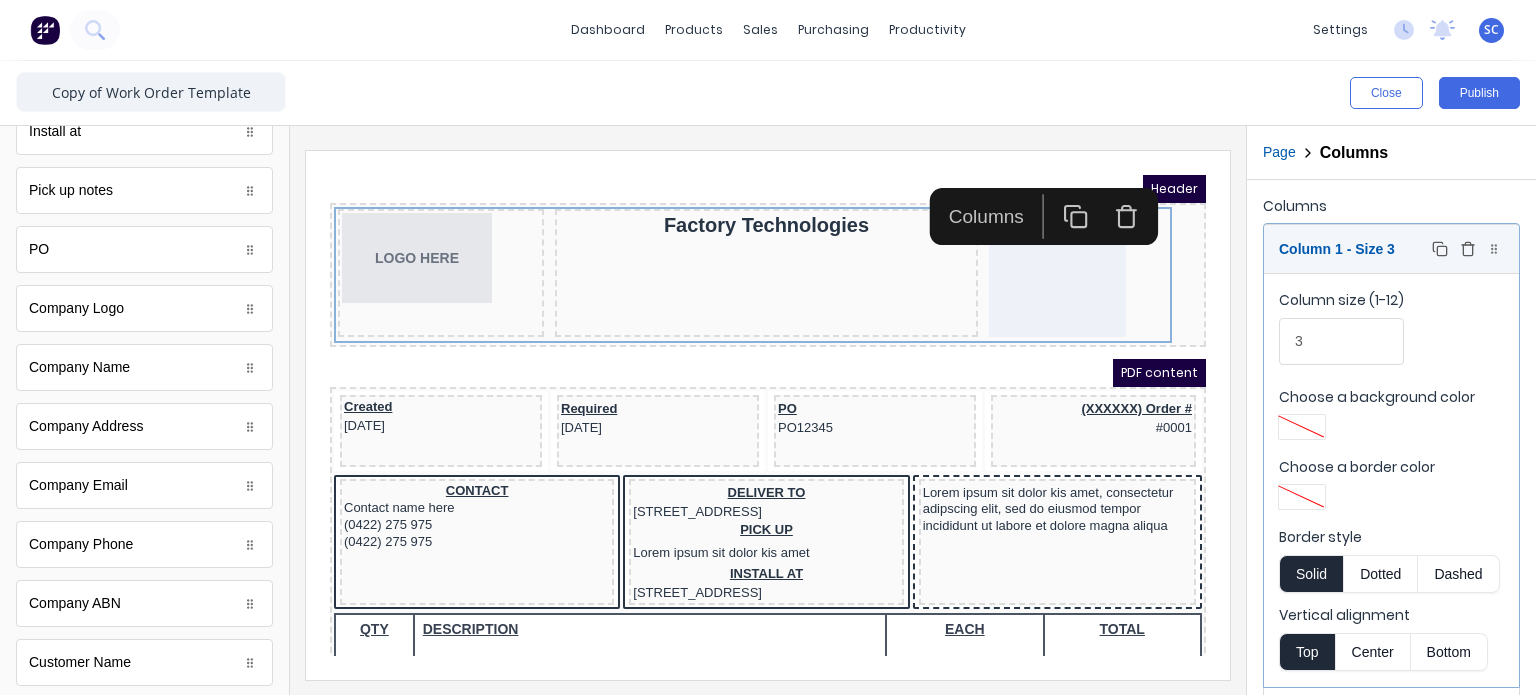 click on "Column 1 - Size 3 Duplicate Delete" at bounding box center (1391, 249) 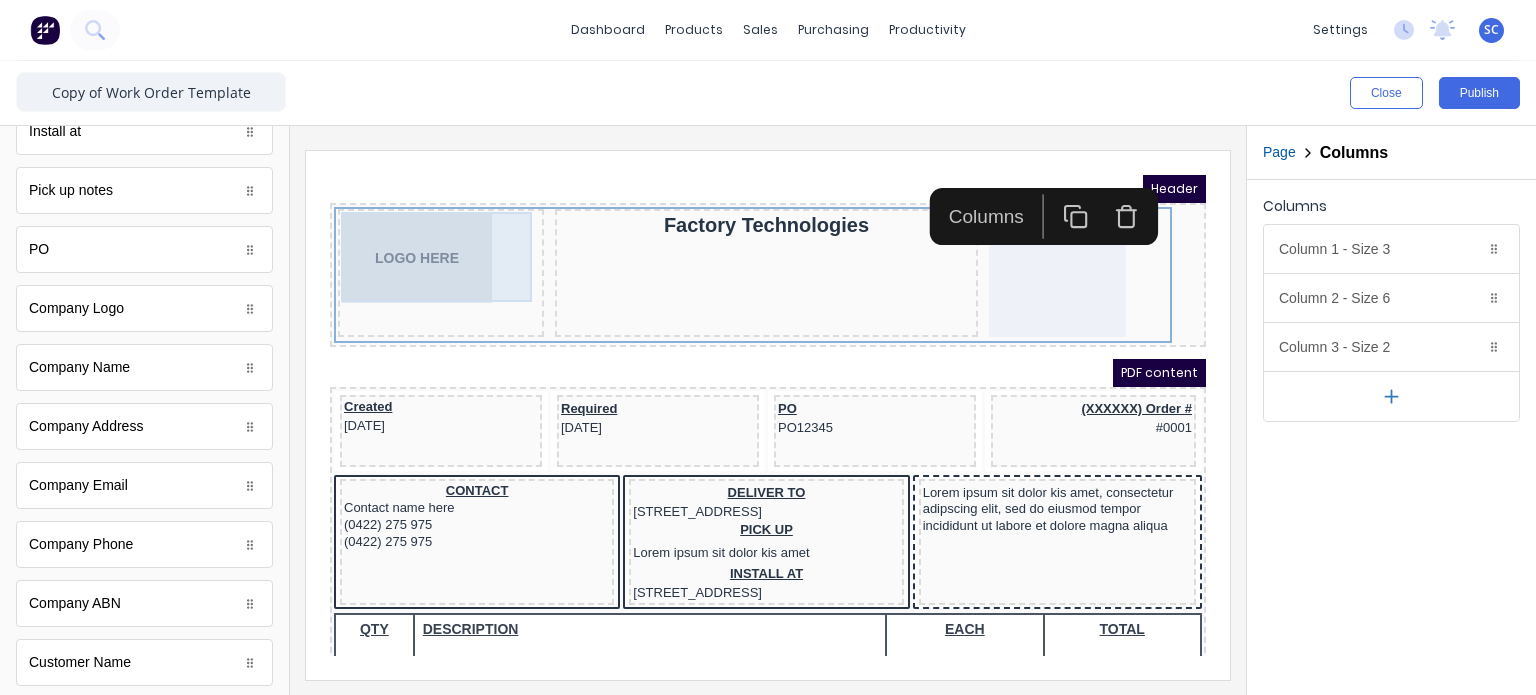 click on "Header LOGO HERE Factory Technologies PDF content Created 29/10/2024 Required 29/10/2024 PO PO12345 (XXXXXX) Order #  #0001 CONTACT Contact name here (0422) 275 975 (0422) 275 975 DELIVER TO 234 Beach Road Gold Coast, Queensland, Australia PICK UP Lorem ipsum sit dolor kis amet INSTALL AT 234 Beach Road Gold Coast, Queensland, Australia Lorem ipsum sit dolor kis amet, consectetur adipscing elit, sed do eiusmod tempor incididunt ut labore et dolore magna aliqua QTY DESCRIPTION EACH TOTAL 1 Basic Product Lorem ipsum dolor sit amet, consectetur adipiscing elit, sed do eiusmod tempor incididunt ut labore et dolore magna aliqua. Diameter 100cm Colorbond Cottage Green Parts # 967-12 $12.00 $12.00 1 #1 Colorbond Basalt 0.55 90mm 0 bends Lengths 1 x 1000 1 x 1500 $12.00 $12.00 1 Custom Formula Lorem ipsum dolor sit amet, consectetur adipiscing elit, sed do eiusmod tempor incididunt ut labore et dolore magna aliqua. Colorbond Cottage Green Height 23 Width 200 Dimension 2.5 Total:  74.75 $12.00 $12.00 Lineal Metres 1 1" at bounding box center [744, 391] 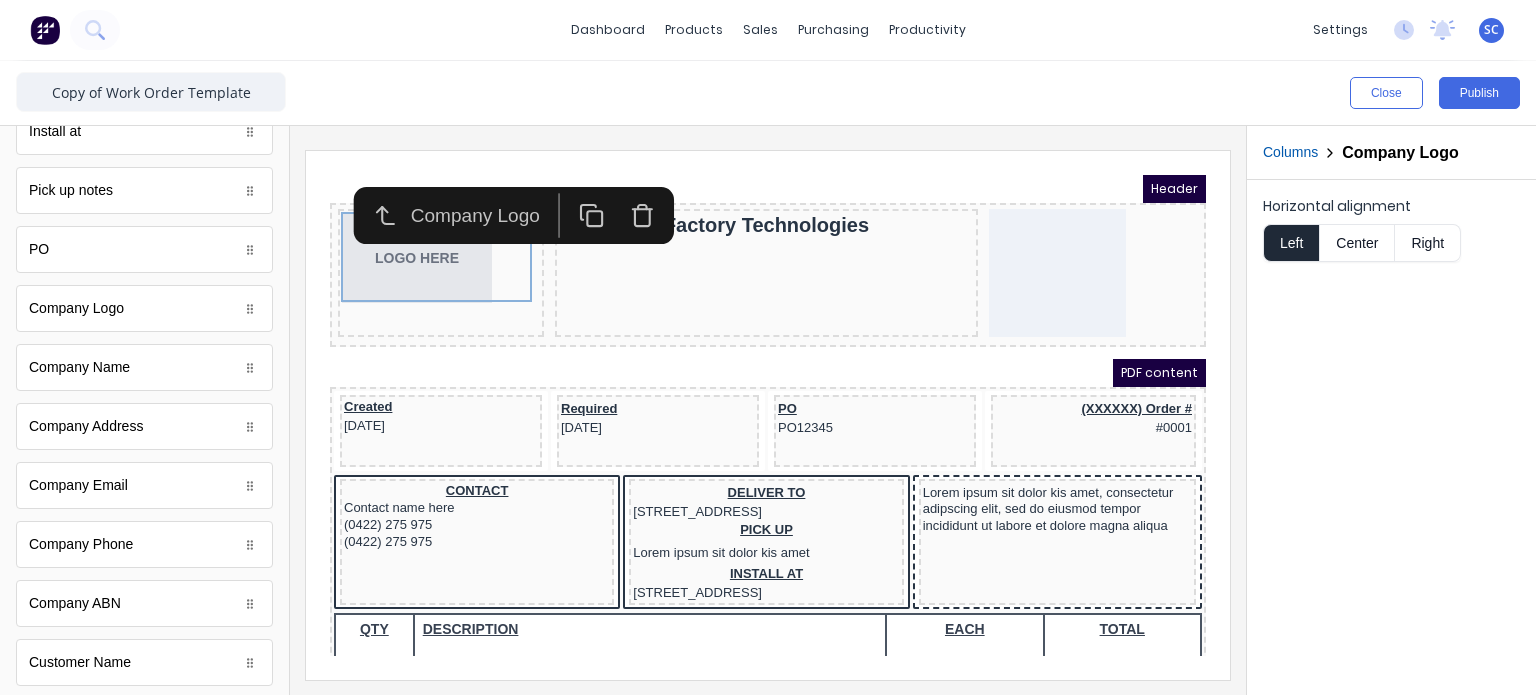 click on "Center" at bounding box center (1357, 243) 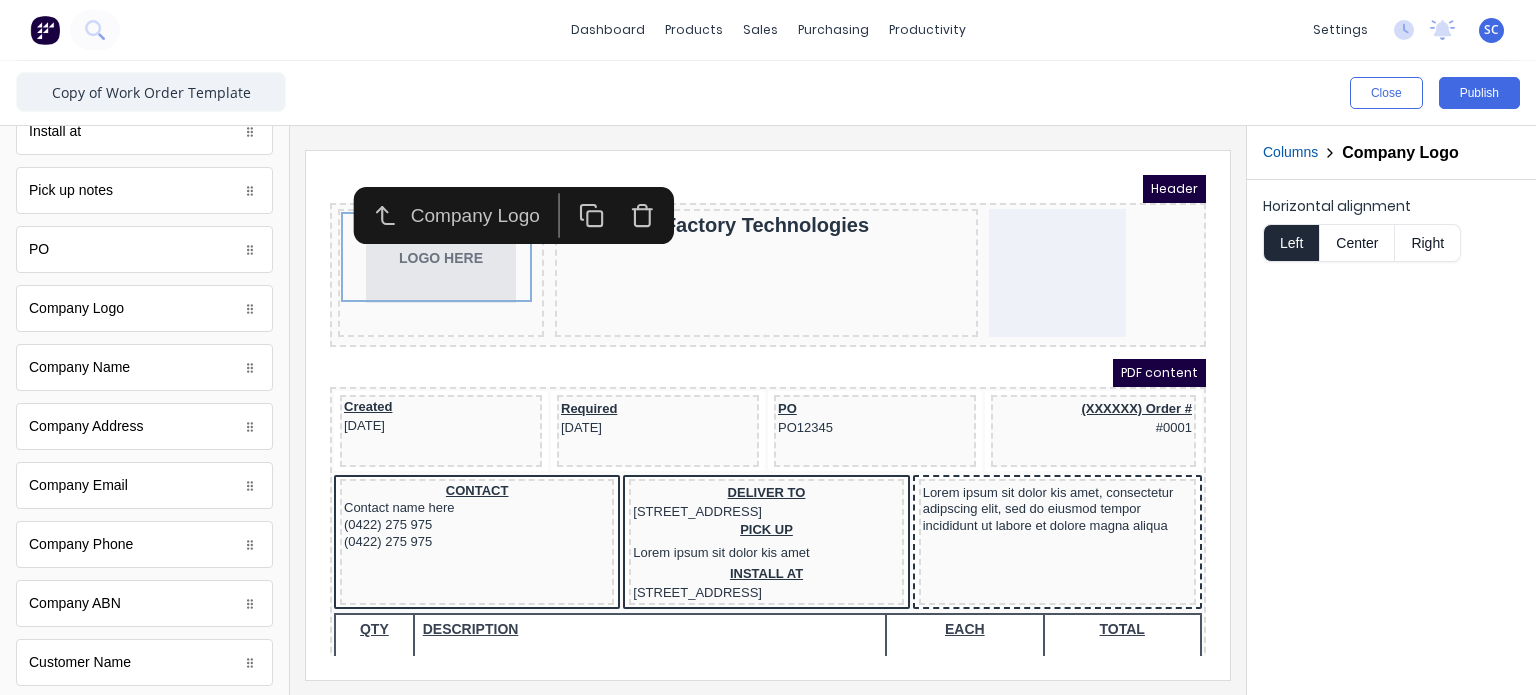 type 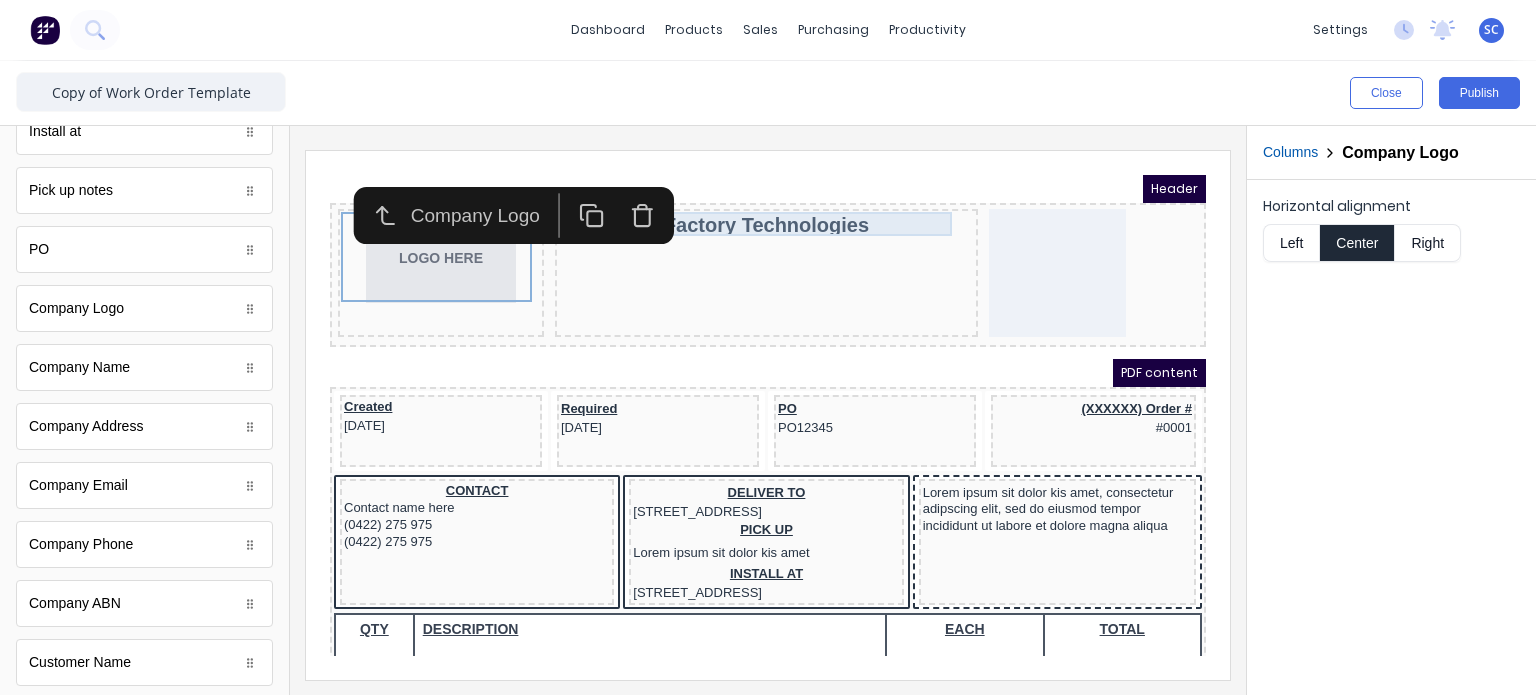 click on "Header LOGO HERE Factory Technologies PDF content Created 29/10/2024 Required 29/10/2024 PO PO12345 (XXXXXX) Order #  #0001 CONTACT Contact name here (0422) 275 975 (0422) 275 975 DELIVER TO 234 Beach Road Gold Coast, Queensland, Australia PICK UP Lorem ipsum sit dolor kis amet INSTALL AT 234 Beach Road Gold Coast, Queensland, Australia Lorem ipsum sit dolor kis amet, consectetur adipscing elit, sed do eiusmod tempor incididunt ut labore et dolore magna aliqua QTY DESCRIPTION EACH TOTAL 1 Basic Product Lorem ipsum dolor sit amet, consectetur adipiscing elit, sed do eiusmod tempor incididunt ut labore et dolore magna aliqua. Diameter 100cm Colorbond Cottage Green Parts # 967-12 $12.00 $12.00 1 #1 Colorbond Basalt 0.55 90mm 0 bends Lengths 1 x 1000 1 x 1500 $12.00 $12.00 1 Custom Formula Lorem ipsum dolor sit amet, consectetur adipiscing elit, sed do eiusmod tempor incididunt ut labore et dolore magna aliqua. Colorbond Cottage Green Height 23 Width 200 Dimension 2.5 Total:  74.75 $12.00 $12.00 Lineal Metres 1 1" at bounding box center (744, 391) 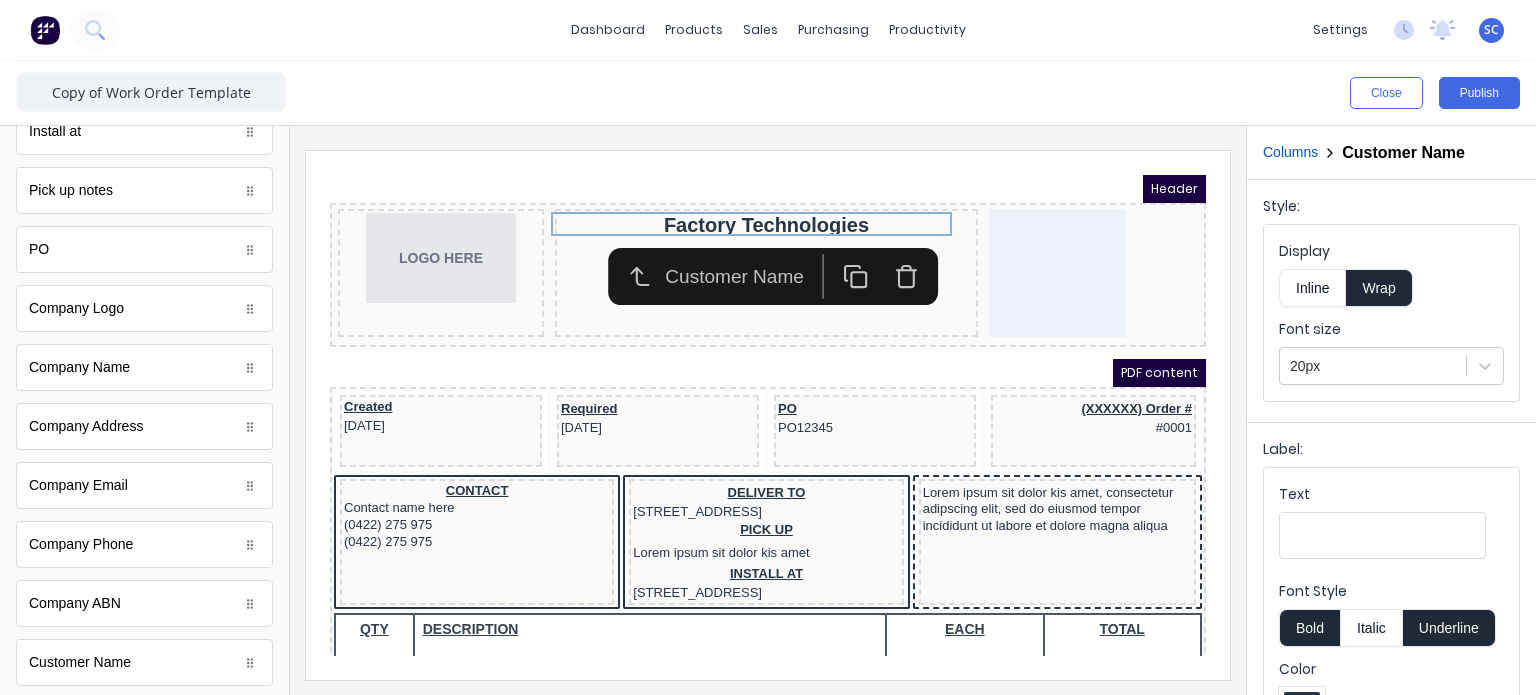 click on "Header" at bounding box center (744, 165) 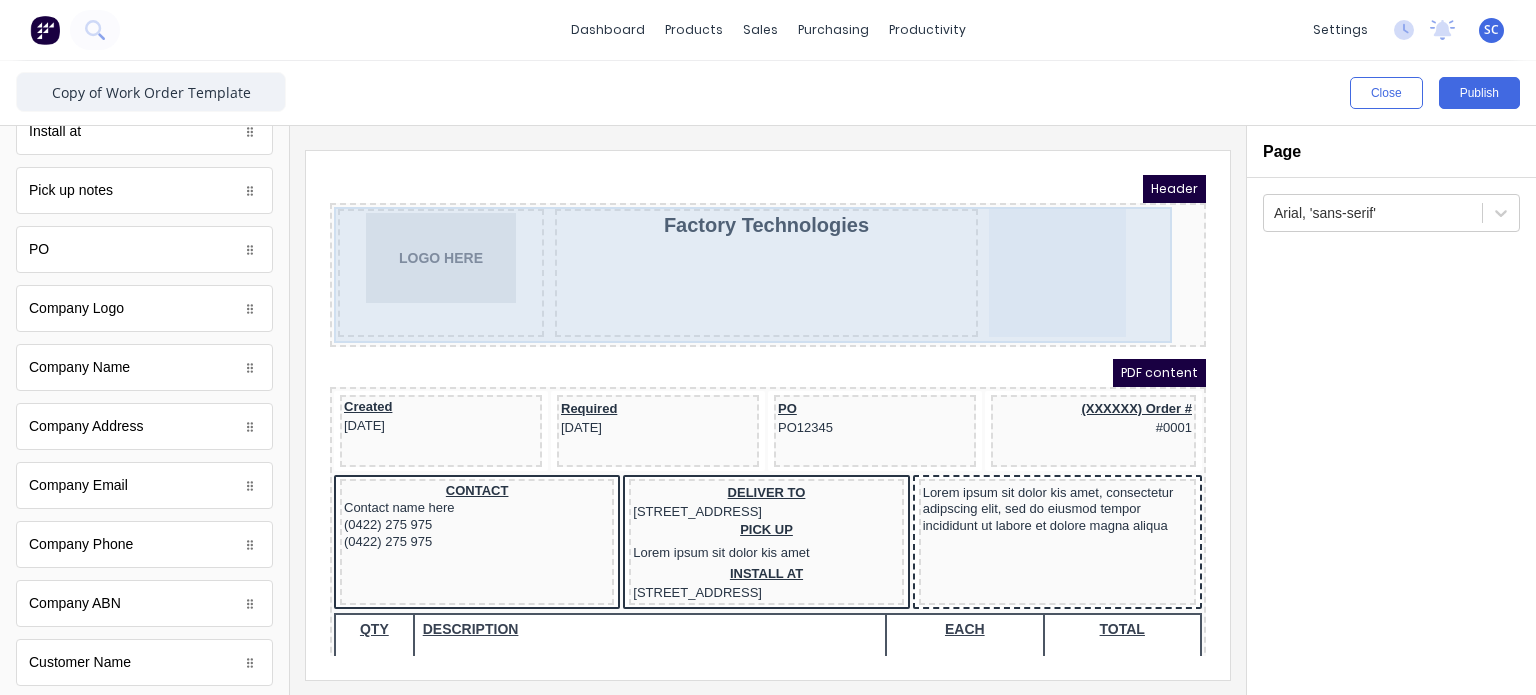 click on "Header LOGO HERE Factory Technologies PDF content Created 29/10/2024 Required 29/10/2024 PO PO12345 (XXXXXX) Order #  #0001 CONTACT Contact name here (0422) 275 975 (0422) 275 975 DELIVER TO 234 Beach Road Gold Coast, Queensland, Australia PICK UP Lorem ipsum sit dolor kis amet INSTALL AT 234 Beach Road Gold Coast, Queensland, Australia Lorem ipsum sit dolor kis amet, consectetur adipscing elit, sed do eiusmod tempor incididunt ut labore et dolore magna aliqua QTY DESCRIPTION EACH TOTAL 1 Basic Product Lorem ipsum dolor sit amet, consectetur adipiscing elit, sed do eiusmod tempor incididunt ut labore et dolore magna aliqua. Diameter 100cm Colorbond Cottage Green Parts # 967-12 $12.00 $12.00 1 #1 Colorbond Basalt 0.55 90mm 0 bends Lengths 1 x 1000 1 x 1500 $12.00 $12.00 1 Custom Formula Lorem ipsum dolor sit amet, consectetur adipiscing elit, sed do eiusmod tempor incididunt ut labore et dolore magna aliqua. Colorbond Cottage Green Height 23 Width 200 Dimension 2.5 Total:  74.75 $12.00 $12.00 Lineal Metres 1 1" at bounding box center (744, 391) 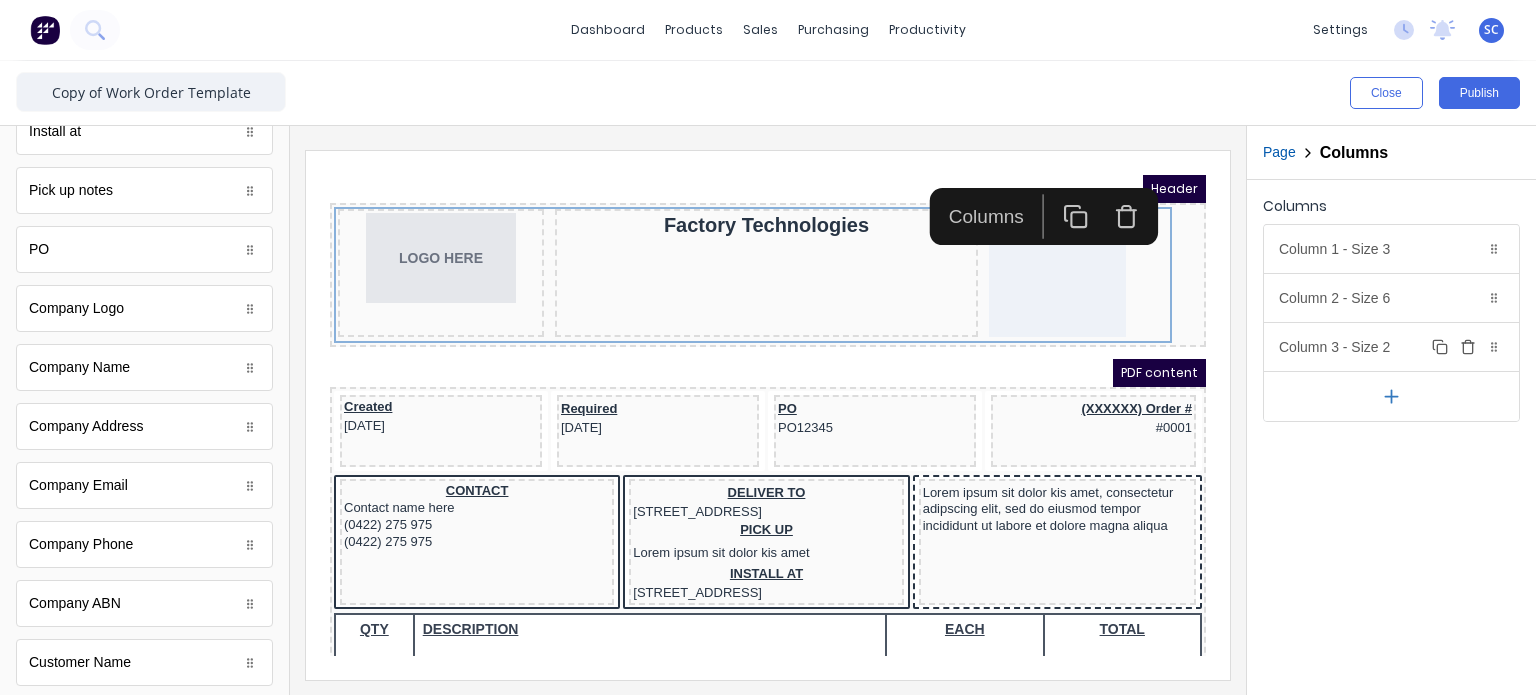 click 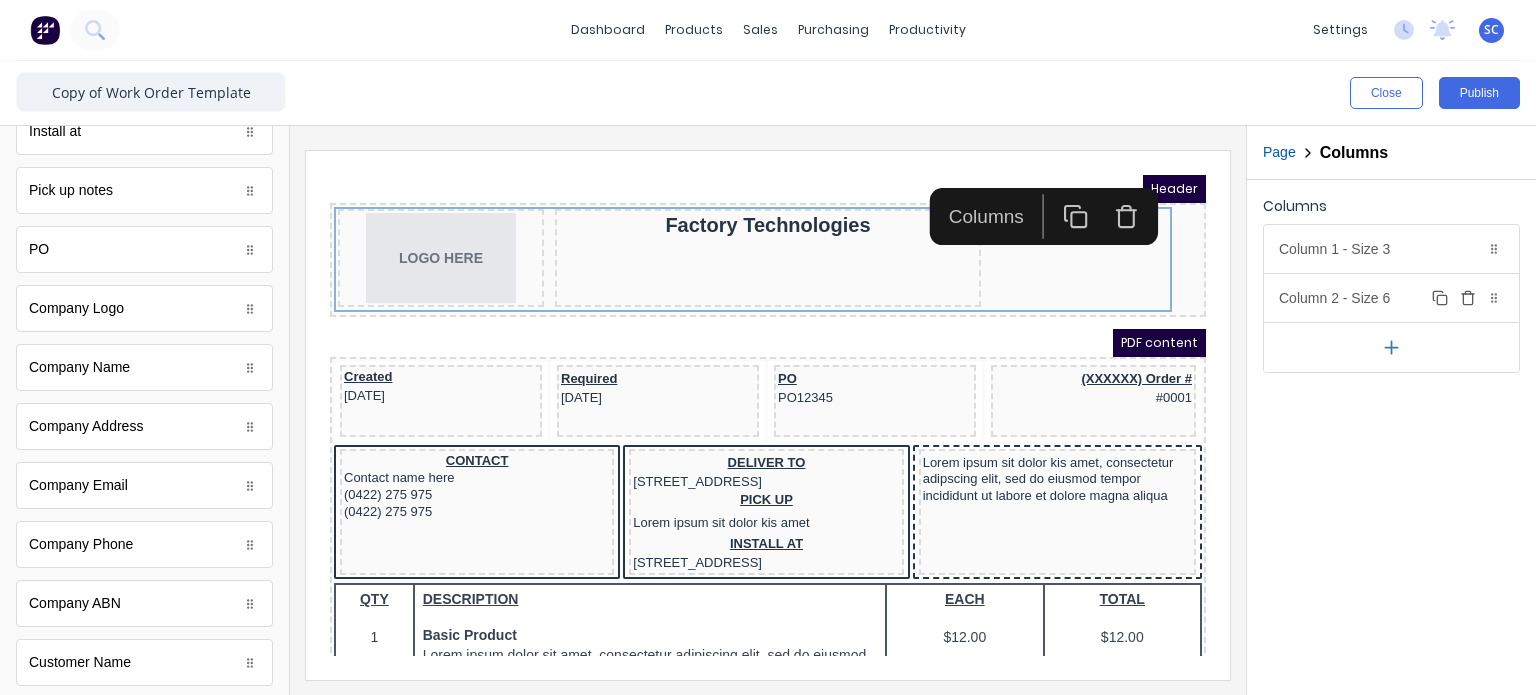 click on "Column 2 - Size 6 Duplicate Delete" at bounding box center (1391, 298) 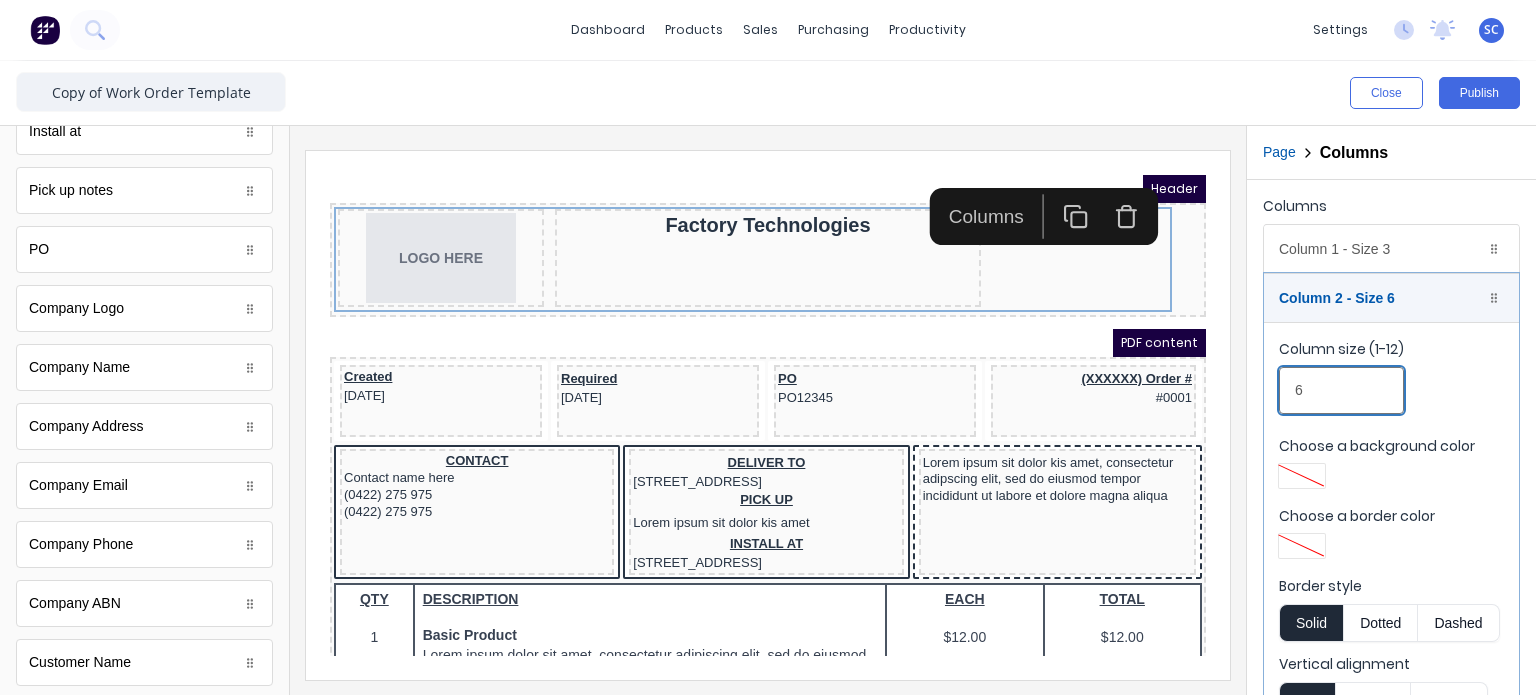 drag, startPoint x: 1364, startPoint y: 383, endPoint x: 1210, endPoint y: 387, distance: 154.05194 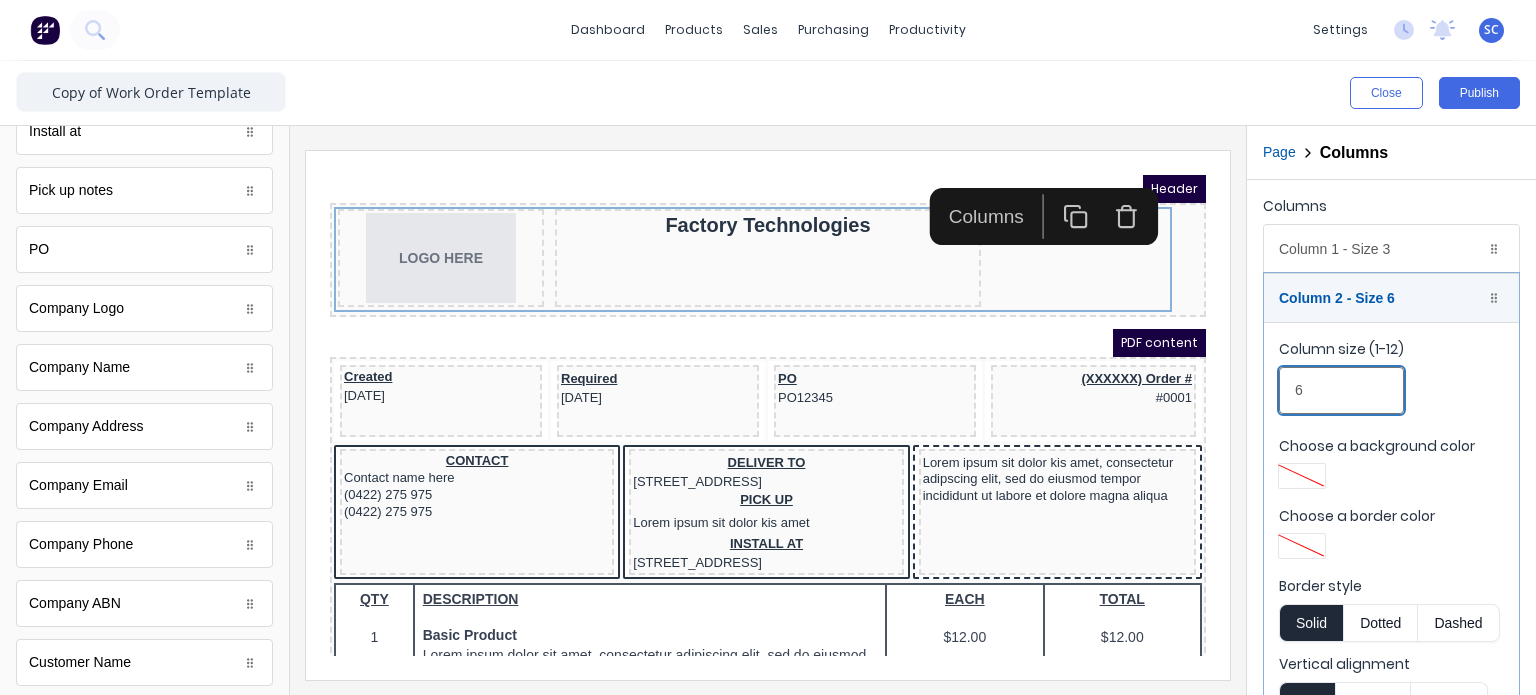 click on "Close   Publish   Components standard fields Notes Notes Created Date Created Date Required Date Required Date Order number Order number Accounting number Accounting number Deliver to Deliver to Install at Install at Pick up notes Pick up notes PO PO Company Logo Company Logo Company Name Company Name Company Address Company Address Company Email Company Email Company Phone Company Phone Company ABN Company ABN Customer Name Customer Name Customer Address Customer Address Contact Name Contact Name Contact Email Contact Email Contact Phone Number Contact Phone Number Contact Mobile Number Contact Mobile Number Products Products Outline Page Columns Columns Column 1 - Size 3 Duplicate Delete Column size (1-12) 3 Choose a background color Choose a border color Border style Solid Dotted Dashed Vertical alignment Top Center Bottom Column 2 - Size 6 Duplicate Delete Column size (1-12) 6 Choose a background color Choose a border color Border style Solid Dotted Dashed Vertical alignment Top Center Bottom" at bounding box center (768, 378) 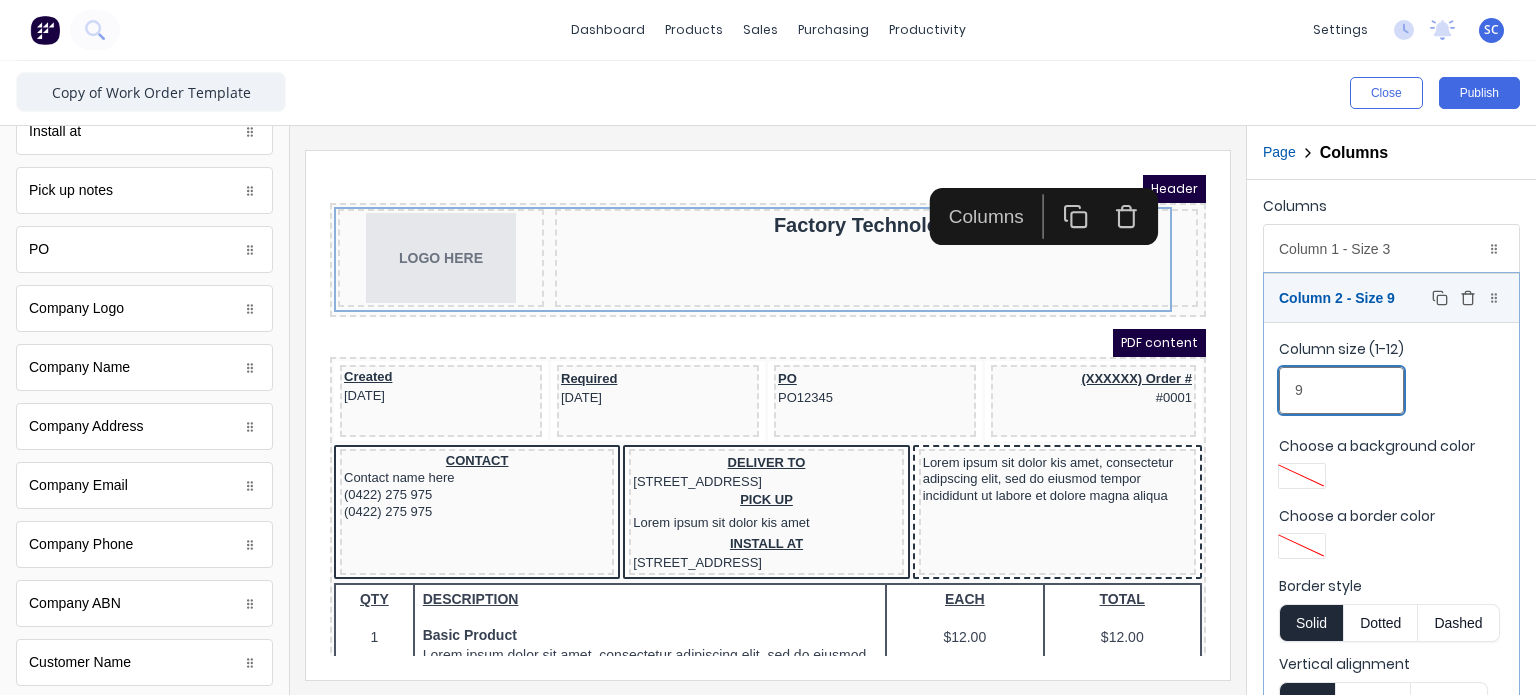 type on "9" 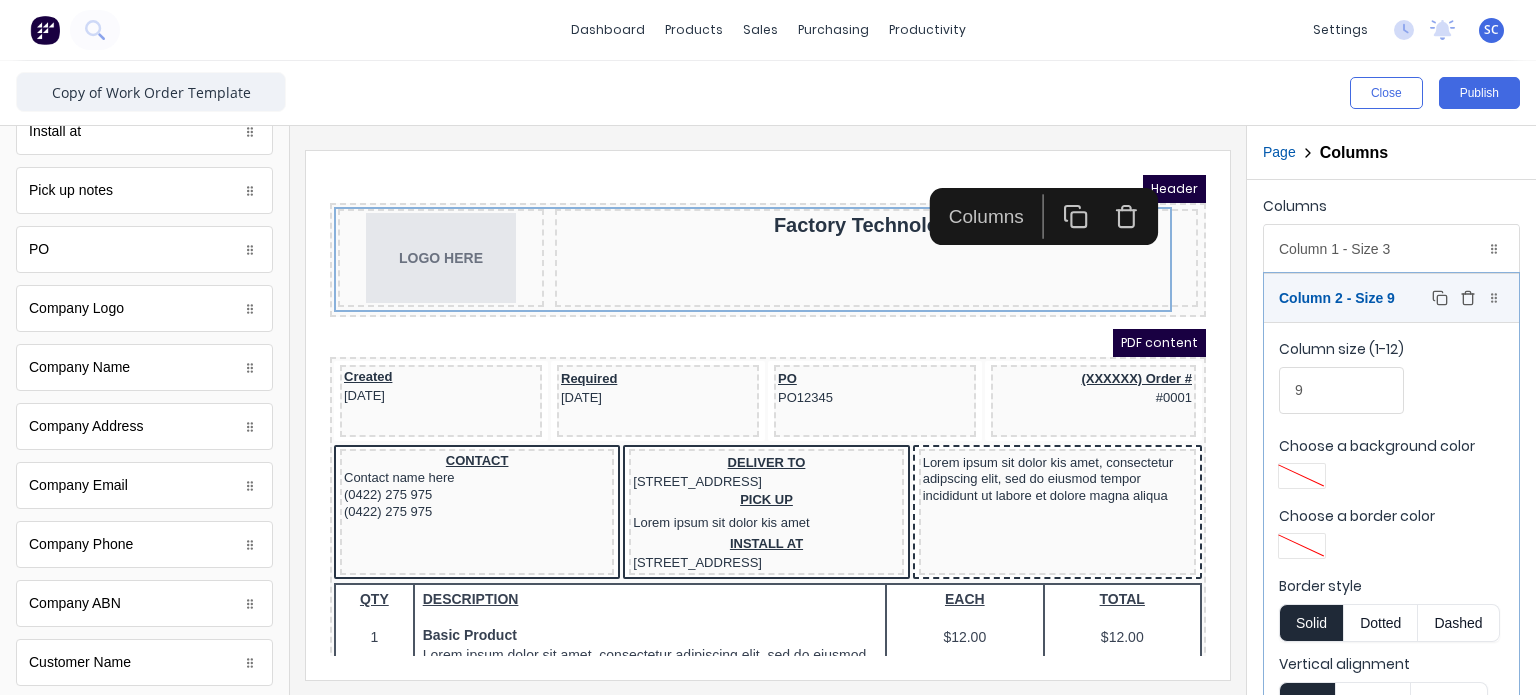 click on "Column 2 - Size 9 Duplicate Delete" at bounding box center [1391, 298] 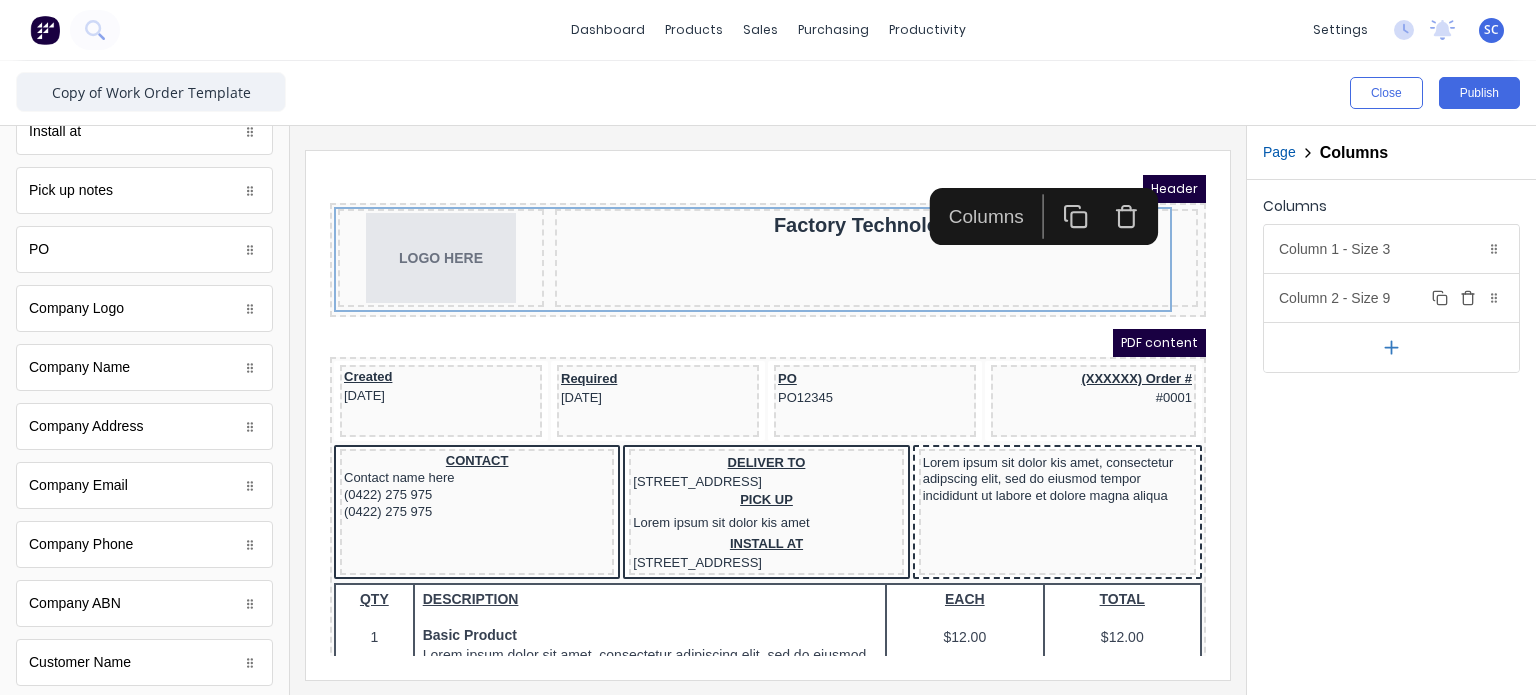 scroll, scrollTop: 96, scrollLeft: 0, axis: vertical 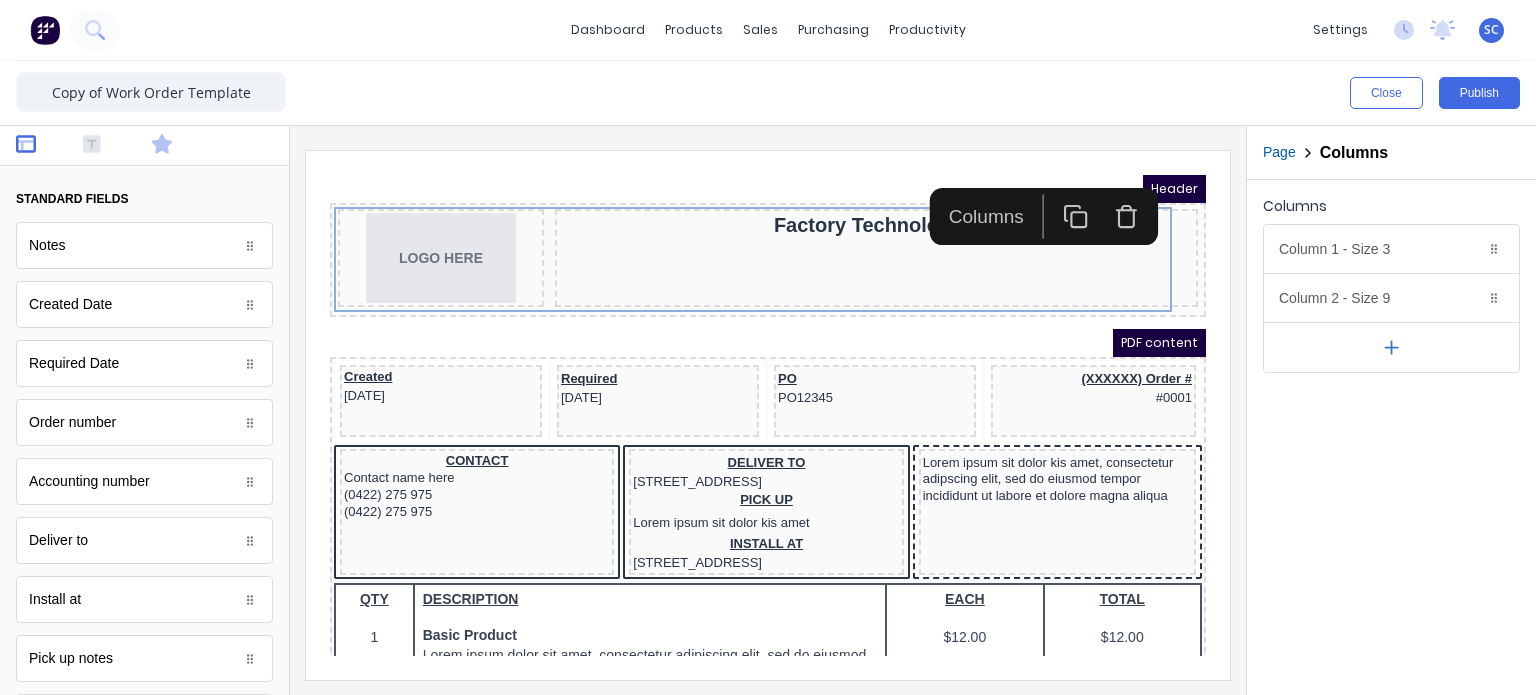 click at bounding box center [43, 146] 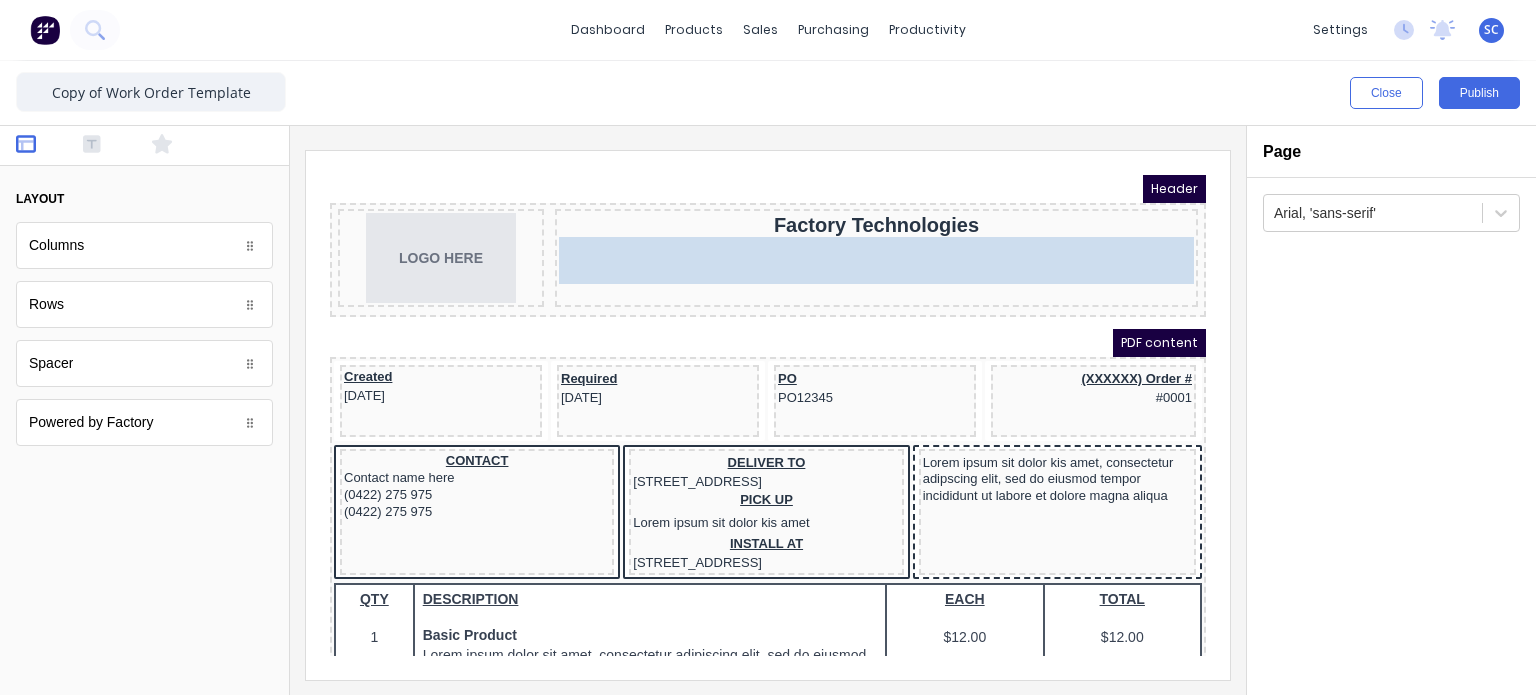 drag, startPoint x: 120, startPoint y: 259, endPoint x: 729, endPoint y: 263, distance: 609.0131 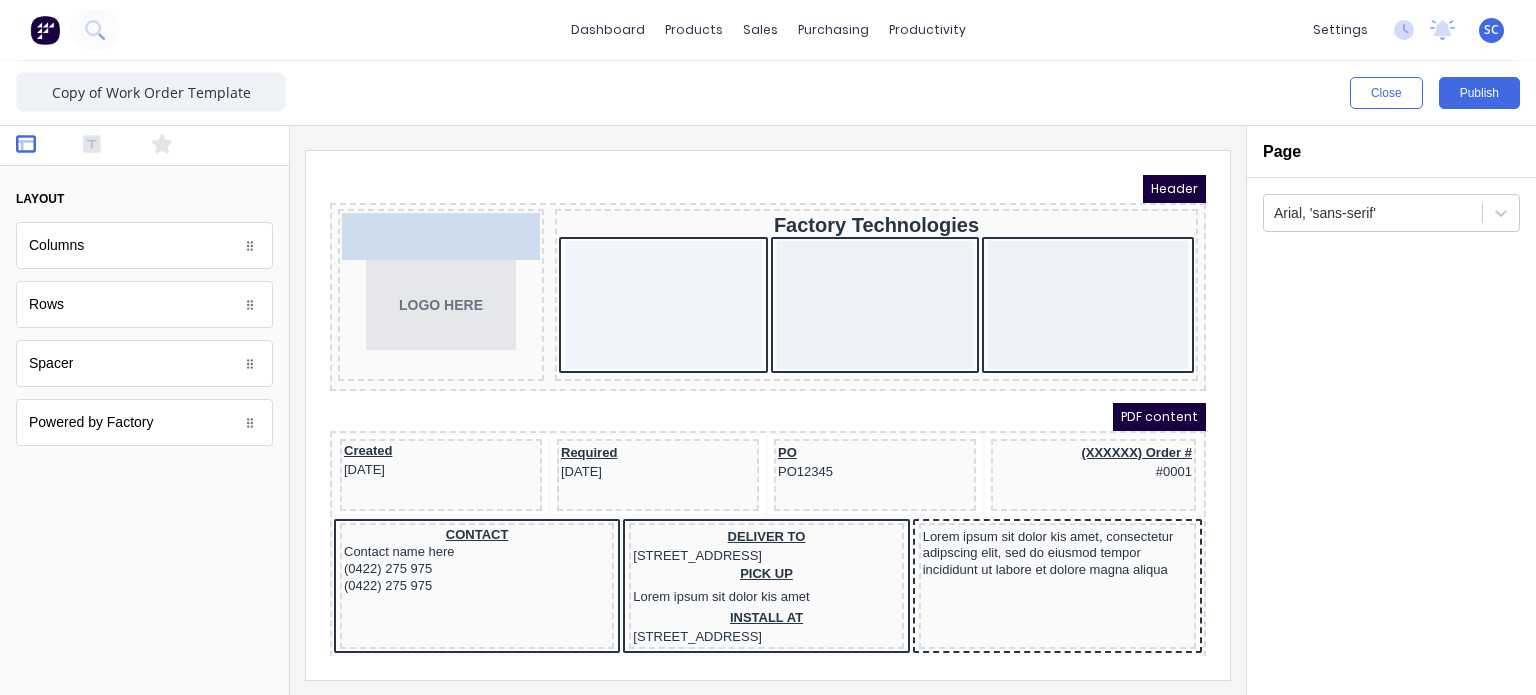 drag, startPoint x: 146, startPoint y: 375, endPoint x: 456, endPoint y: 225, distance: 344.3835 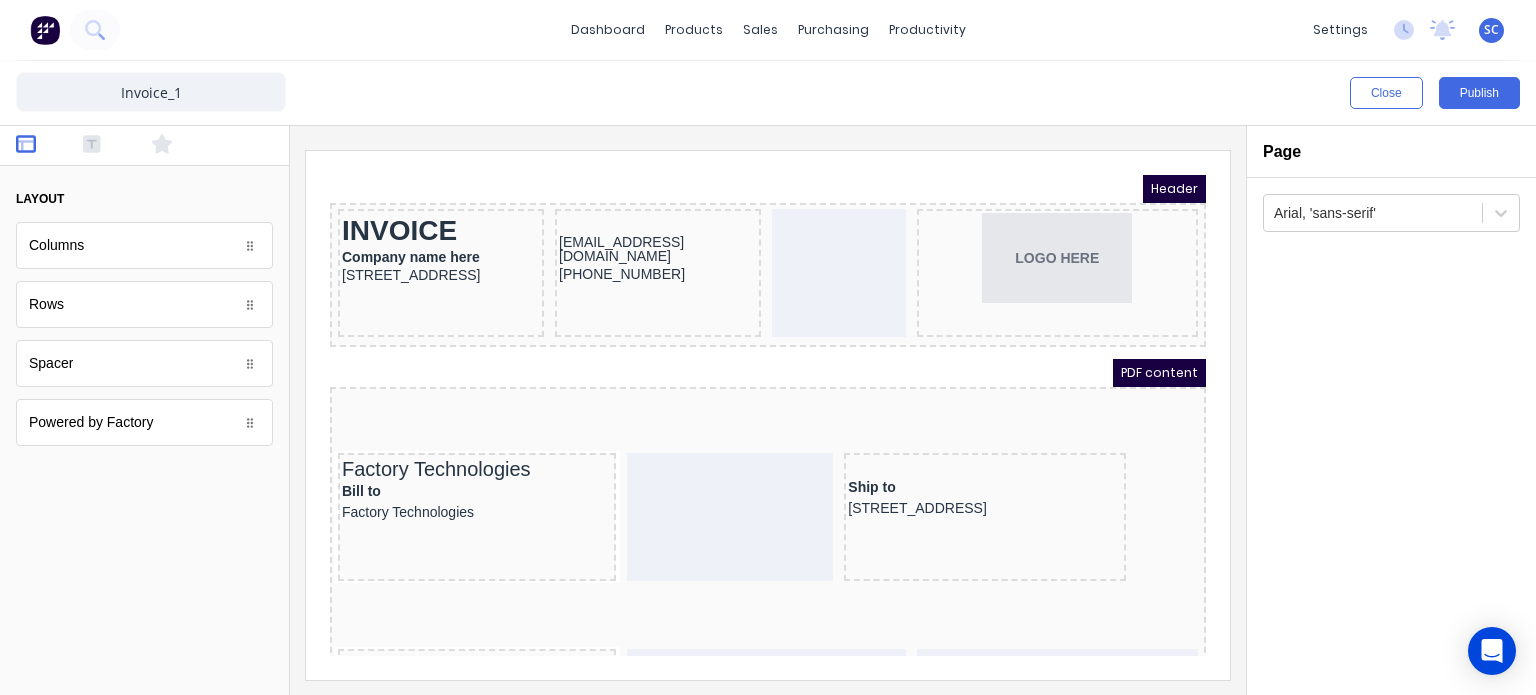 scroll, scrollTop: 0, scrollLeft: 0, axis: both 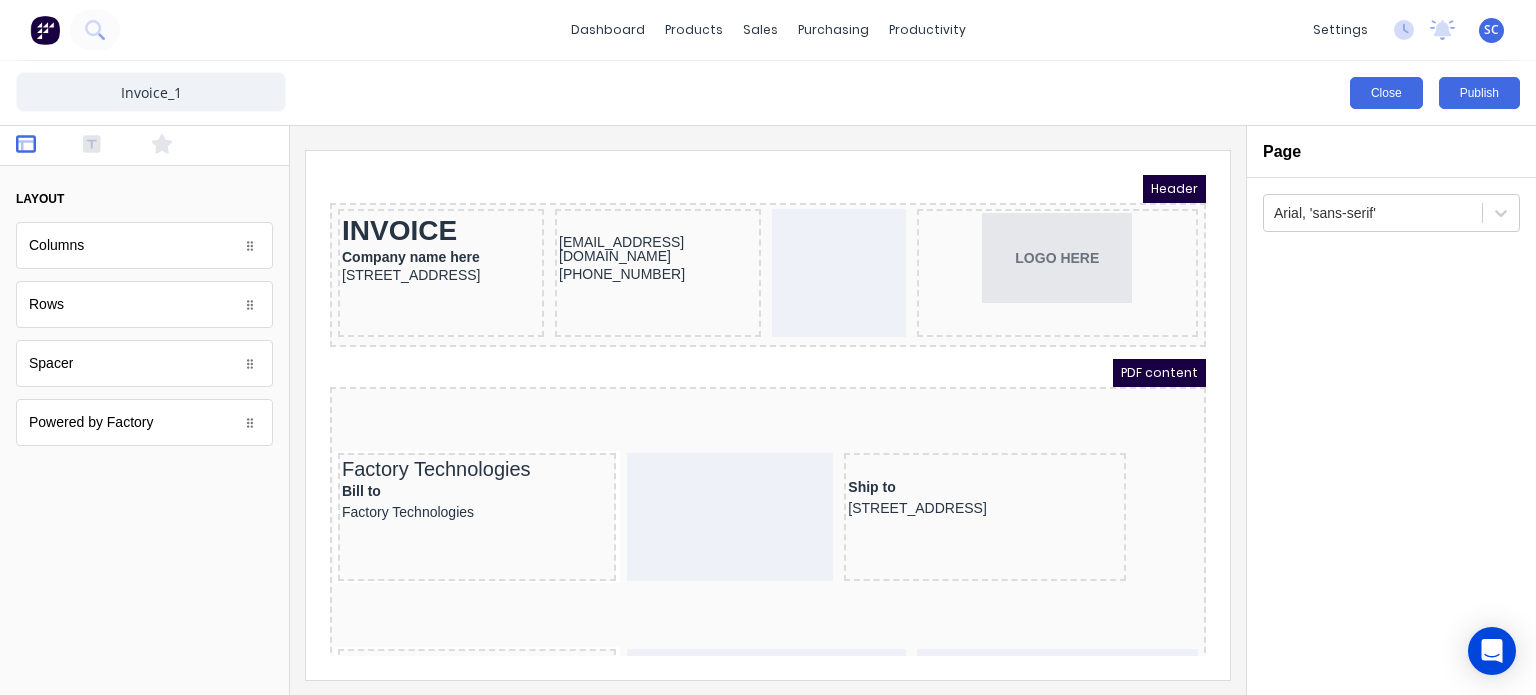 click on "Close" at bounding box center [1386, 93] 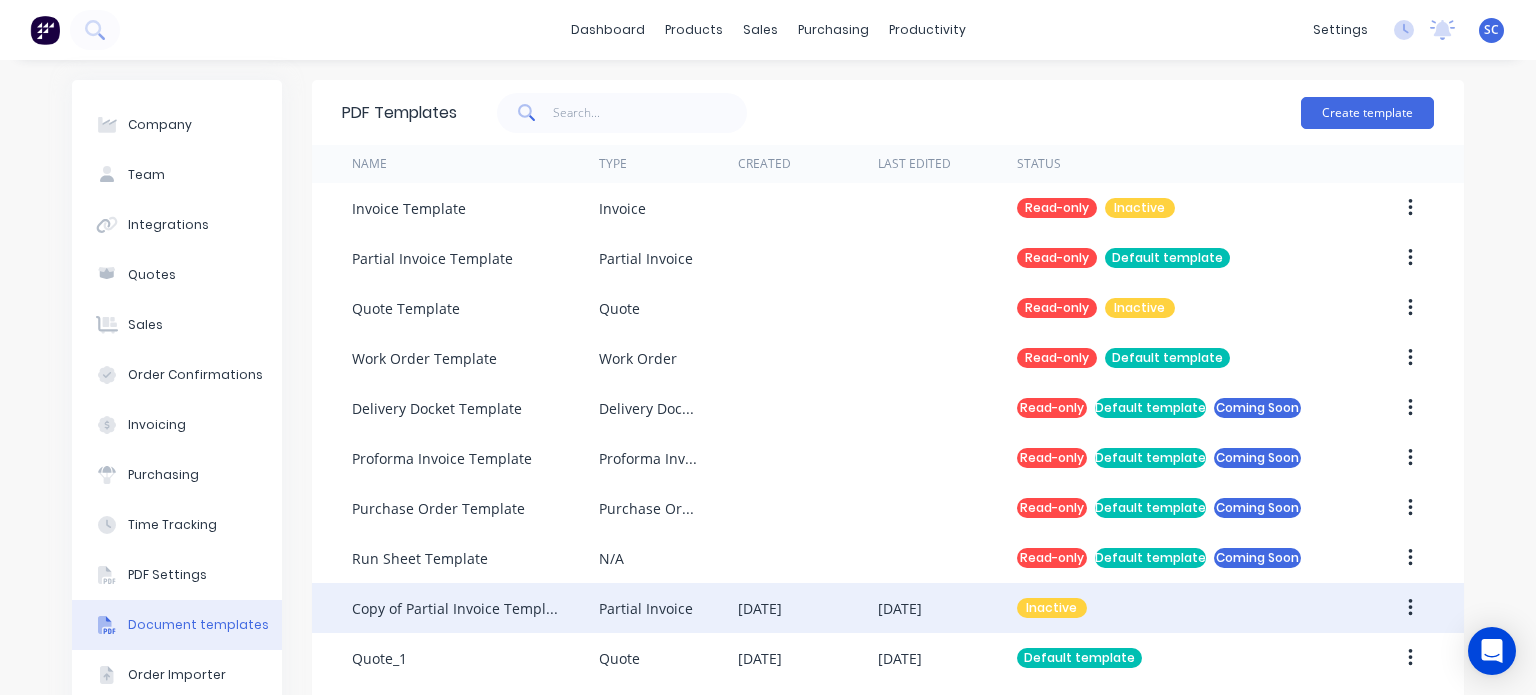 scroll, scrollTop: 165, scrollLeft: 0, axis: vertical 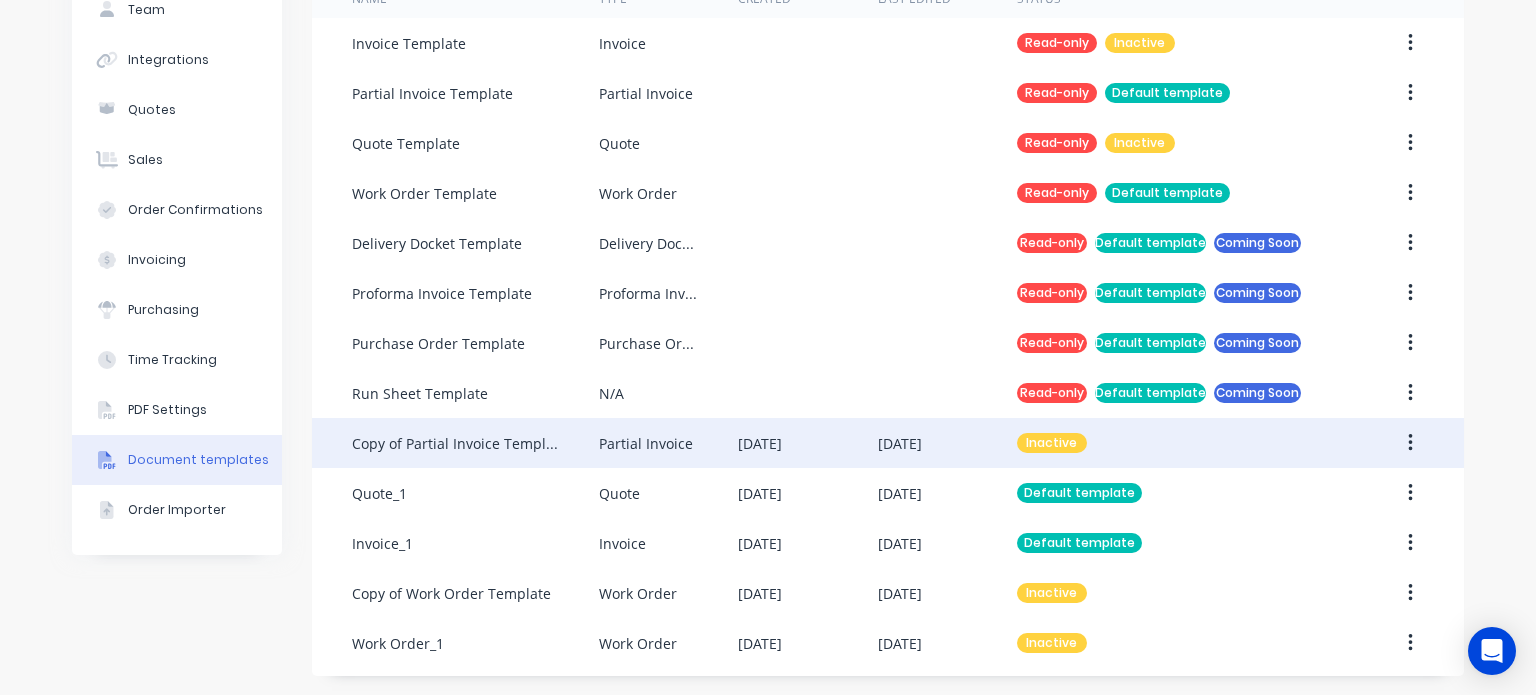 click on "25 Jul 2025" at bounding box center (807, 443) 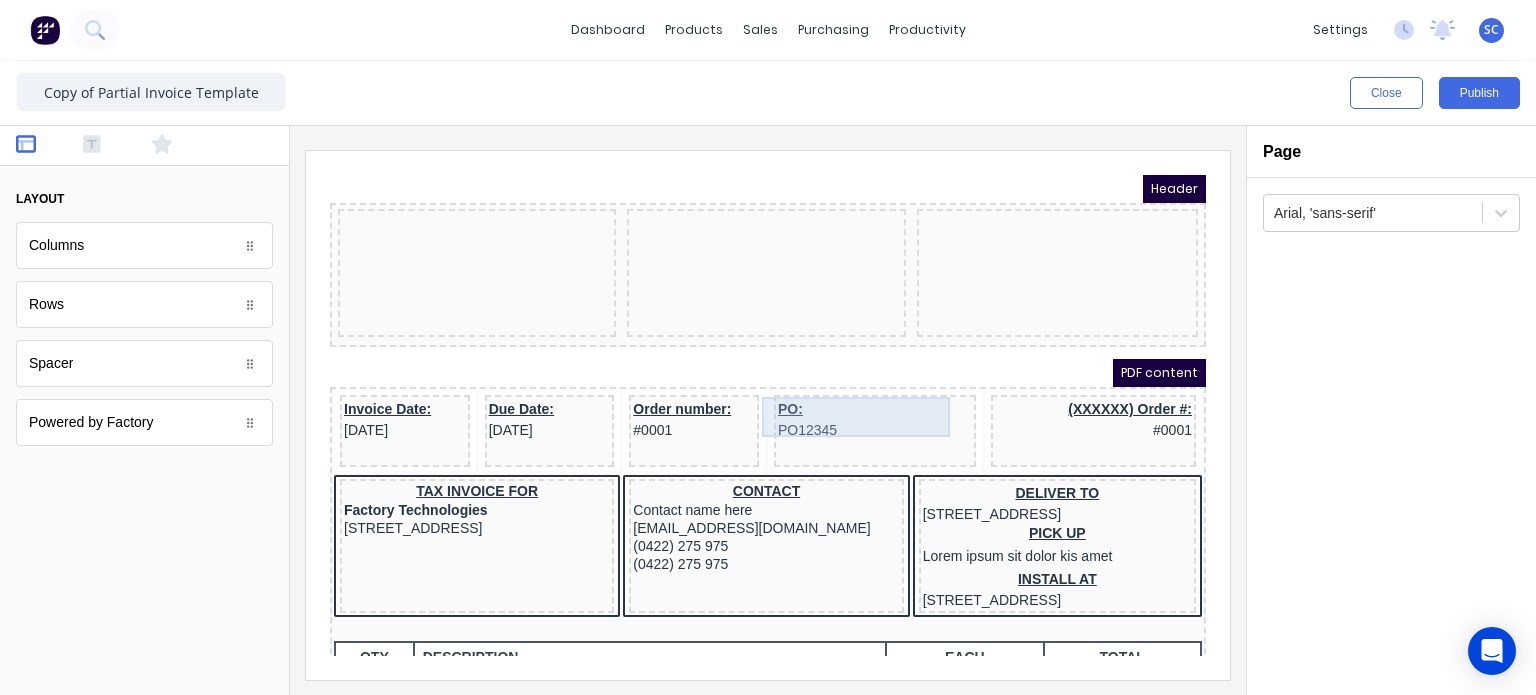 scroll, scrollTop: 0, scrollLeft: 0, axis: both 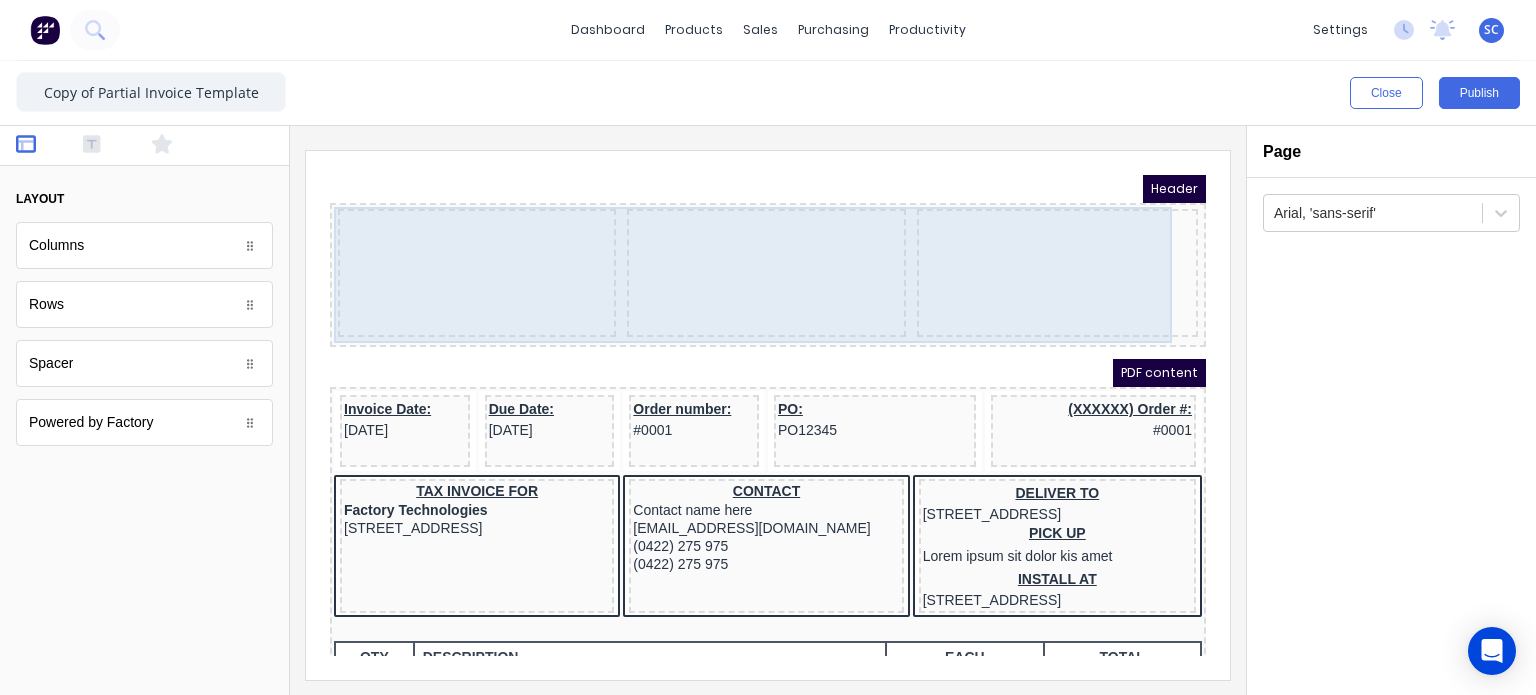 click on "Header PDF content Invoice Date:  29/10/2024 Due Date:  29/10/2024 Order number:  #0001 PO:  PO12345 (XXXXXX) Order #:  #0001 TAX INVOICE FOR Factory Technologies 234 Beach Road Gold Coast, Queensland, Australia, 4217 CONTACT Contact name here xxxxxxx@xxxxx.com (0422) 275 975 (0422) 275 975 DELIVER TO 234 Beach Road Gold Coast, Queensland, Australia PICK UP Lorem ipsum sit dolor kis amet INSTALL AT 234 Beach Road Gold Coast, Queensland, Australia QTY DESCRIPTION EACH TOTAL 1 Basic Product Lorem ipsum dolor sit amet, consectetur adipiscing elit, sed do eiusmod tempor incididunt ut labore et dolore magna aliqua. Diameter 100cm Colorbond Cottage Green Parts # 967-12 $12.00 $12.00 1 #1 Colorbond Basalt 0.55 90mm 0 bends Lengths 1 x 1000 1 x 1500 $12.00 $12.00 1 Custom Formula Lorem ipsum dolor sit amet, consectetur adipiscing elit, sed do eiusmod tempor incididunt ut labore et dolore magna aliqua. Colorbond Cottage Green Height 23 Width 200 Dimension 2.5 Total:  74.75 $12.00 $12.00 Lineal Metres Diameter 100cm 1" at bounding box center (744, 391) 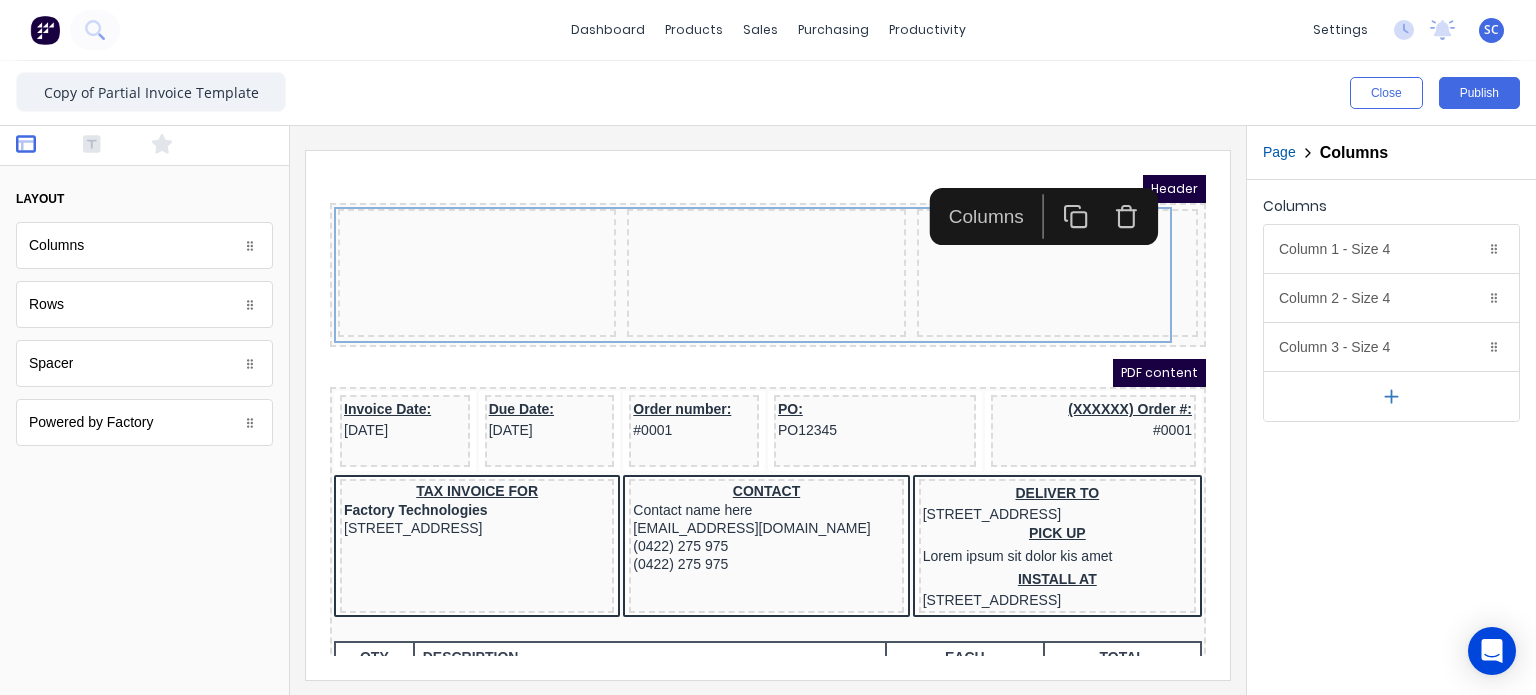 click 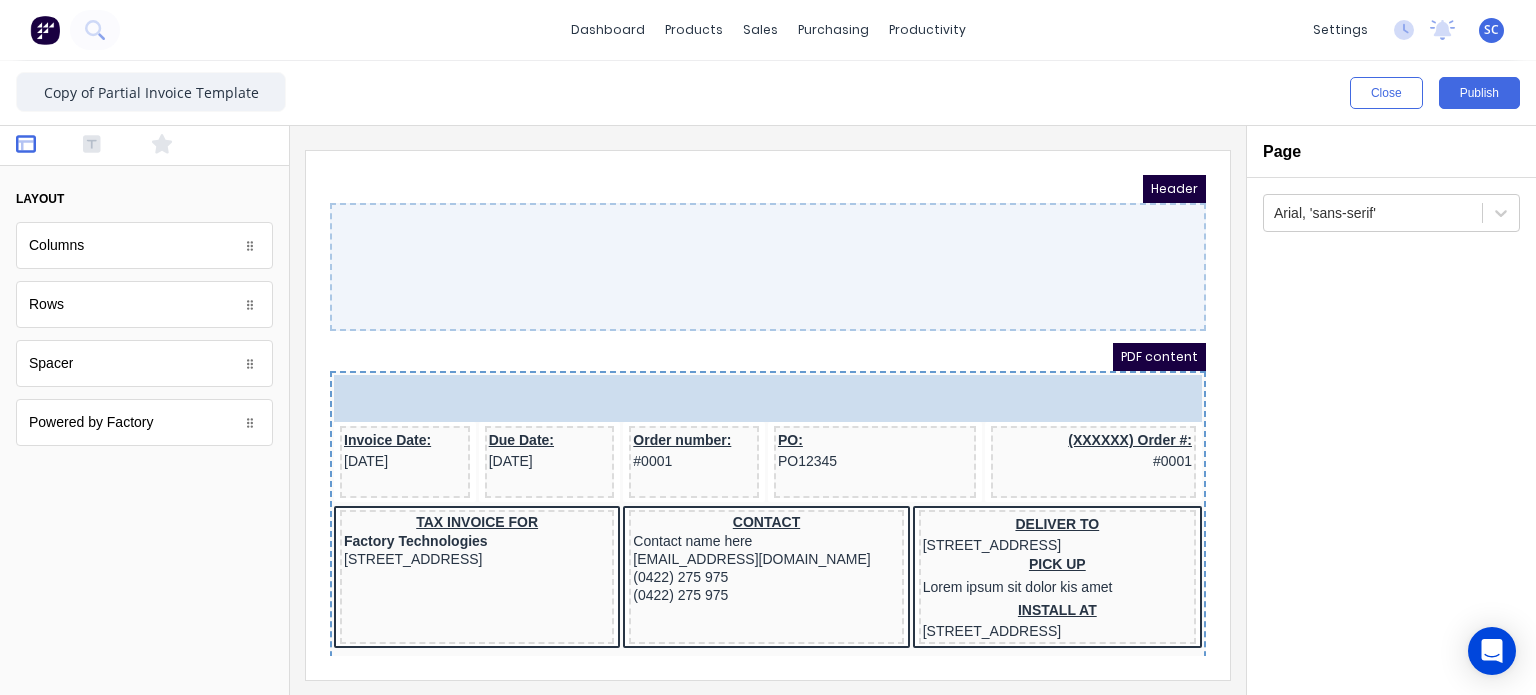 drag, startPoint x: 122, startPoint y: 241, endPoint x: 259, endPoint y: 196, distance: 144.20125 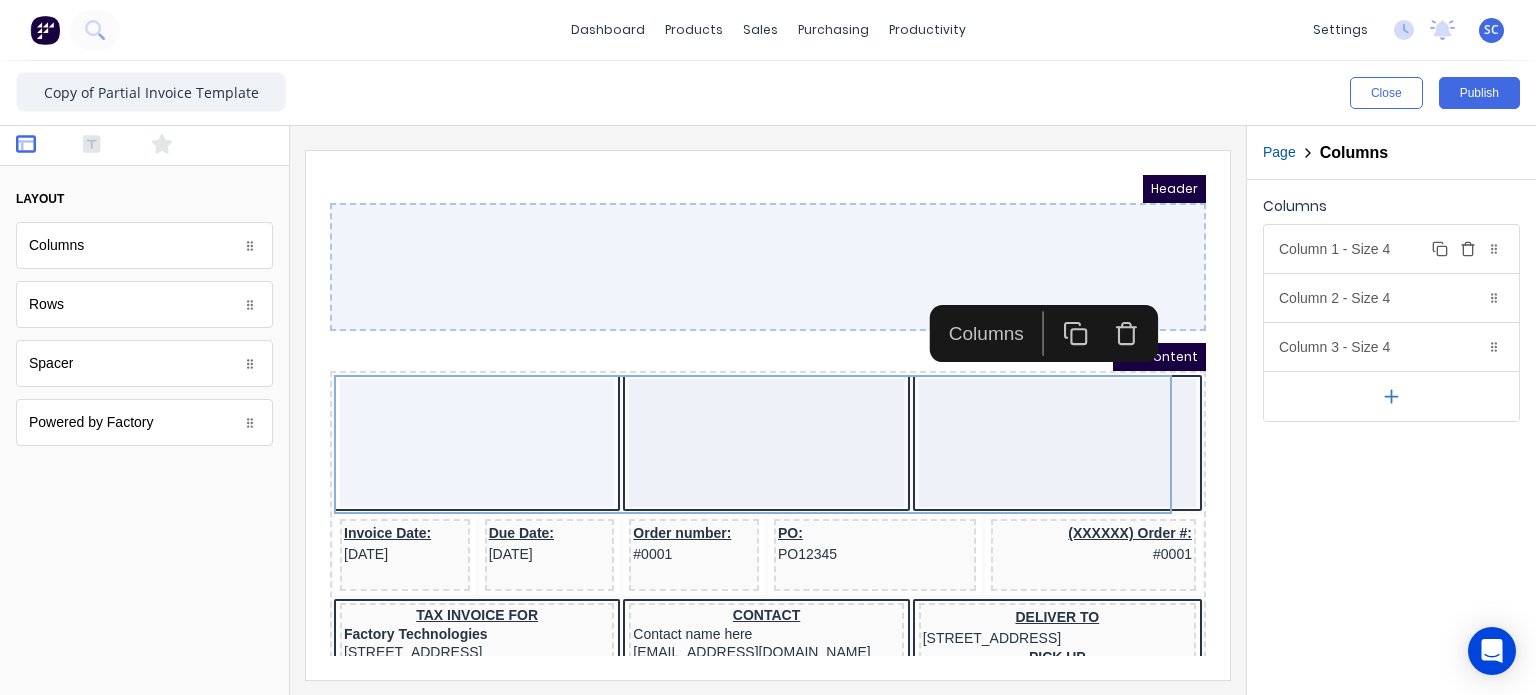 click on "Column 1 - Size 4 Duplicate Delete" at bounding box center (1391, 249) 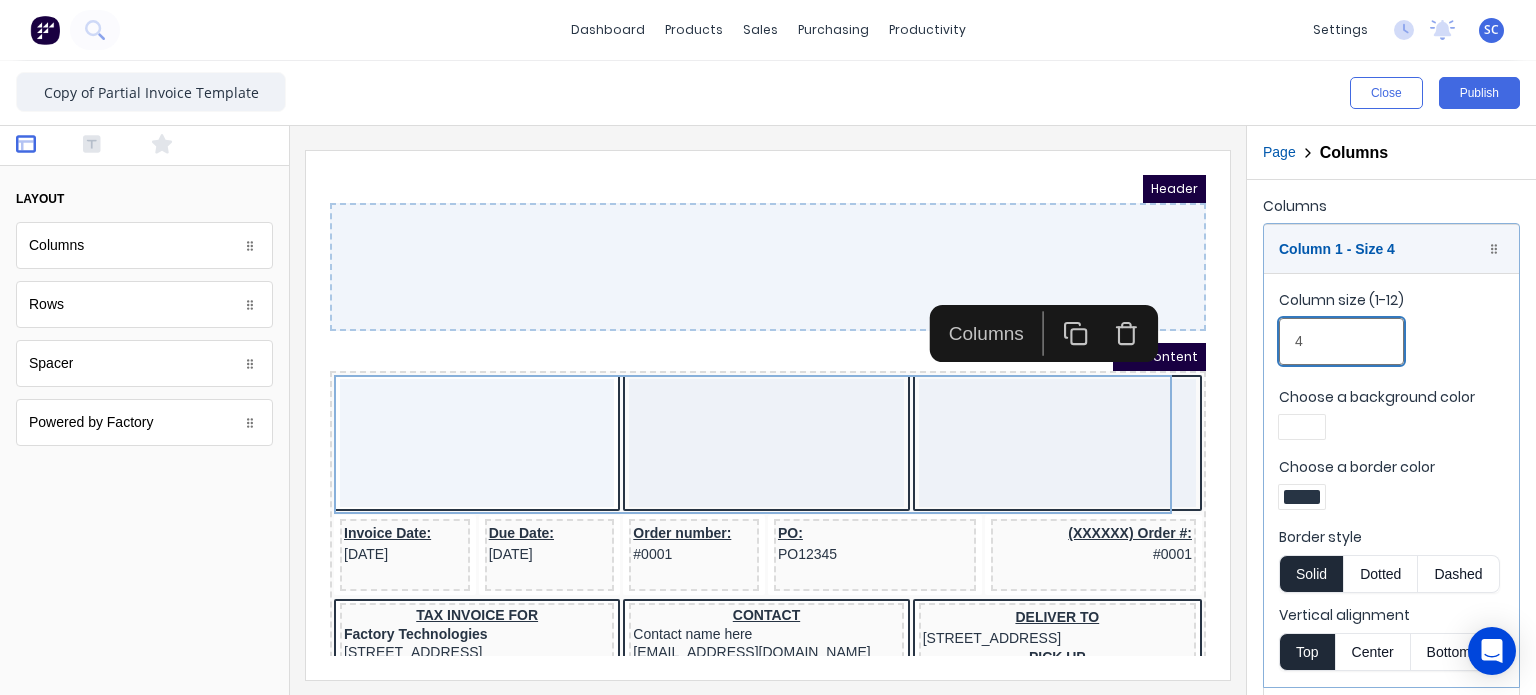 drag, startPoint x: 1617, startPoint y: 483, endPoint x: 1119, endPoint y: 339, distance: 518.40137 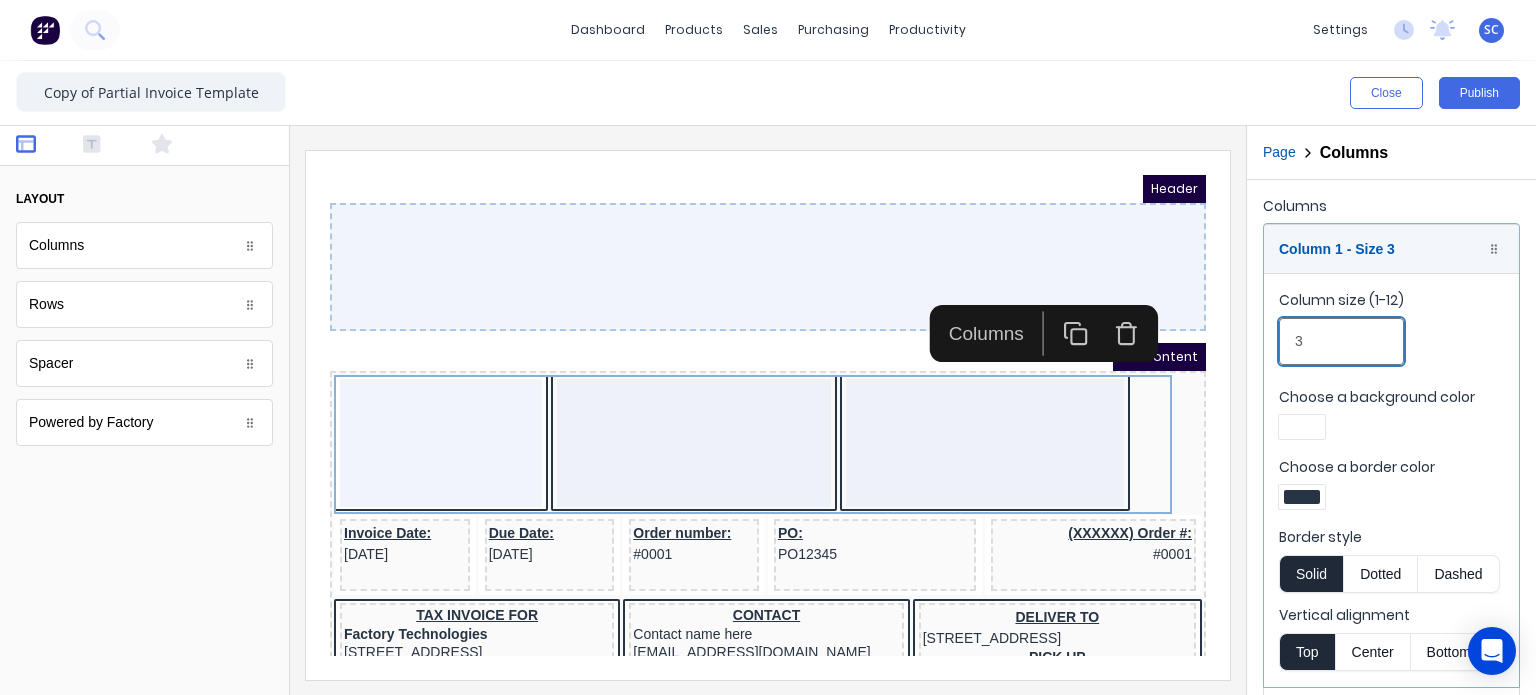 drag, startPoint x: 1646, startPoint y: 481, endPoint x: 1153, endPoint y: 327, distance: 516.493 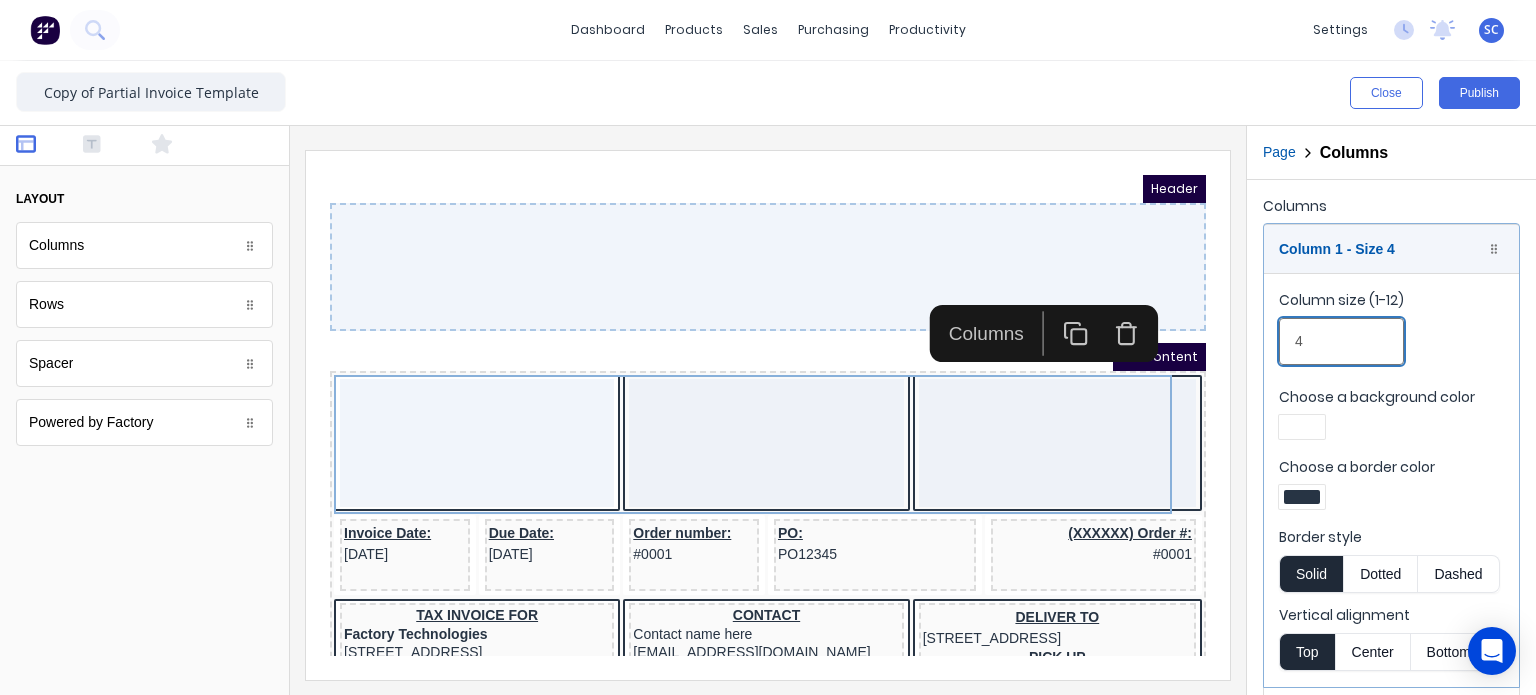 type on "4" 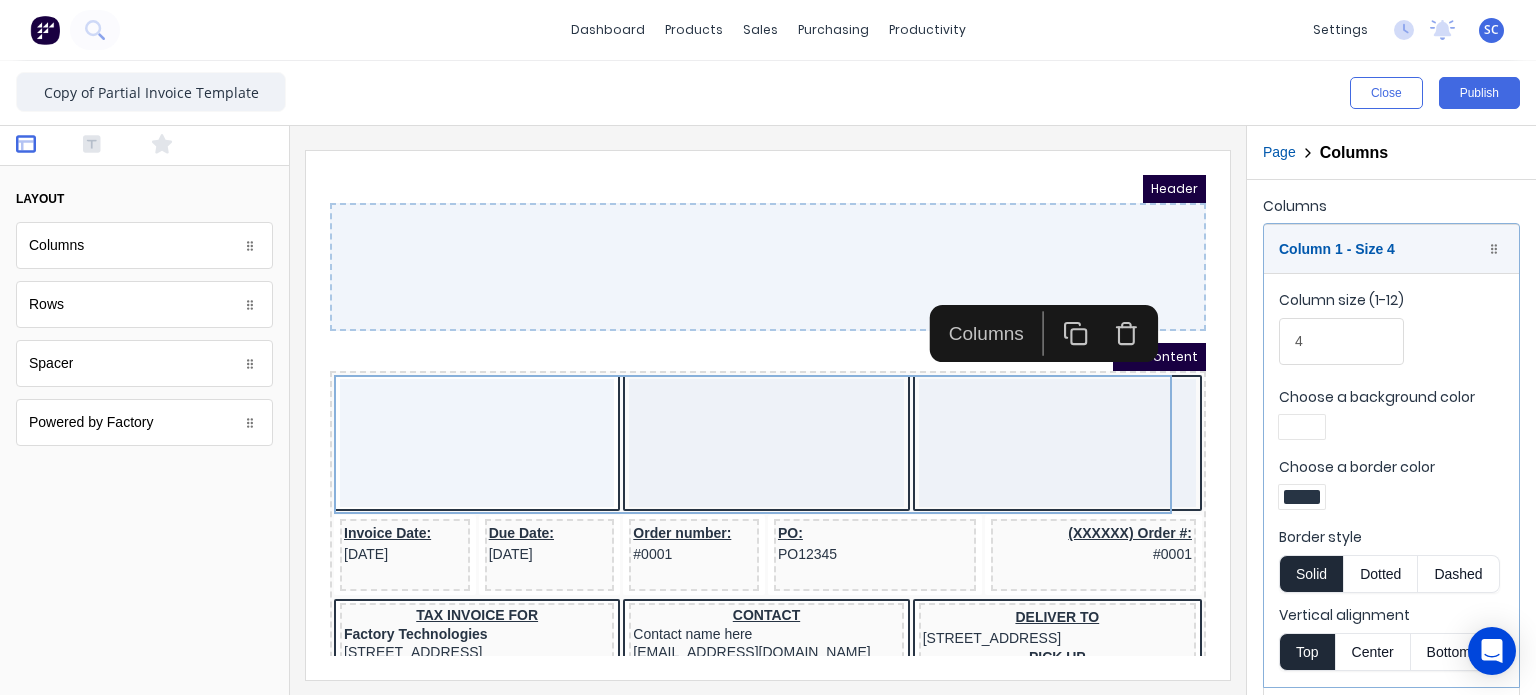 click at bounding box center [1391, 500] 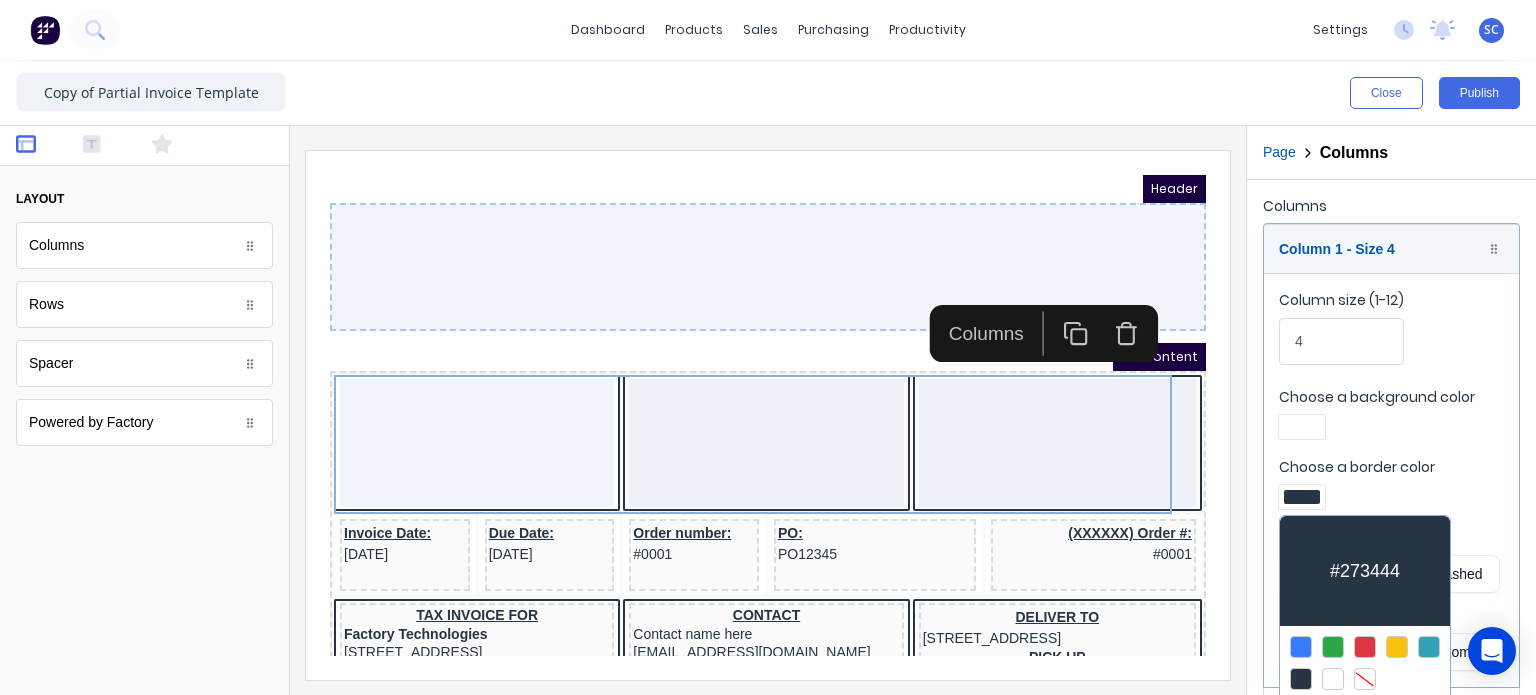 click at bounding box center (1365, 663) 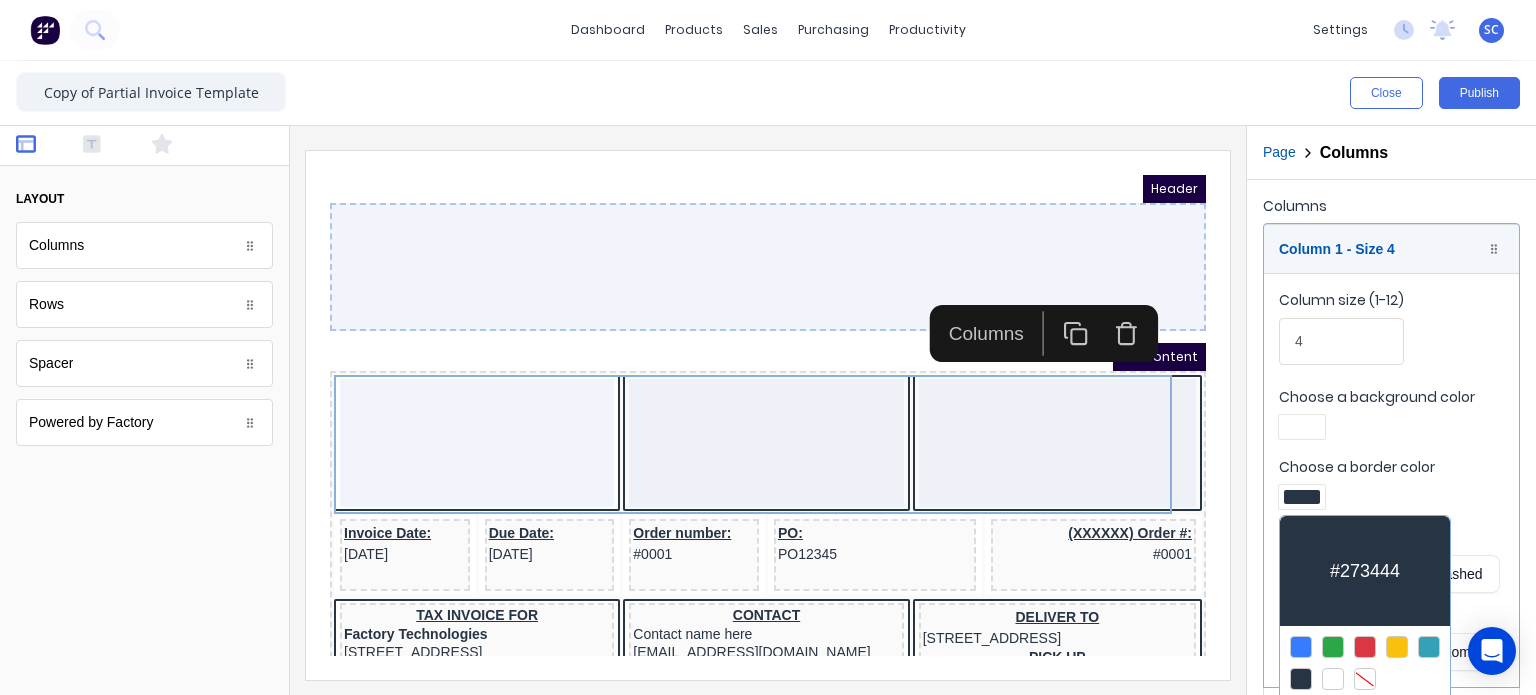 click at bounding box center (1365, 679) 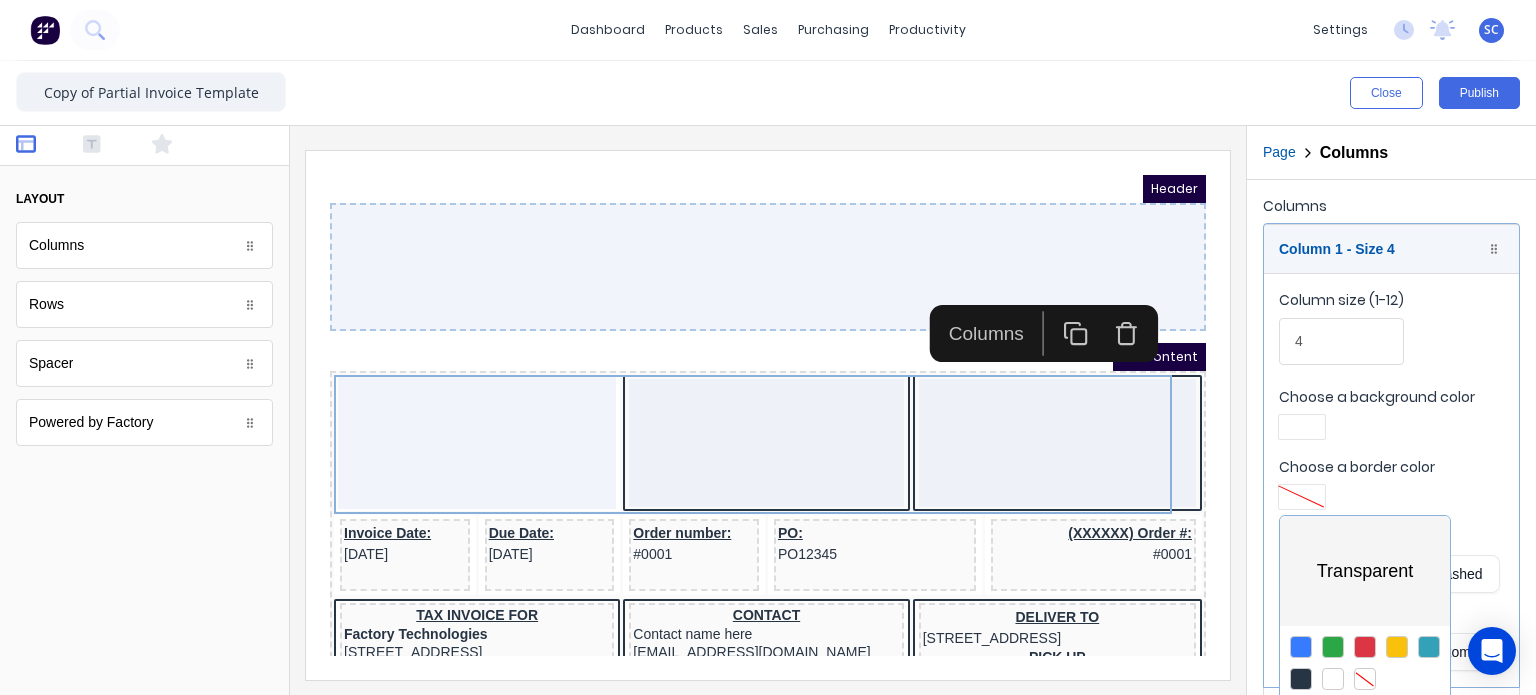 click at bounding box center (768, 347) 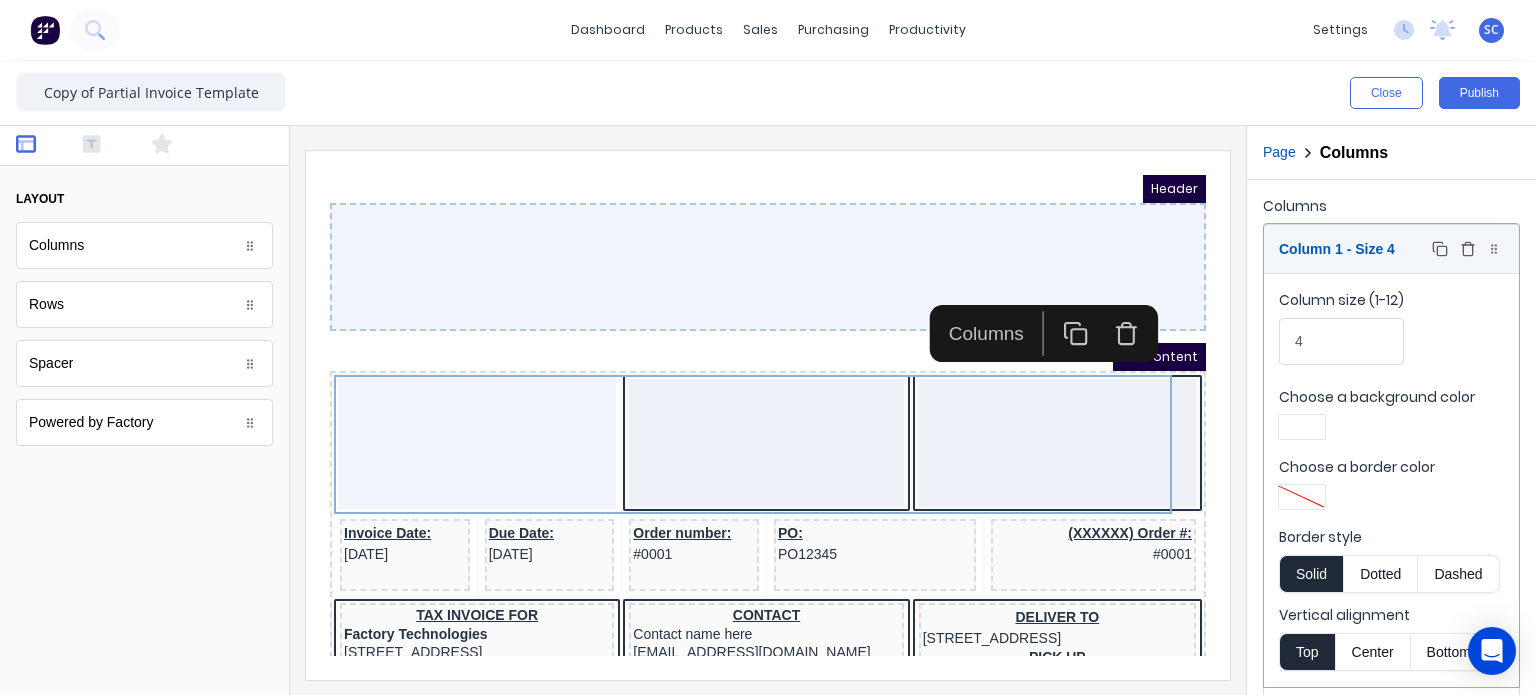 click on "Column 1 - Size 4 Duplicate Delete" at bounding box center (1391, 249) 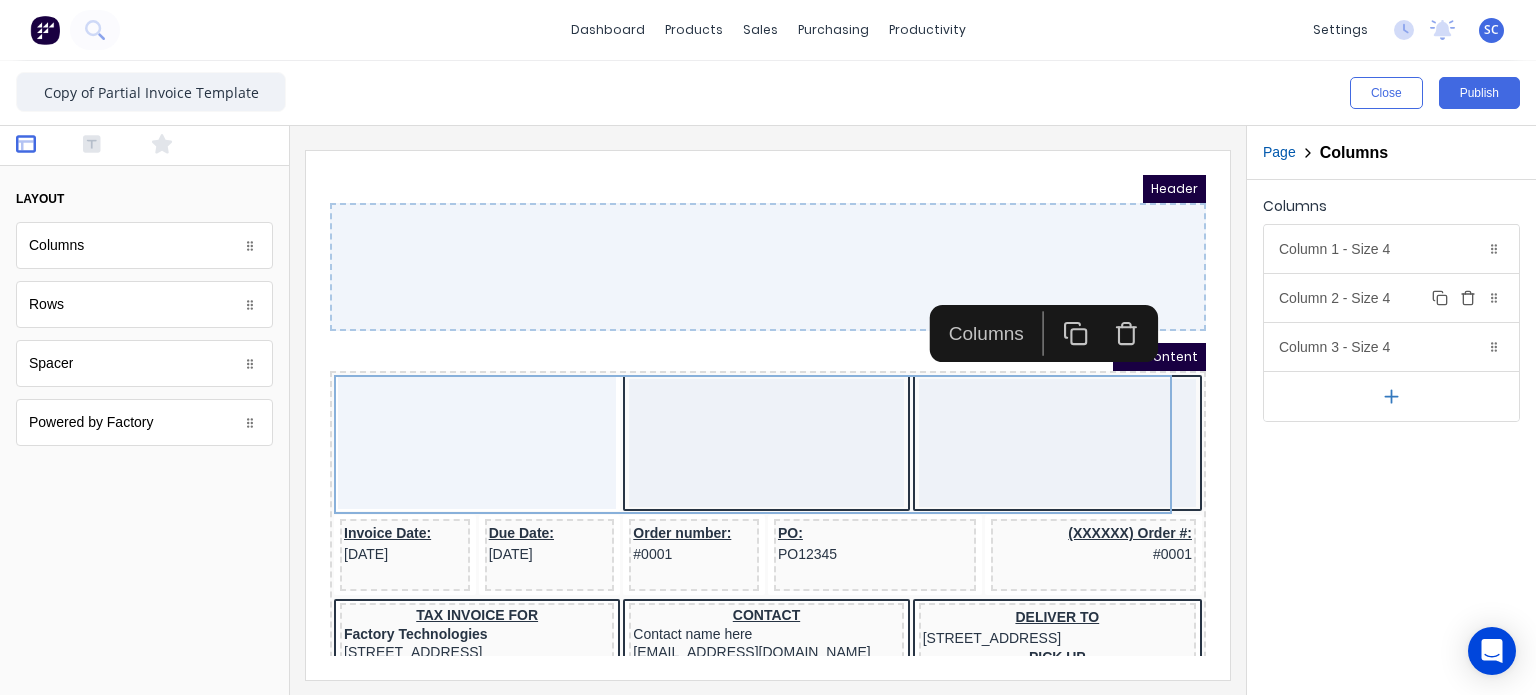 click on "Column 2 - Size 4 Duplicate Delete" at bounding box center (1391, 298) 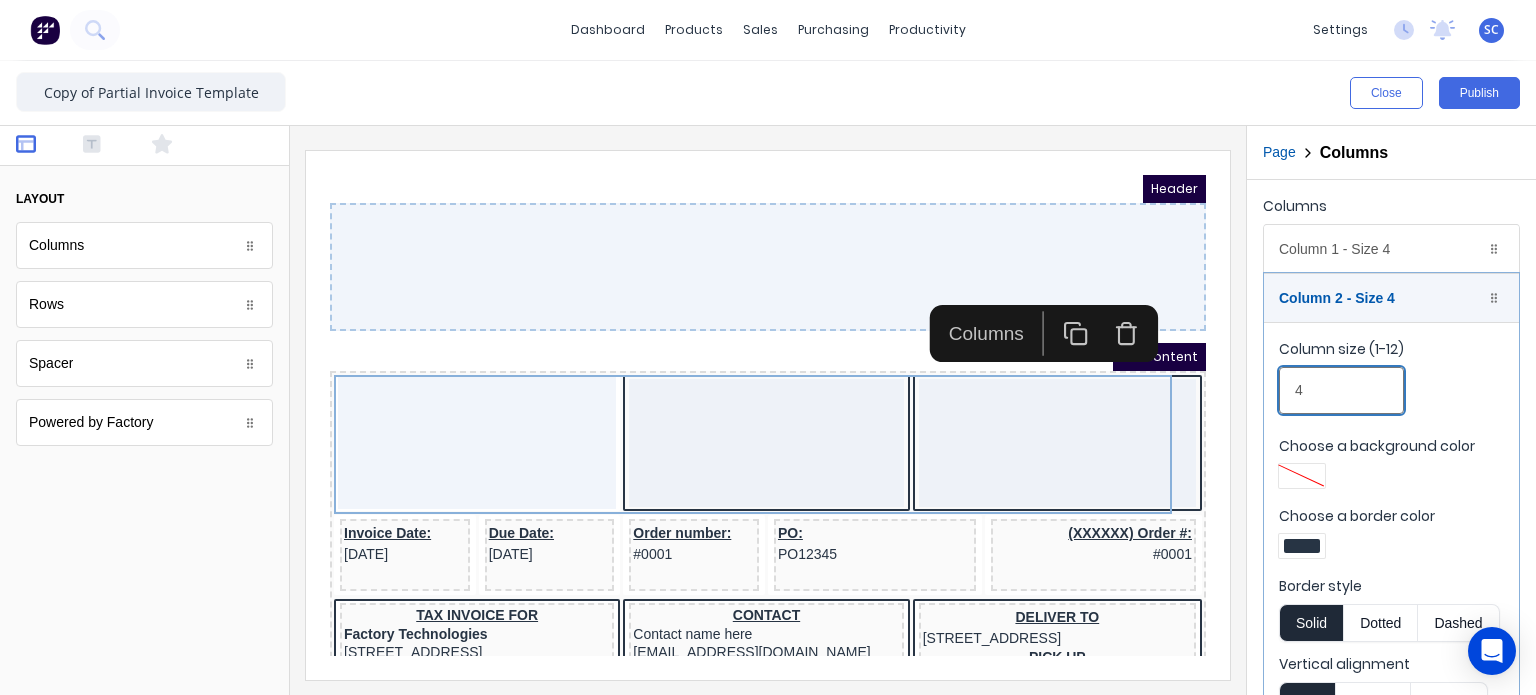 drag, startPoint x: 1634, startPoint y: 539, endPoint x: 1110, endPoint y: 346, distance: 558.4129 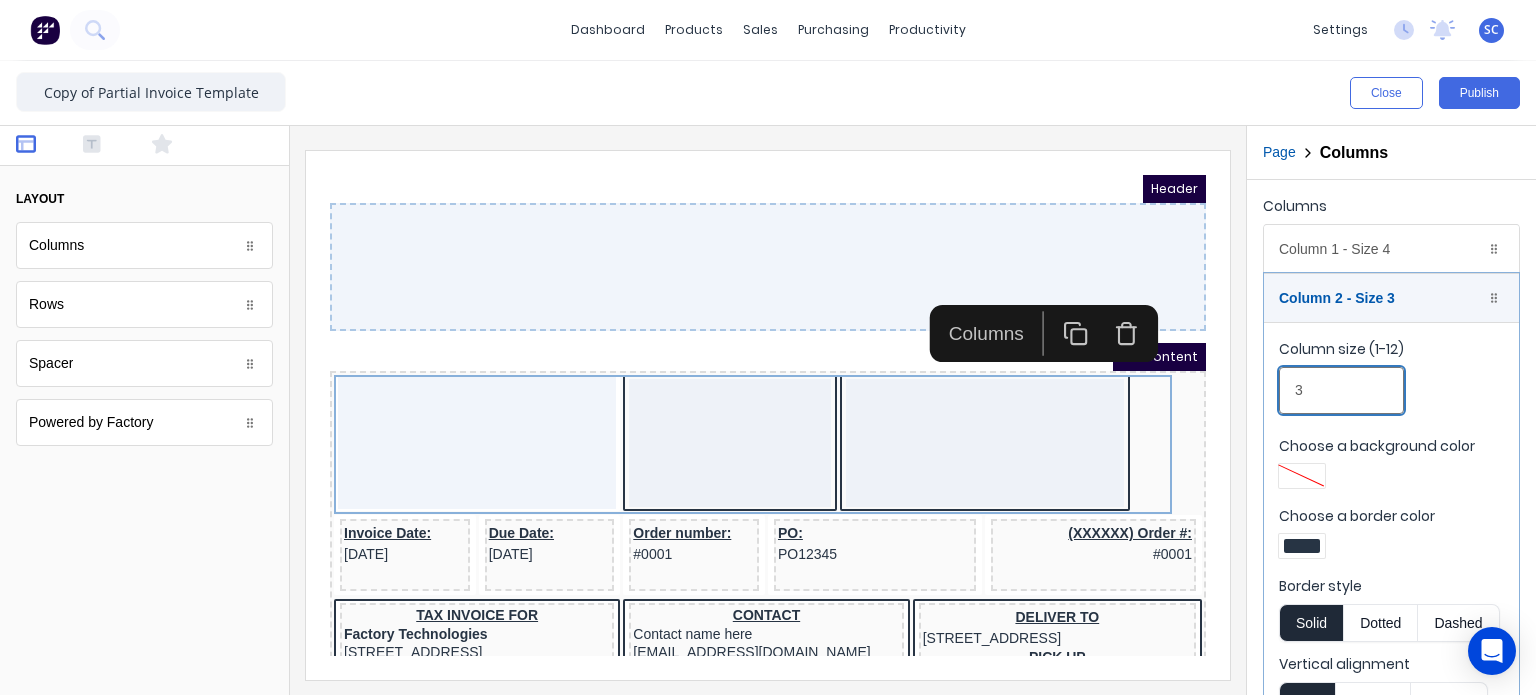 type on "3" 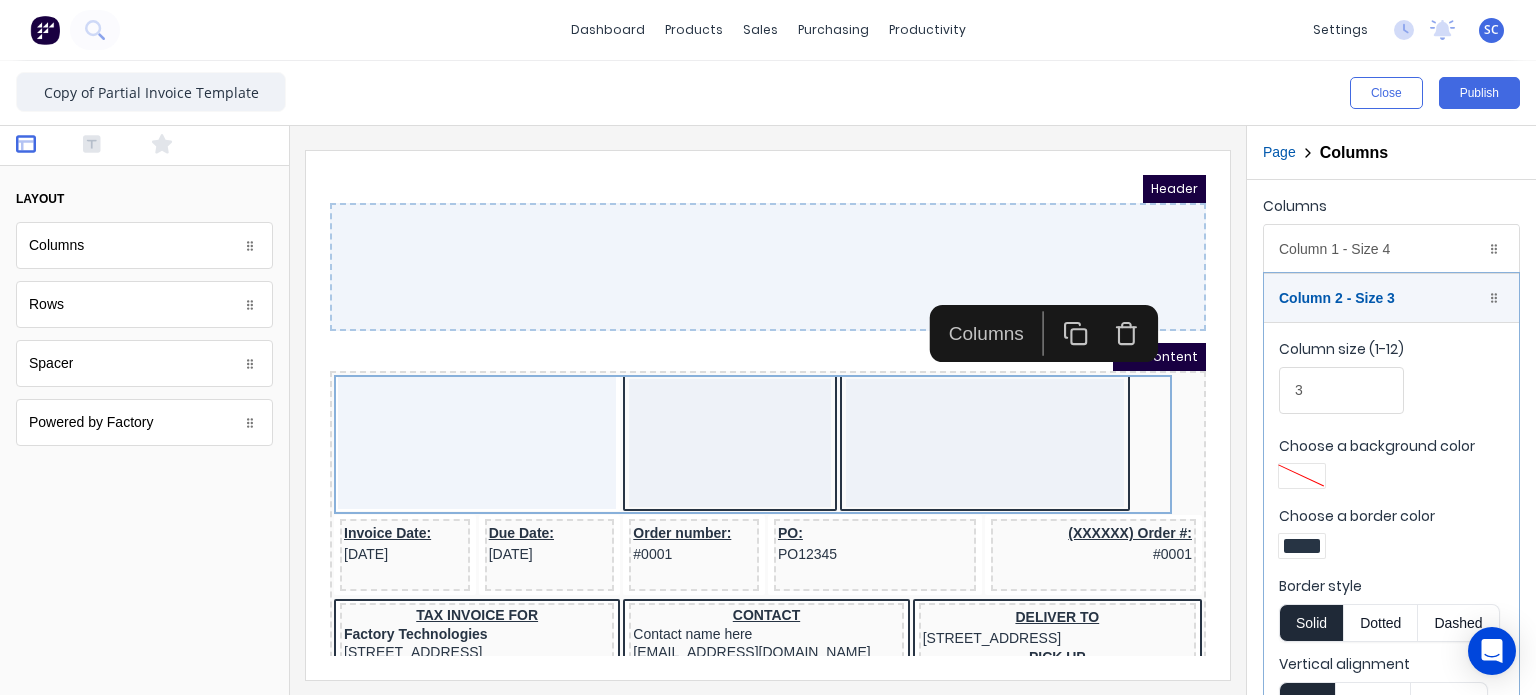 click at bounding box center [1302, 546] 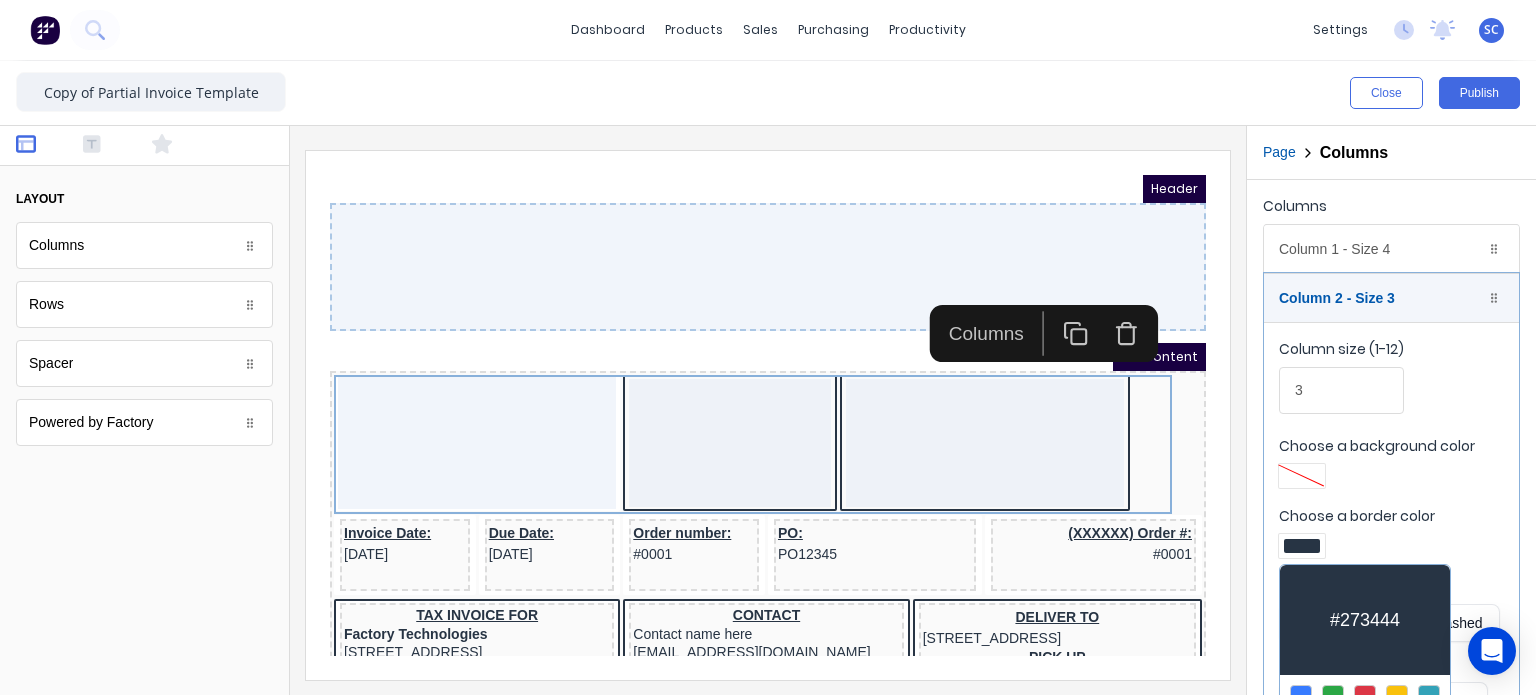 scroll, scrollTop: 152, scrollLeft: 0, axis: vertical 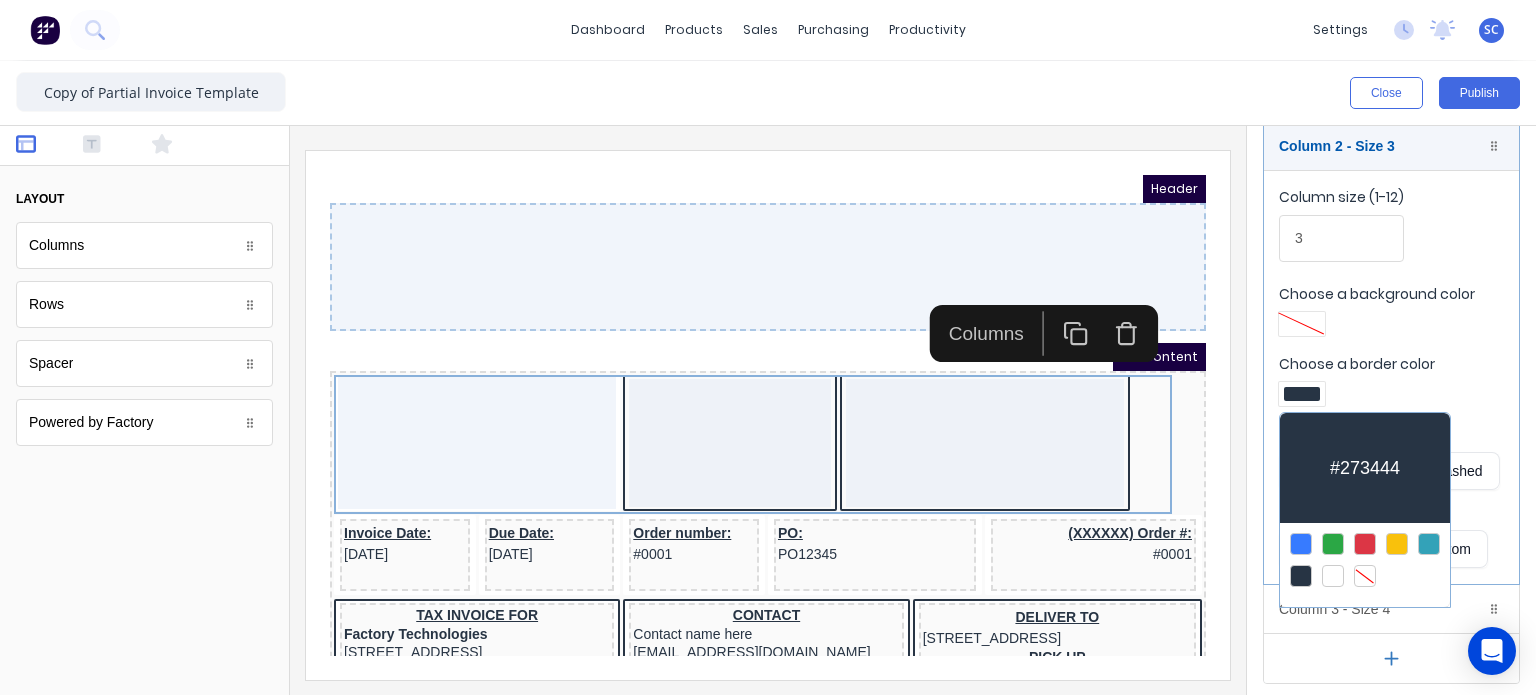 click at bounding box center (1365, 576) 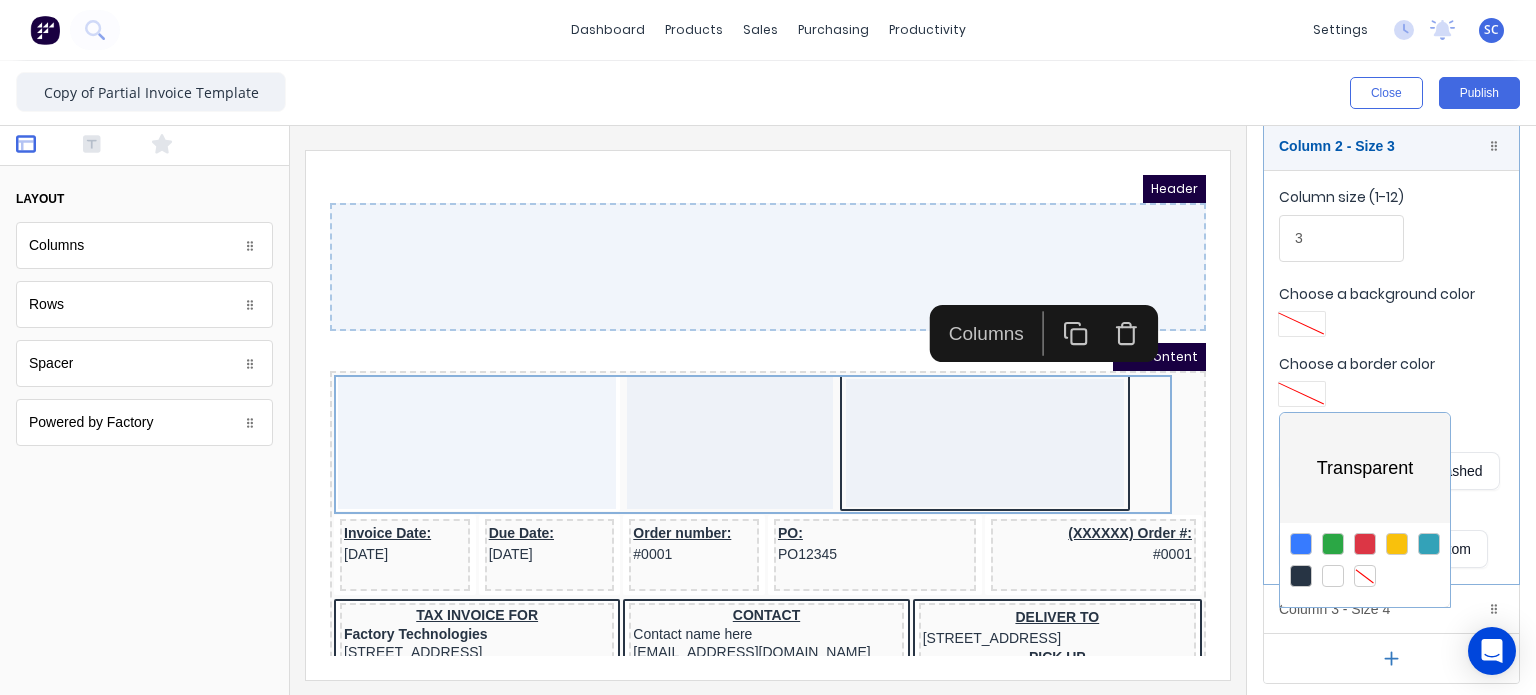 click at bounding box center (768, 347) 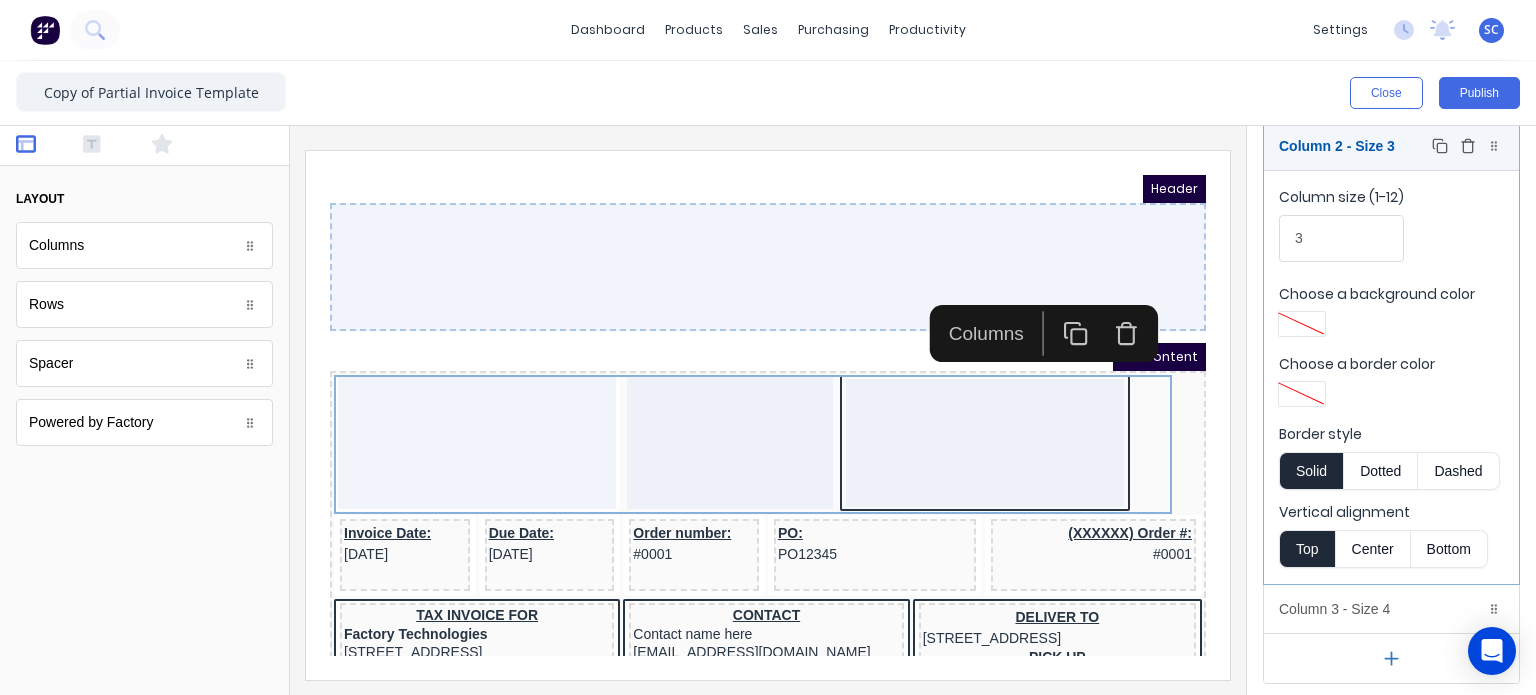 click on "Column 2 - Size 3 Duplicate Delete" at bounding box center [1391, 146] 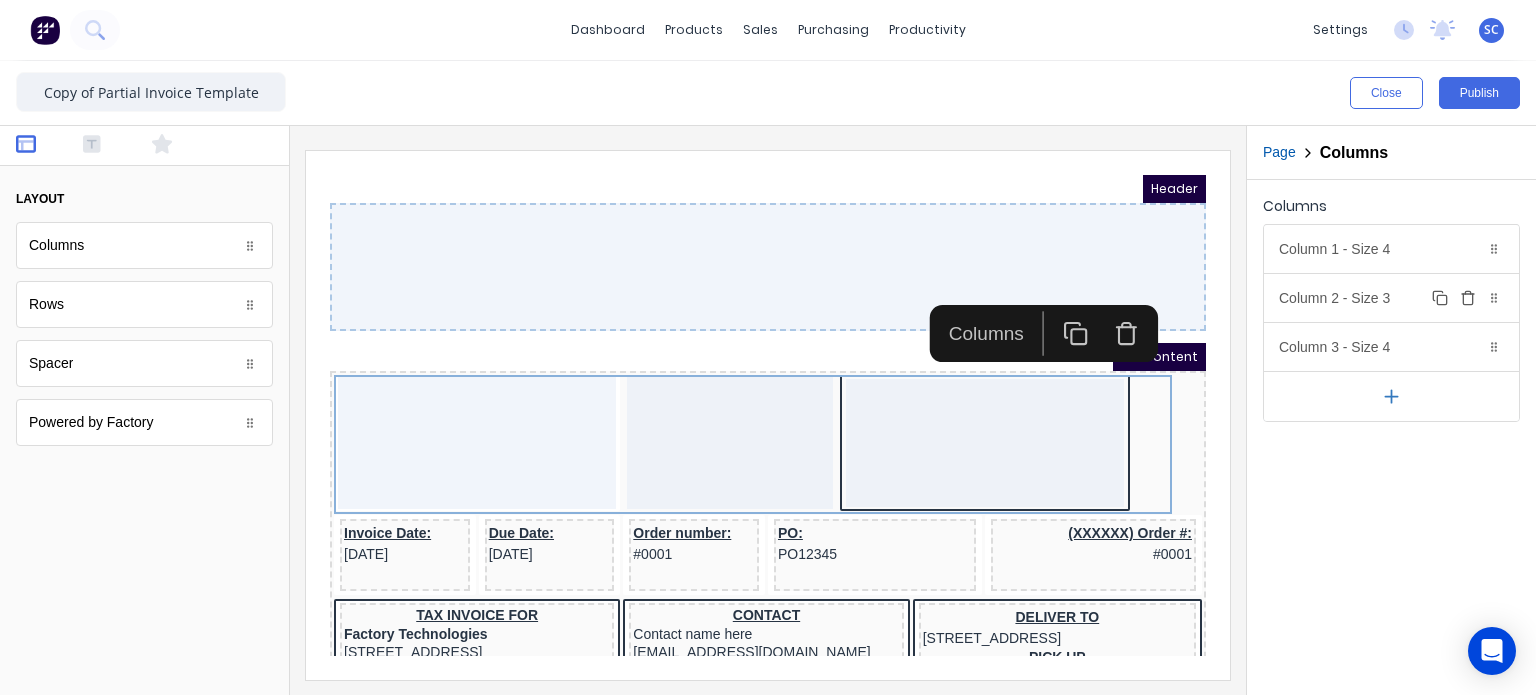 scroll, scrollTop: 0, scrollLeft: 0, axis: both 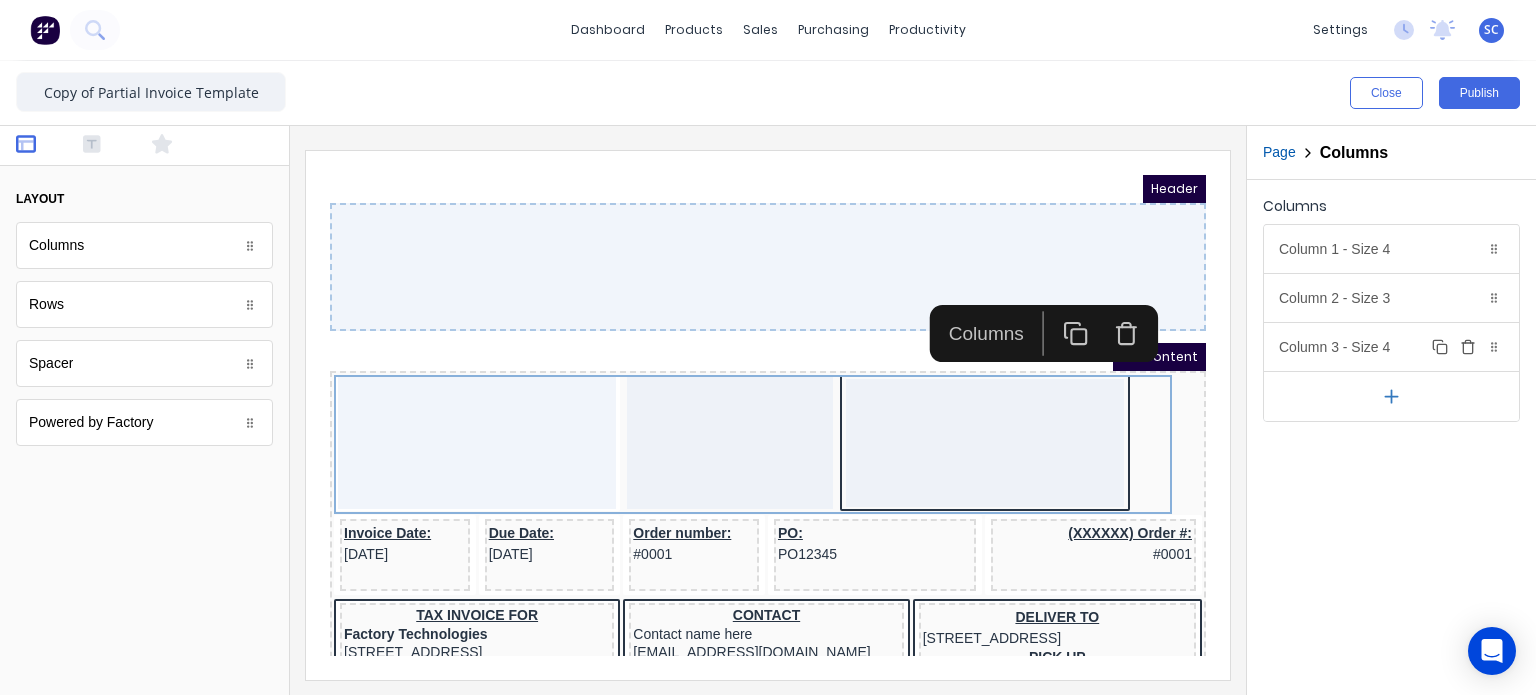 click on "Column 3 - Size 4 Duplicate Delete" at bounding box center (1391, 347) 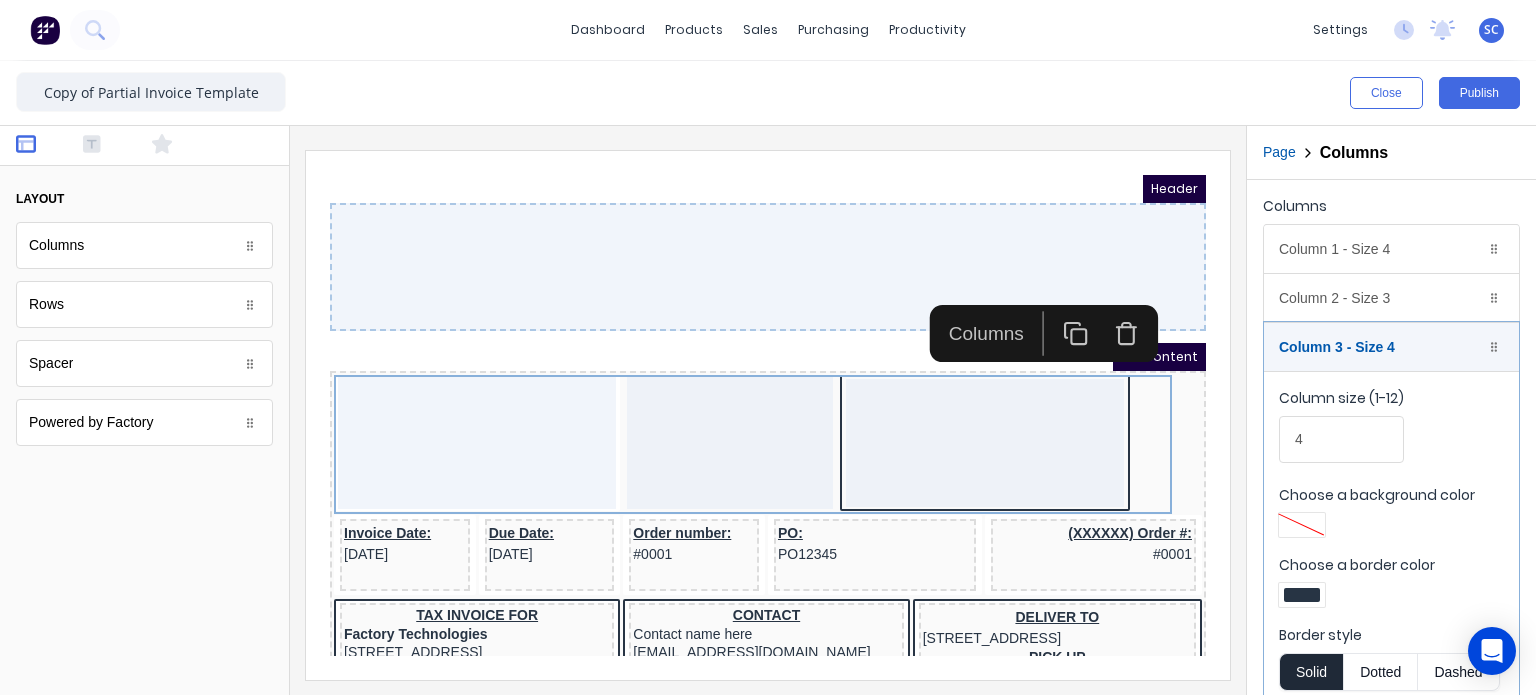 click at bounding box center [1302, 595] 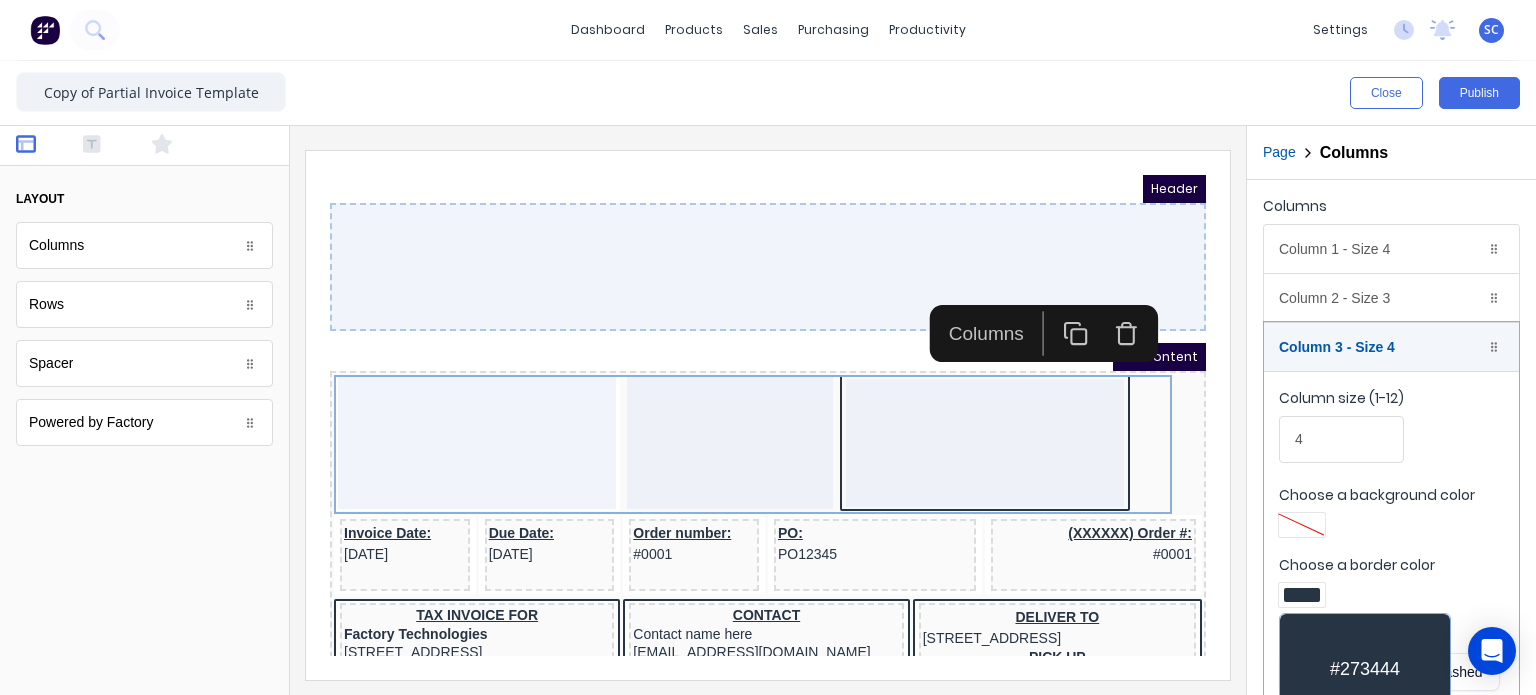 scroll, scrollTop: 152, scrollLeft: 0, axis: vertical 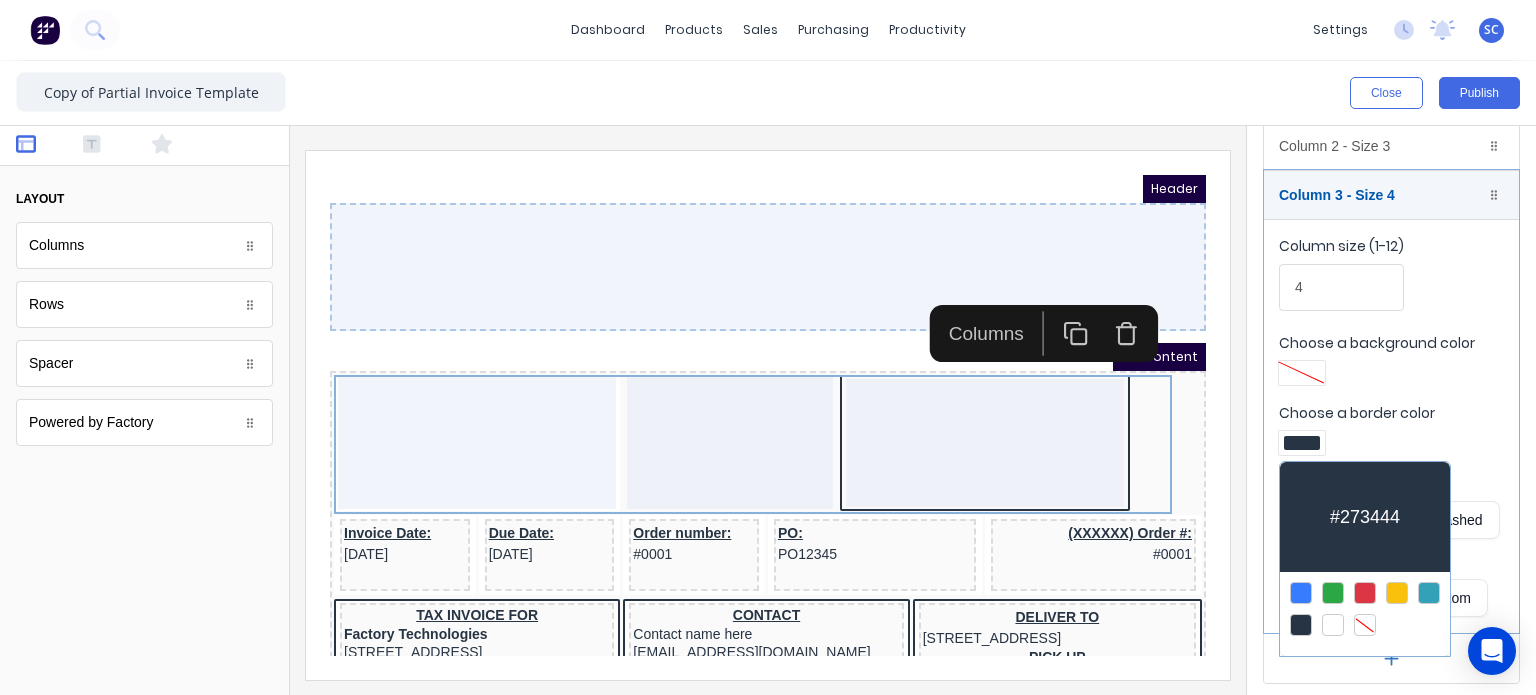 click at bounding box center (1365, 625) 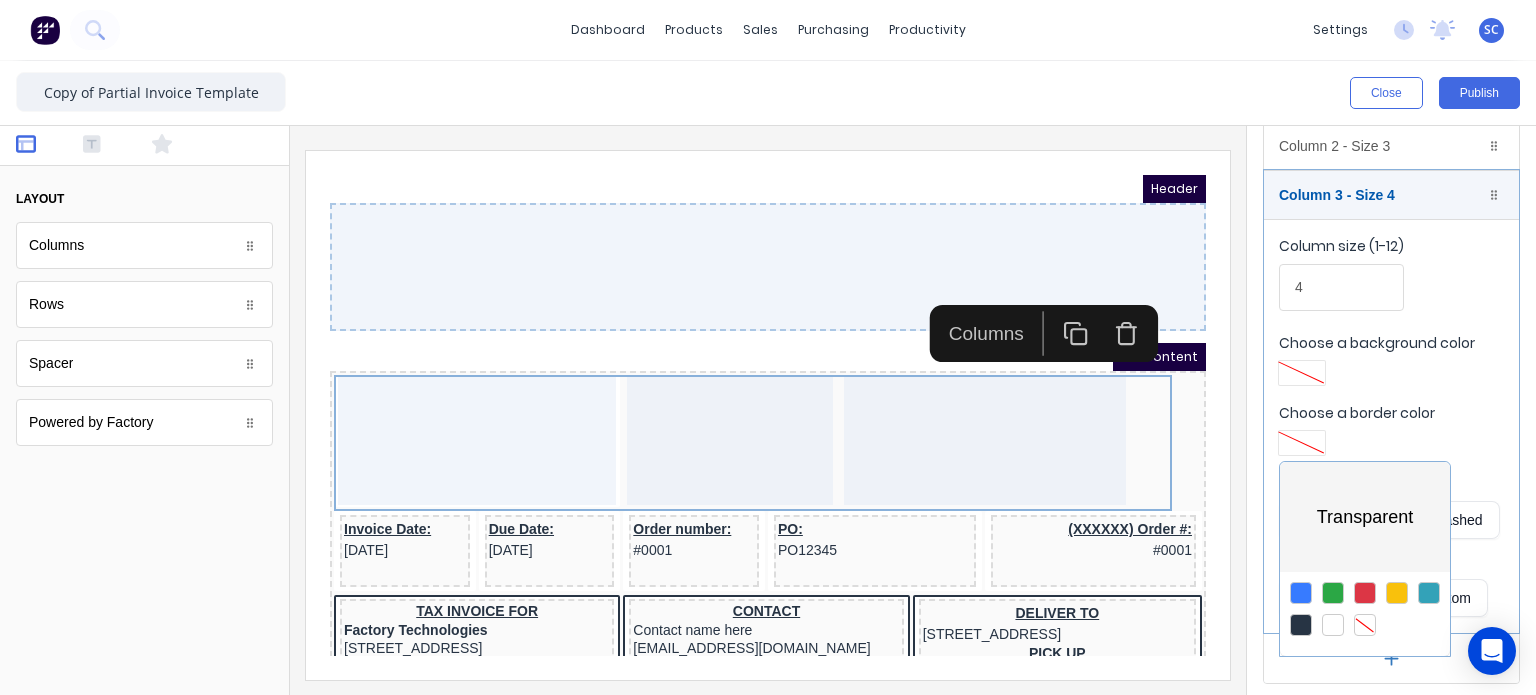click at bounding box center [768, 347] 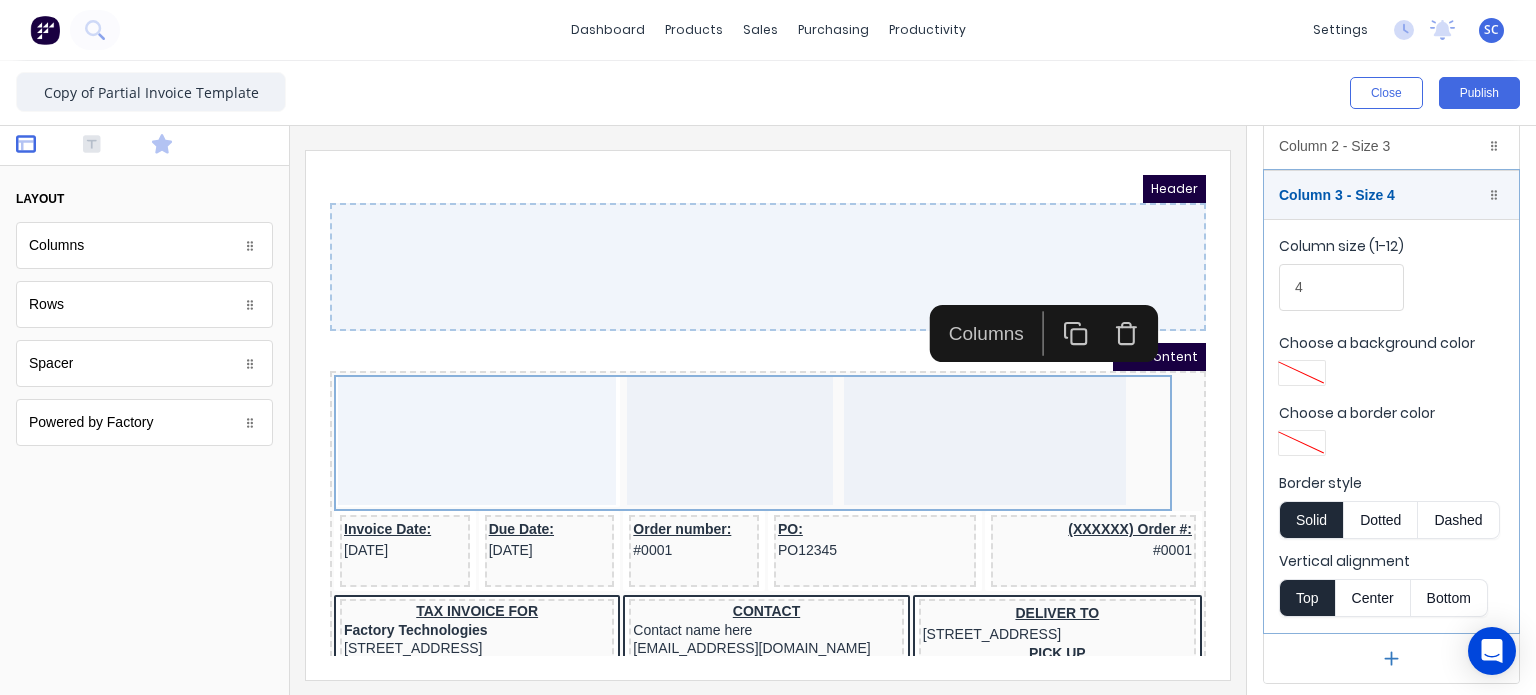 click at bounding box center (178, 146) 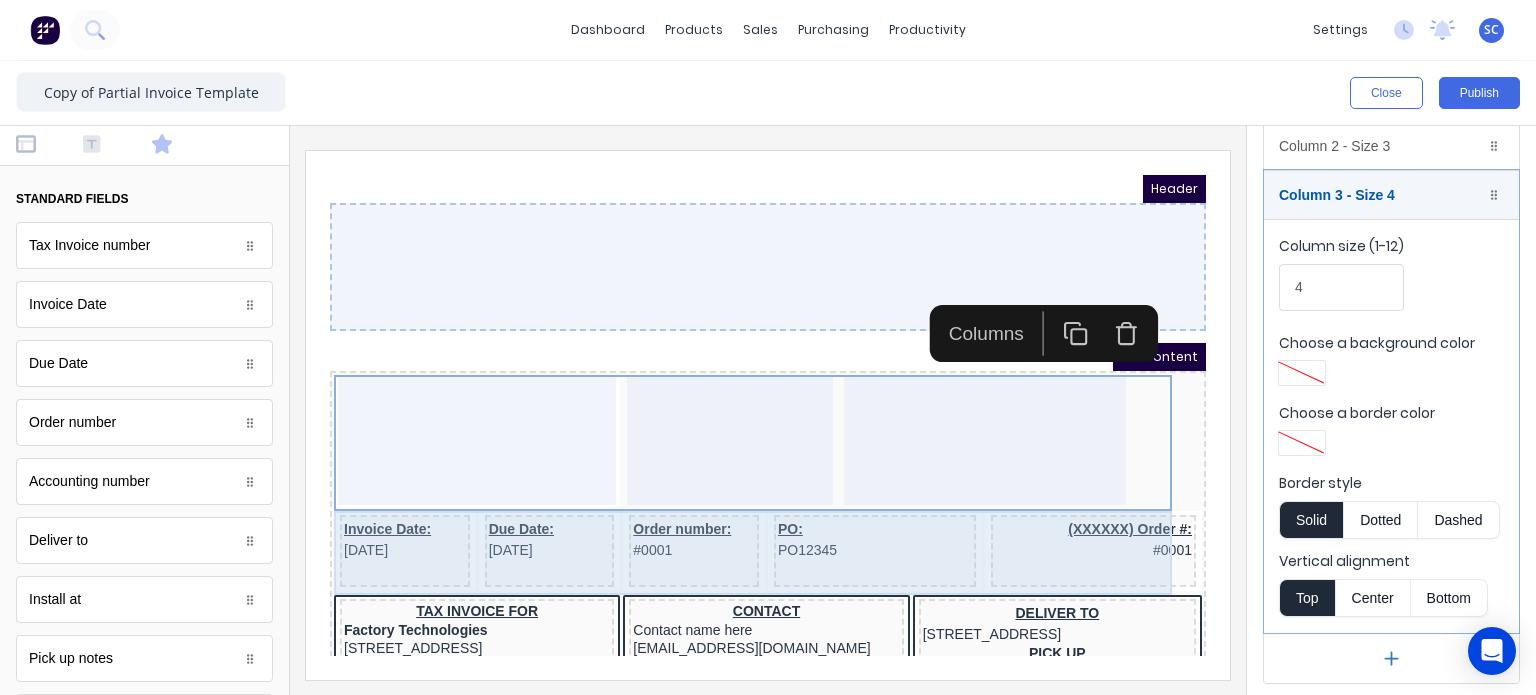click on "Header PDF content Invoice Date:  29/10/2024 Due Date:  29/10/2024 Order number:  #0001 PO:  PO12345 (XXXXXX) Order #:  #0001 TAX INVOICE FOR Factory Technologies 234 Beach Road Gold Coast, Queensland, Australia, 4217 CONTACT Contact name here xxxxxxx@xxxxx.com (0422) 275 975 (0422) 275 975 DELIVER TO 234 Beach Road Gold Coast, Queensland, Australia PICK UP Lorem ipsum sit dolor kis amet INSTALL AT 234 Beach Road Gold Coast, Queensland, Australia QTY DESCRIPTION EACH TOTAL 1 Basic Product Lorem ipsum dolor sit amet, consectetur adipiscing elit, sed do eiusmod tempor incididunt ut labore et dolore magna aliqua. Diameter 100cm Colorbond Cottage Green Parts # 967-12 $12.00 $12.00 1 #1 Colorbond Basalt 0.55 90mm 0 bends Lengths 1 x 1000 1 x 1500 $12.00 $12.00 1 Custom Formula Lorem ipsum dolor sit amet, consectetur adipiscing elit, sed do eiusmod tempor incididunt ut labore et dolore magna aliqua. Colorbond Cottage Green Height 23 Width 200 Dimension 2.5 Total:  74.75 $12.00 $12.00 Lineal Metres Diameter 100cm 1" at bounding box center (744, 391) 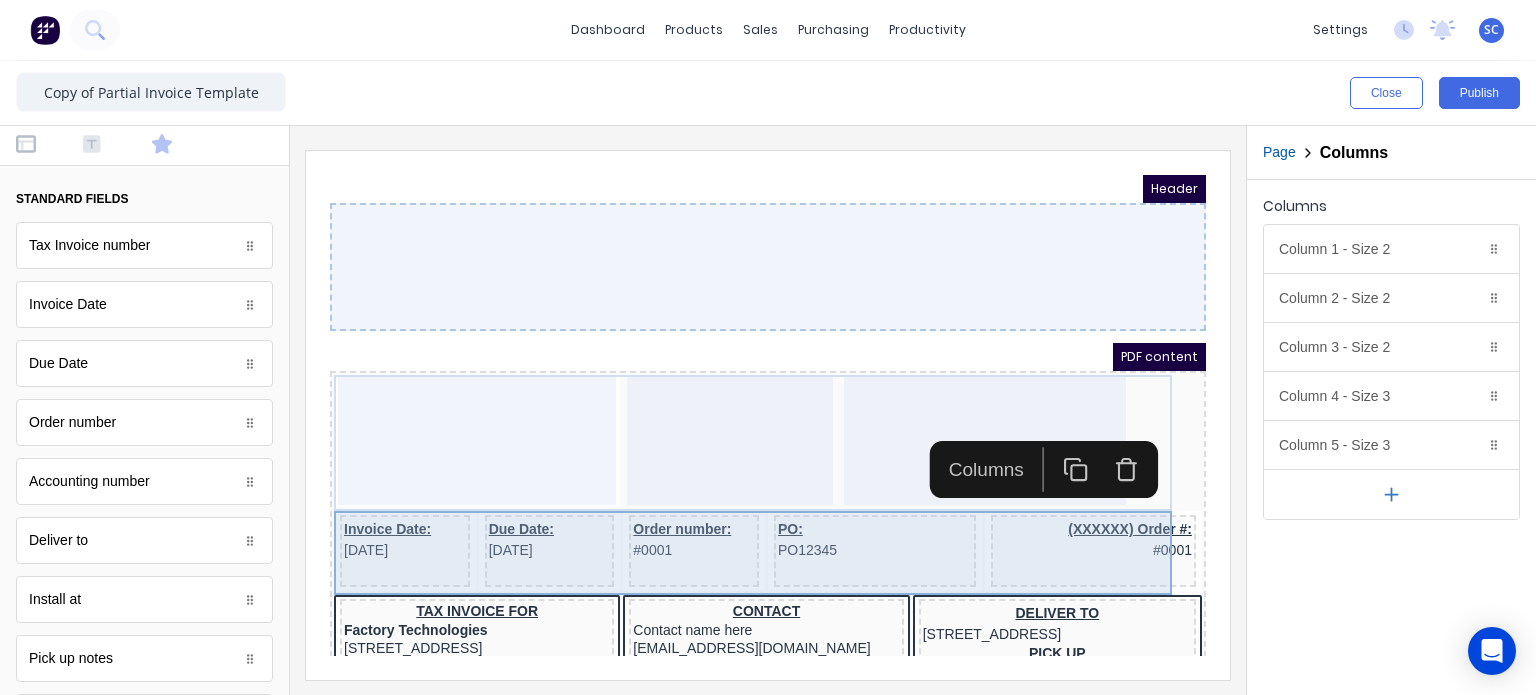 scroll, scrollTop: 0, scrollLeft: 0, axis: both 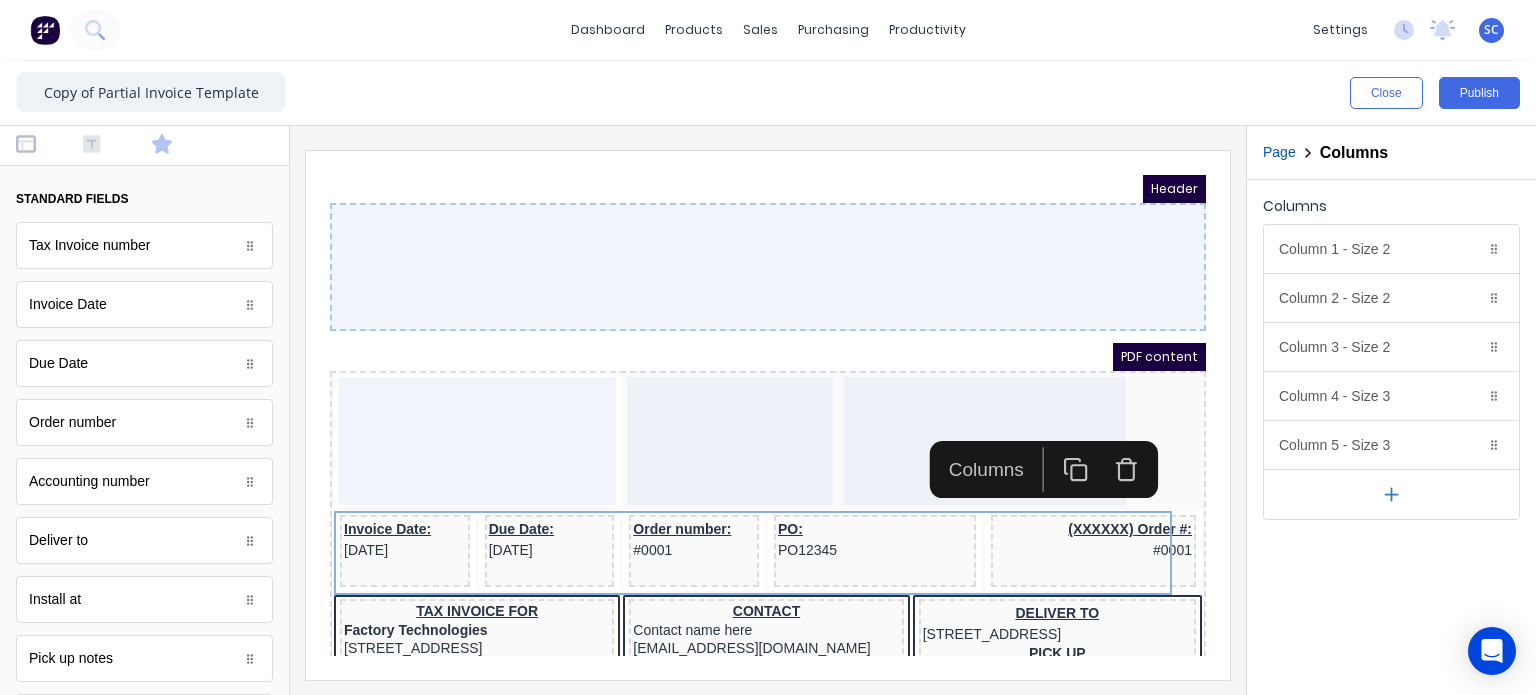 click 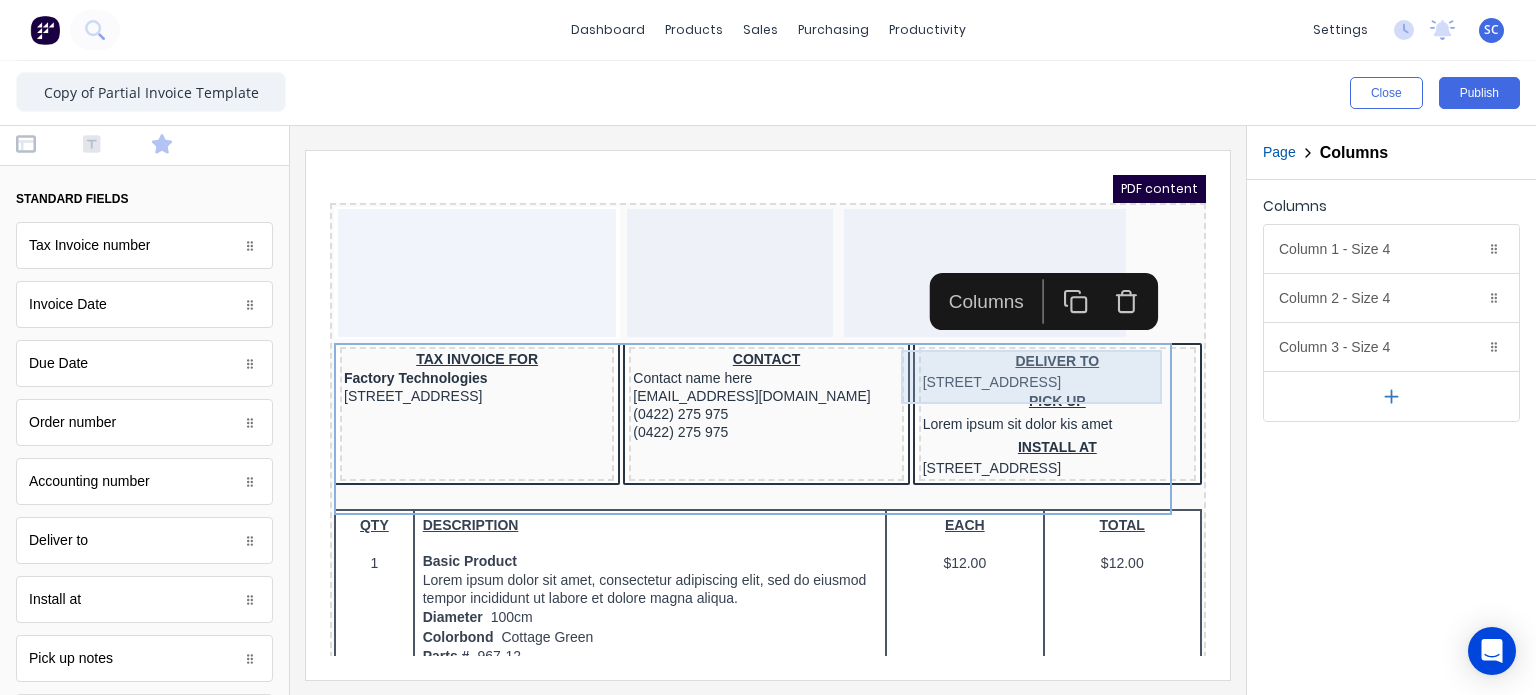 scroll, scrollTop: 180, scrollLeft: 0, axis: vertical 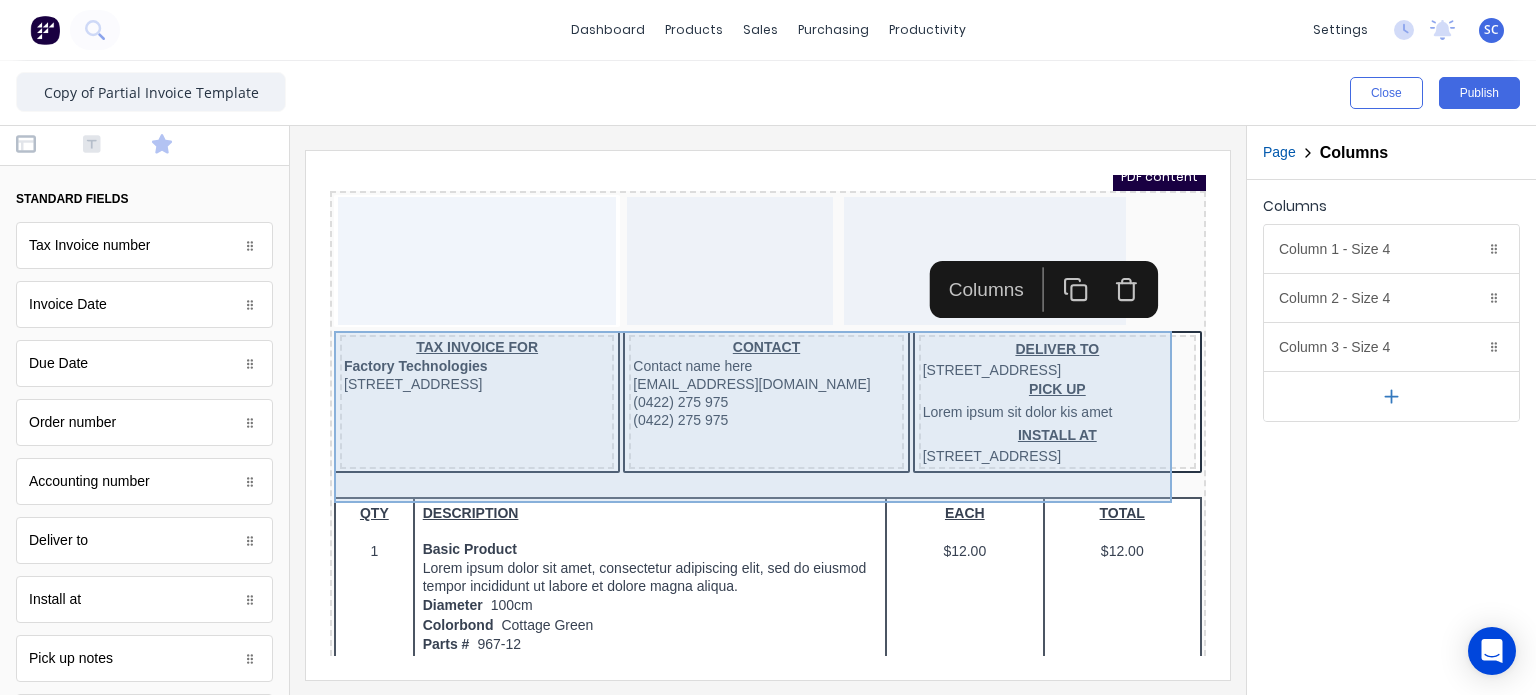click on "Header PDF content TAX INVOICE FOR Factory Technologies 234 Beach Road Gold Coast, Queensland, Australia, 4217 CONTACT Contact name here xxxxxxx@xxxxx.com (0422) 275 975 (0422) 275 975 DELIVER TO 234 Beach Road Gold Coast, Queensland, Australia PICK UP Lorem ipsum sit dolor kis amet INSTALL AT 234 Beach Road Gold Coast, Queensland, Australia QTY DESCRIPTION EACH TOTAL 1 Basic Product Lorem ipsum dolor sit amet, consectetur adipiscing elit, sed do eiusmod tempor incididunt ut labore et dolore magna aliqua. Diameter 100cm Colorbond Cottage Green Parts # 967-12 $12.00 $12.00 1 #1 Colorbond Basalt 0.55 90mm 0 bends Lengths 1 x 1000 1 x 1500 $12.00 $12.00 1 Custom Formula Lorem ipsum dolor sit amet, consectetur adipiscing elit, sed do eiusmod tempor incididunt ut labore et dolore magna aliqua. Colorbond Cottage Green Height 23 Width 200 Dimension 2.5 Total:  74.75 $12.00 $12.00 Lineal Metres Lorem ipsum dolor sit amet, consectetur adipiscing elit, sed do eiusmod tempor incididunt ut labore et dolore magna aliqua." at bounding box center (744, 211) 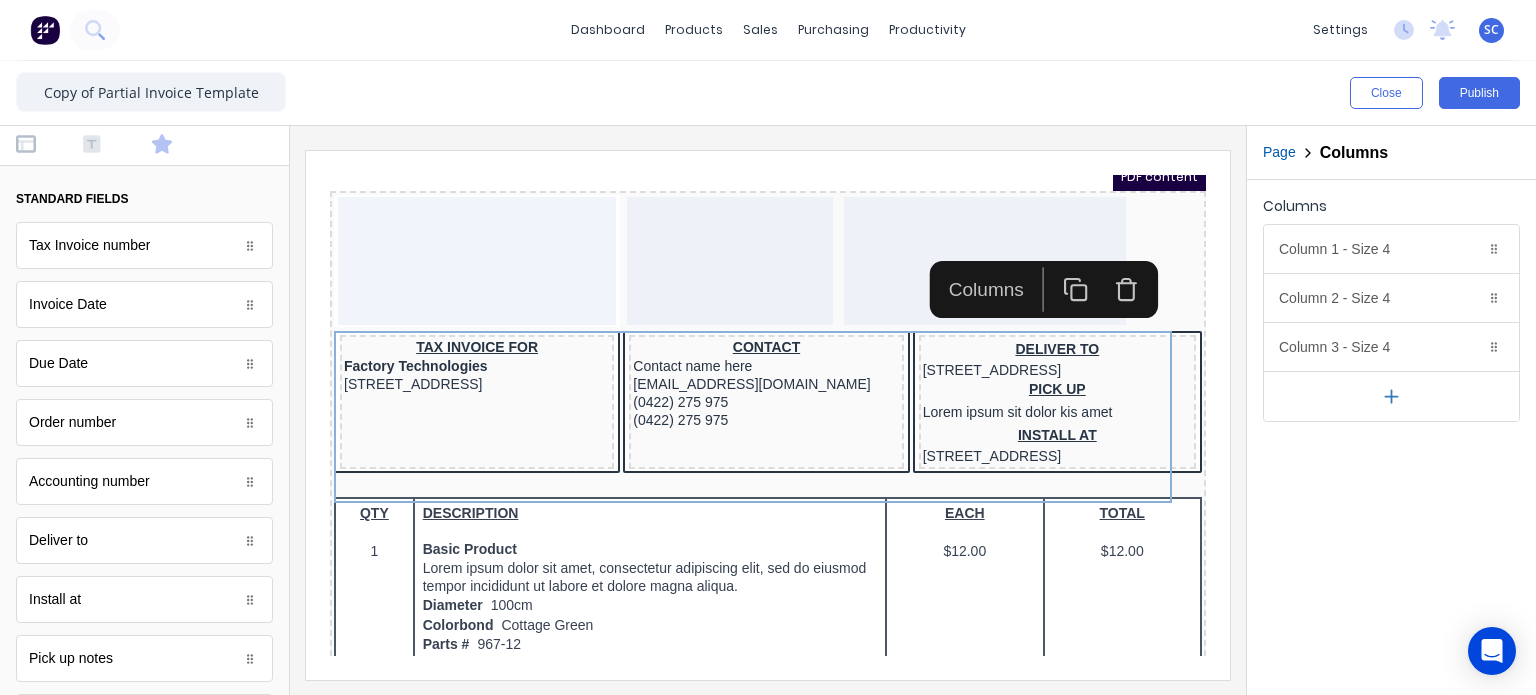click 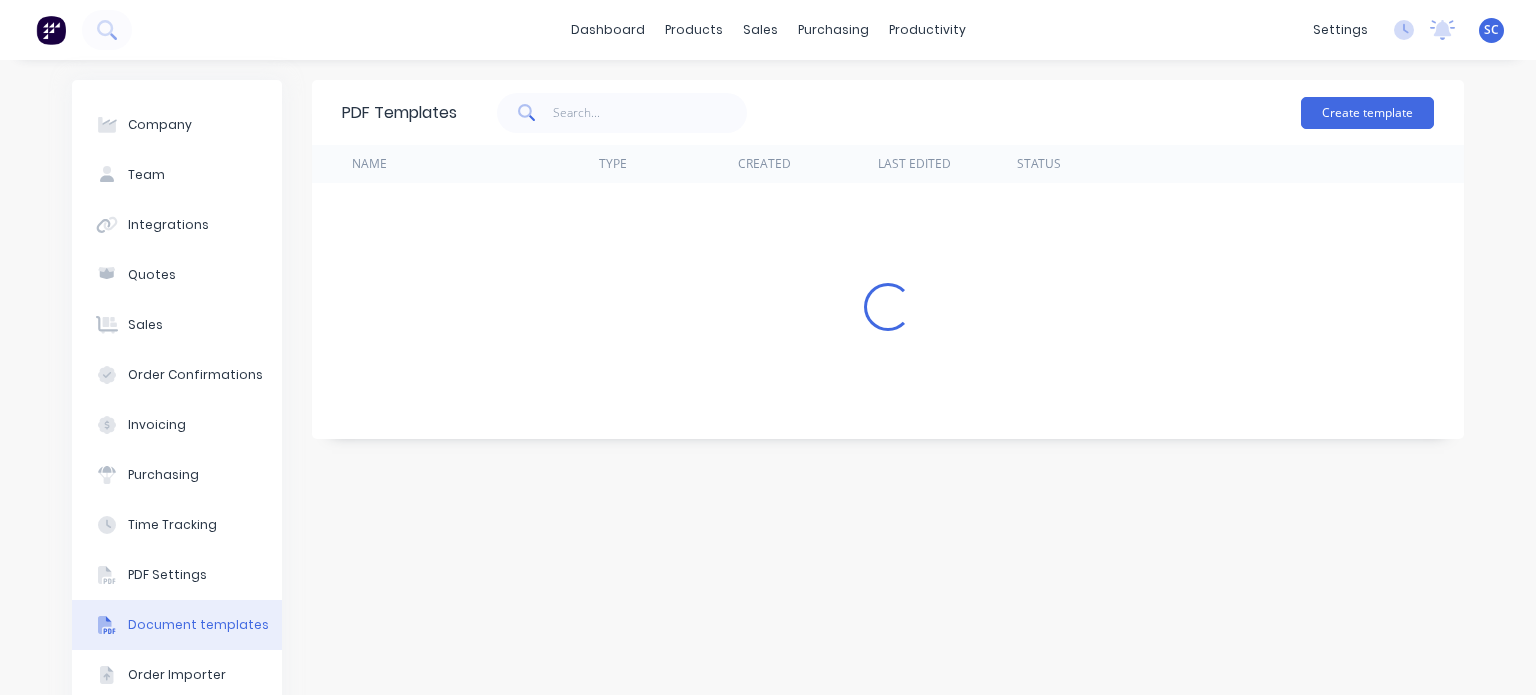 scroll, scrollTop: 0, scrollLeft: 0, axis: both 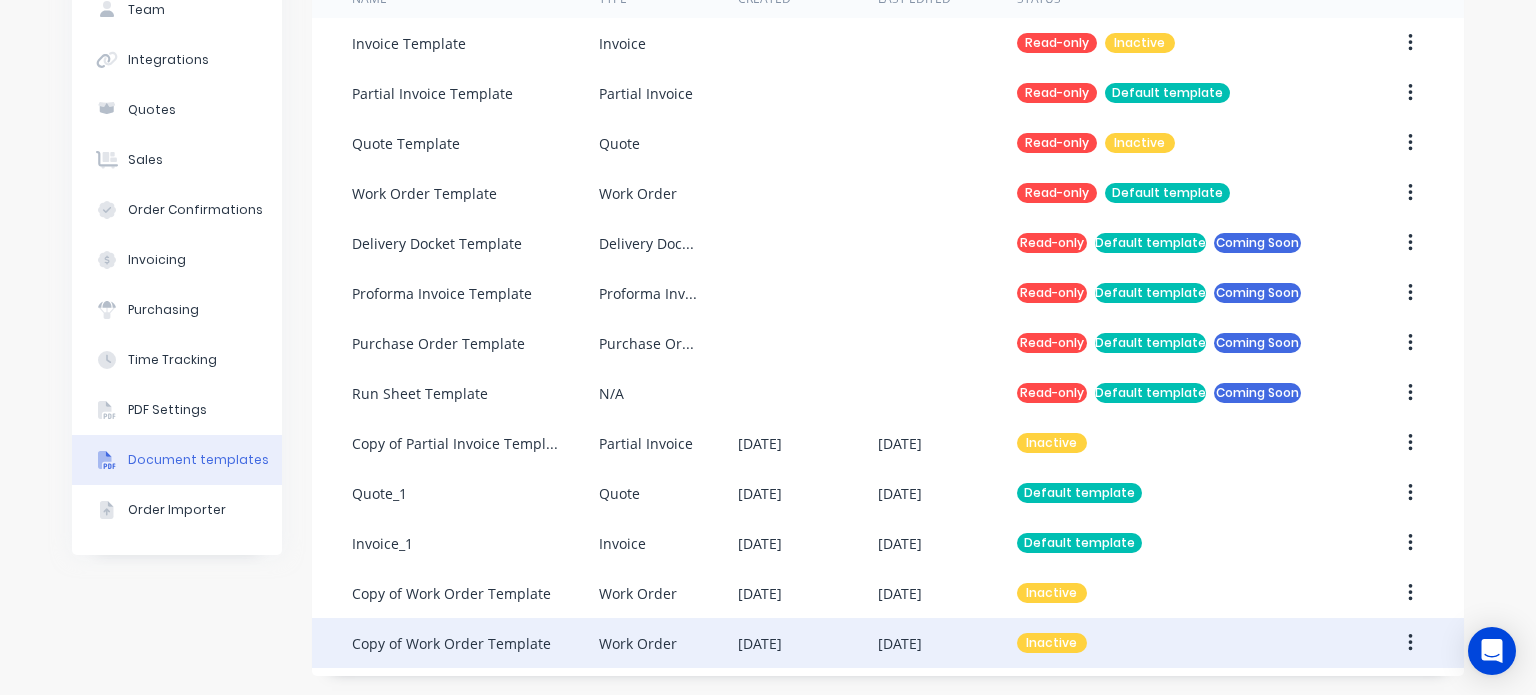 click on "Copy of Work Order Template" at bounding box center (475, 643) 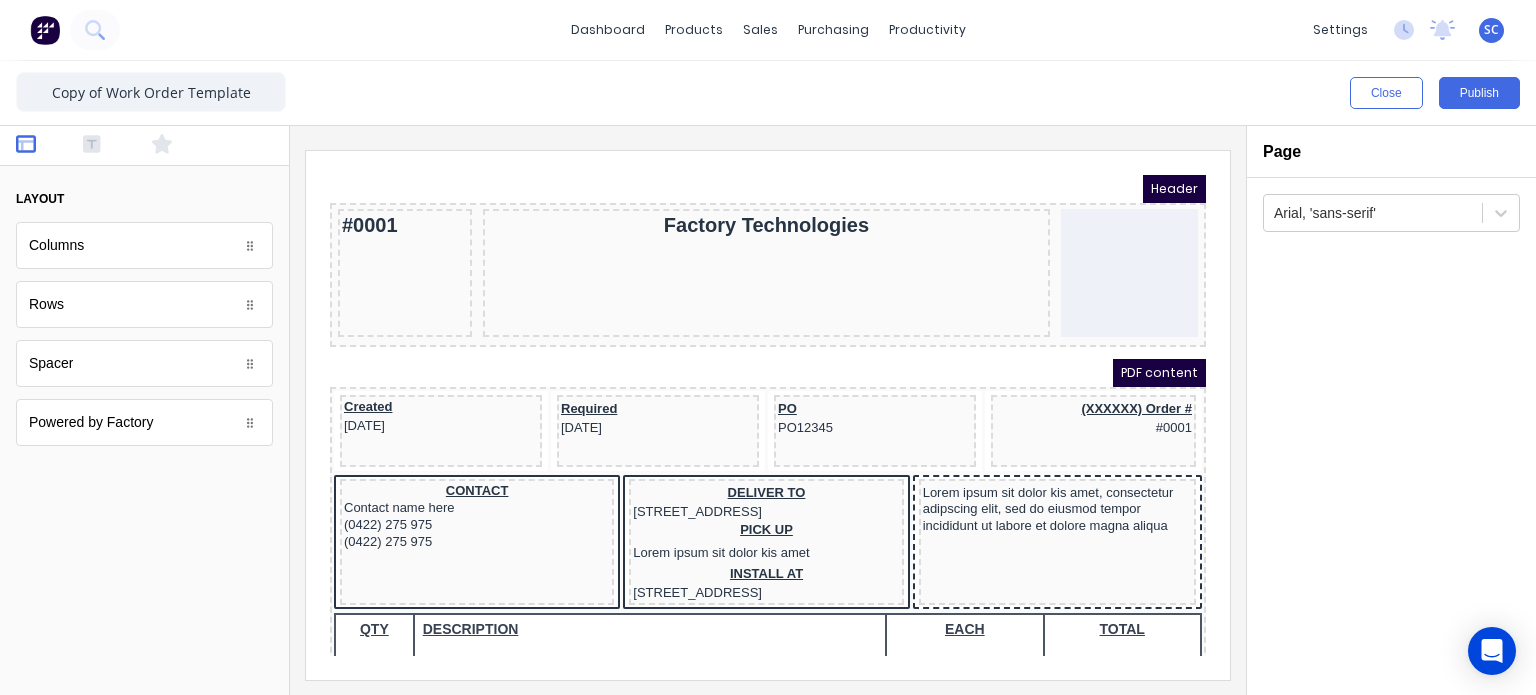 scroll, scrollTop: 0, scrollLeft: 0, axis: both 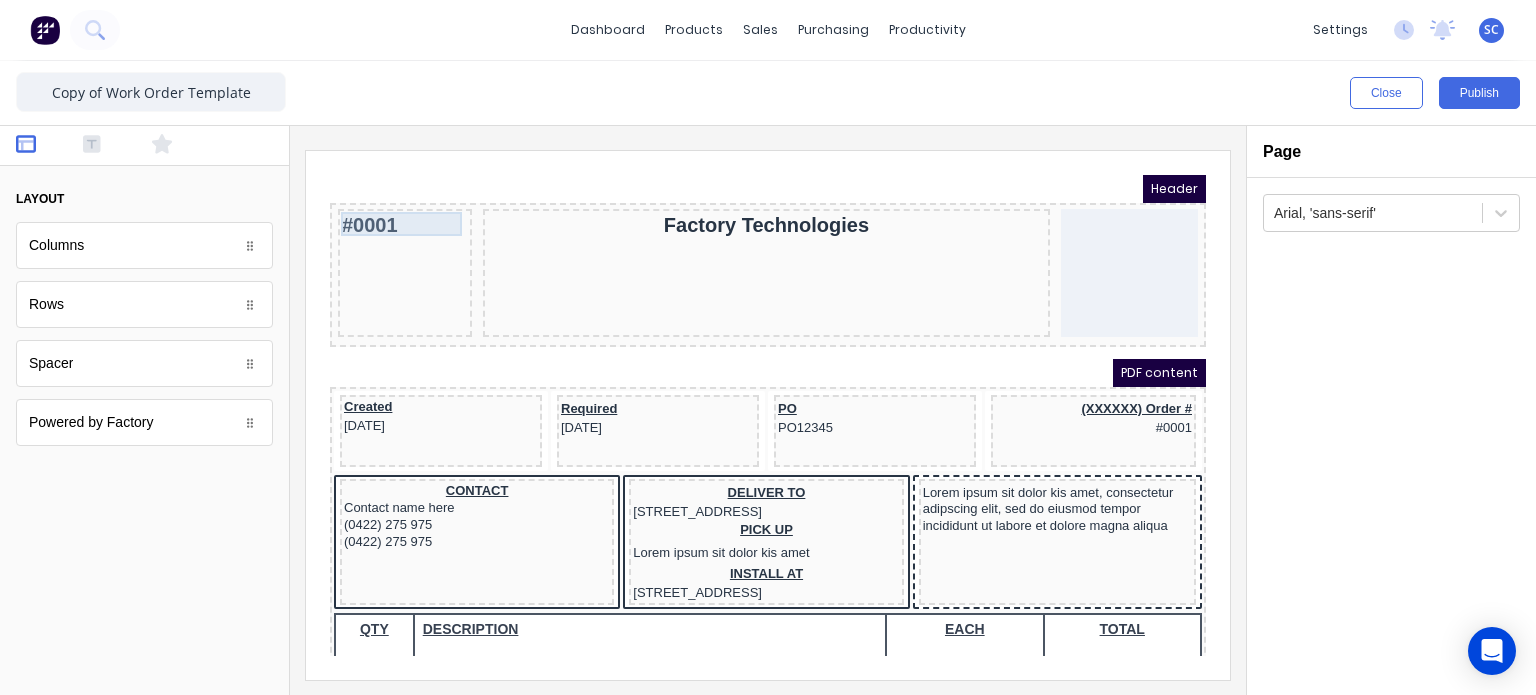 click on "Header #0001 Factory Technologies PDF content Created 29/10/2024 Required 29/10/2024 PO PO12345 (XXXXXX) Order #  #0001 CONTACT Contact name here (0422) 275 975 (0422) 275 975 DELIVER TO 234 Beach Road Gold Coast, Queensland, Australia PICK UP Lorem ipsum sit dolor kis amet INSTALL AT 234 Beach Road Gold Coast, Queensland, Australia Lorem ipsum sit dolor kis amet, consectetur adipscing elit, sed do eiusmod tempor incididunt ut labore et dolore magna aliqua QTY DESCRIPTION EACH TOTAL 1 Basic Product Lorem ipsum dolor sit amet, consectetur adipiscing elit, sed do eiusmod tempor incididunt ut labore et dolore magna aliqua. Diameter 100cm Colorbond Cottage Green Parts # 967-12 $12.00 $12.00 1 #1 Colorbond Basalt 0.55 90mm 0 bends Lengths 1 x 1000 1 x 1500 $12.00 $12.00 1 Custom Formula Lorem ipsum dolor sit amet, consectetur adipiscing elit, sed do eiusmod tempor incididunt ut labore et dolore magna aliqua. Colorbond Cottage Green Height 23 Width 200 Dimension 2.5 Total:  74.75 $12.00 $12.00 Lineal Metres 100cm 1" at bounding box center (744, 391) 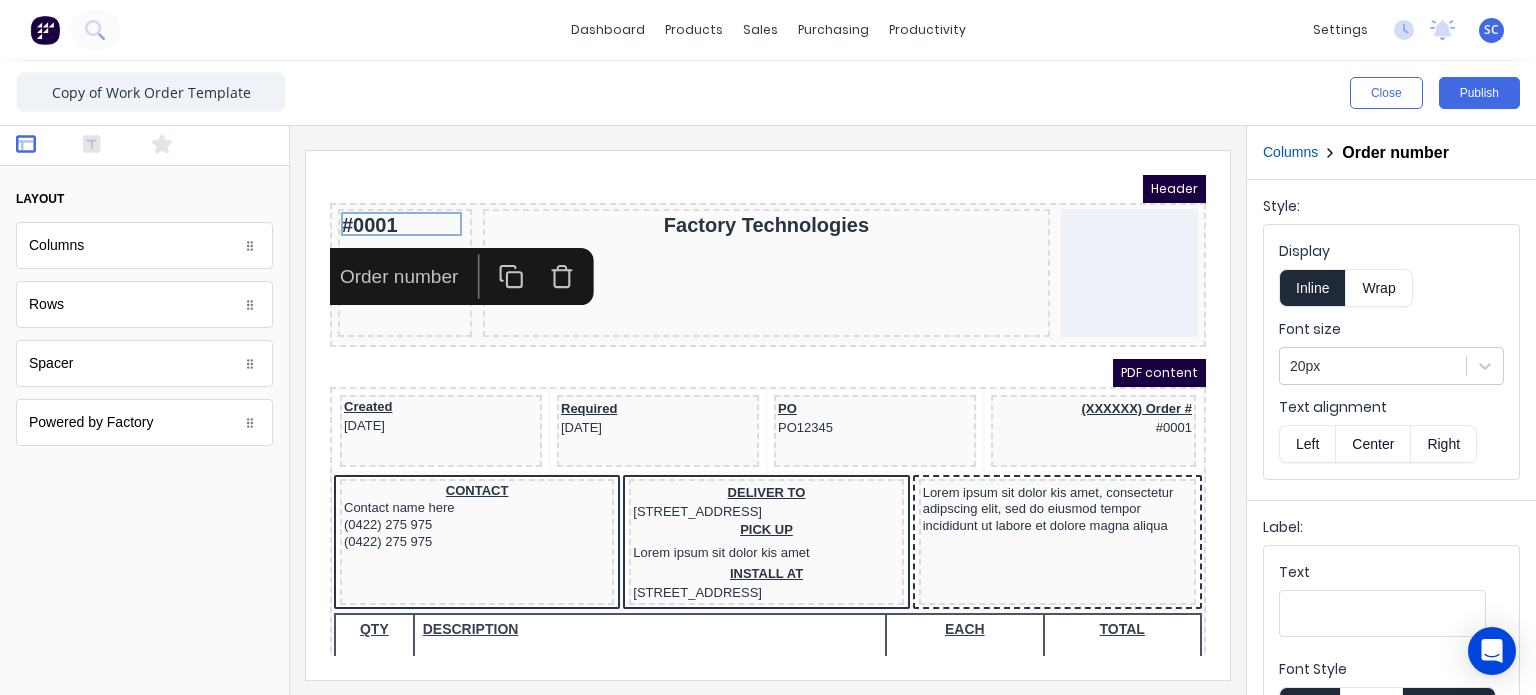 click at bounding box center (537, 253) 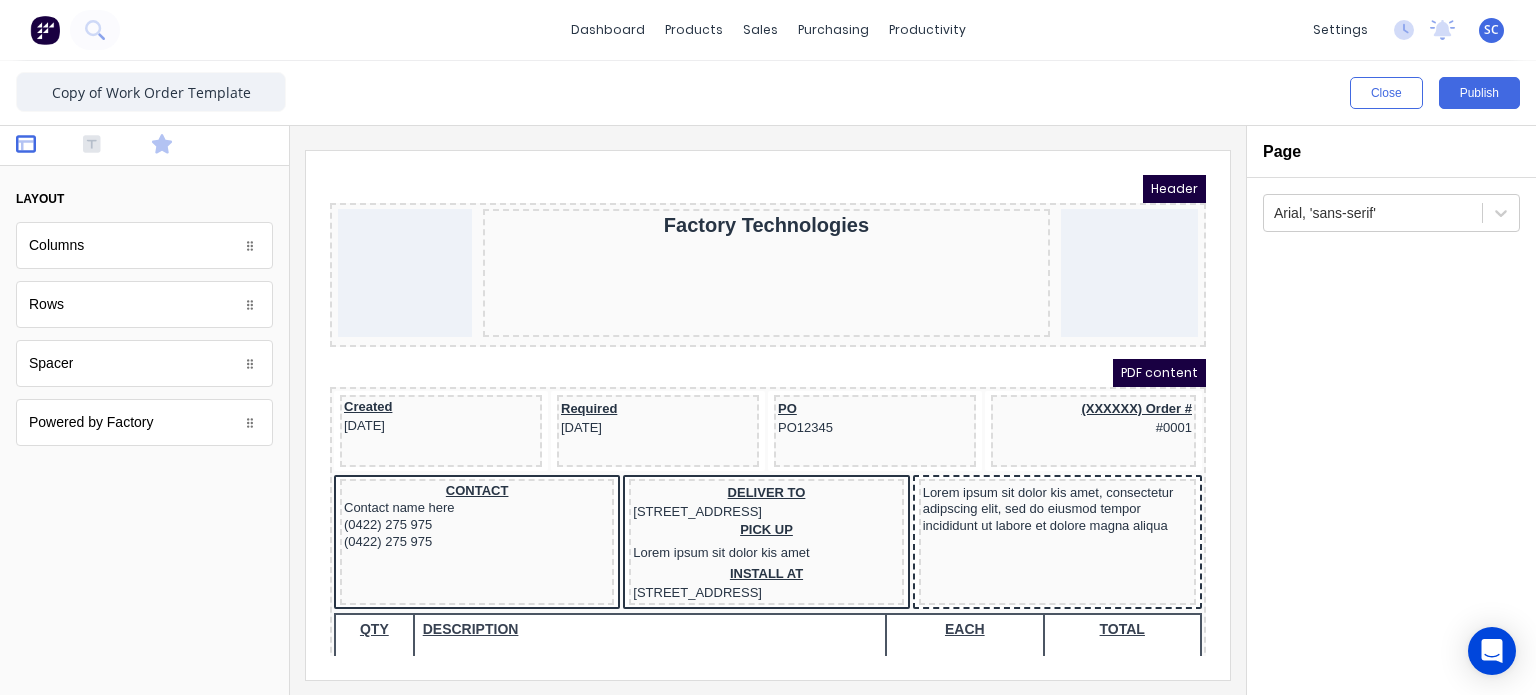 click at bounding box center (178, 146) 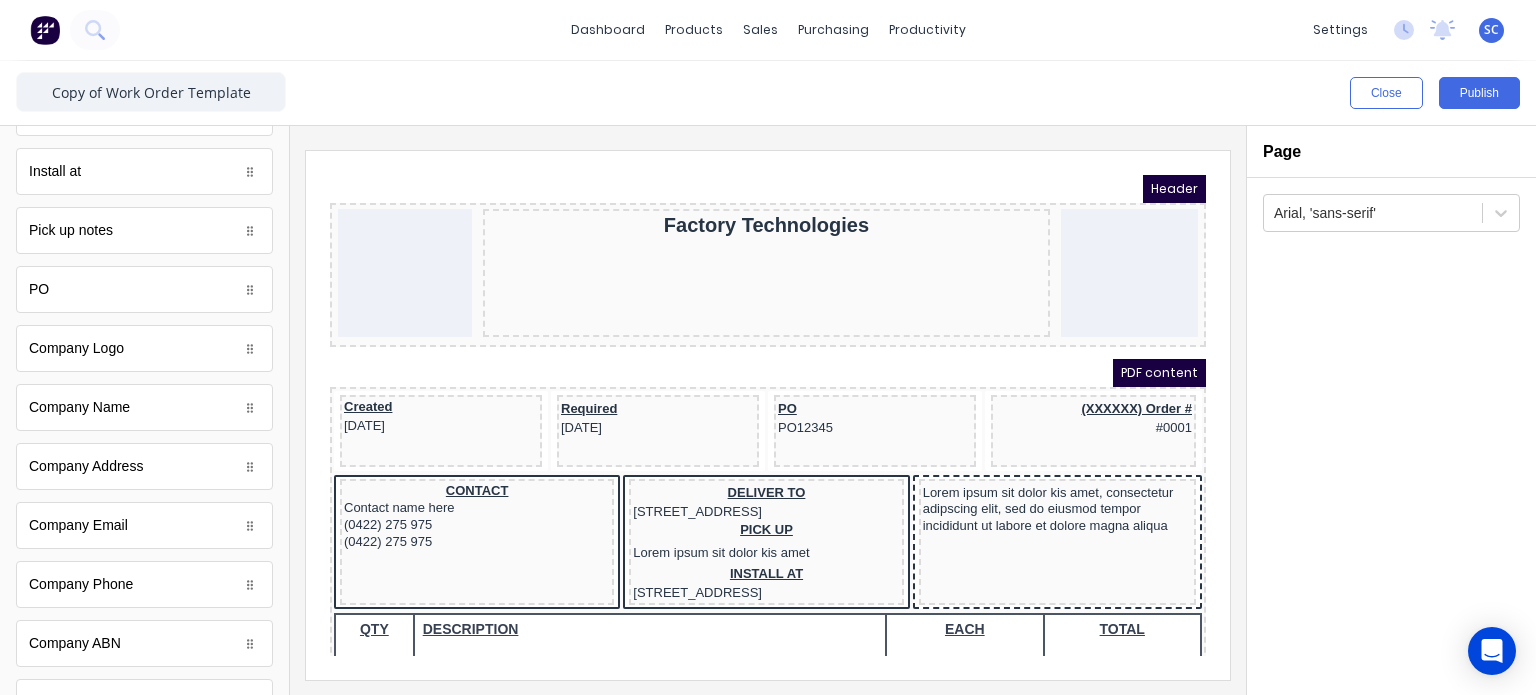 scroll, scrollTop: 431, scrollLeft: 0, axis: vertical 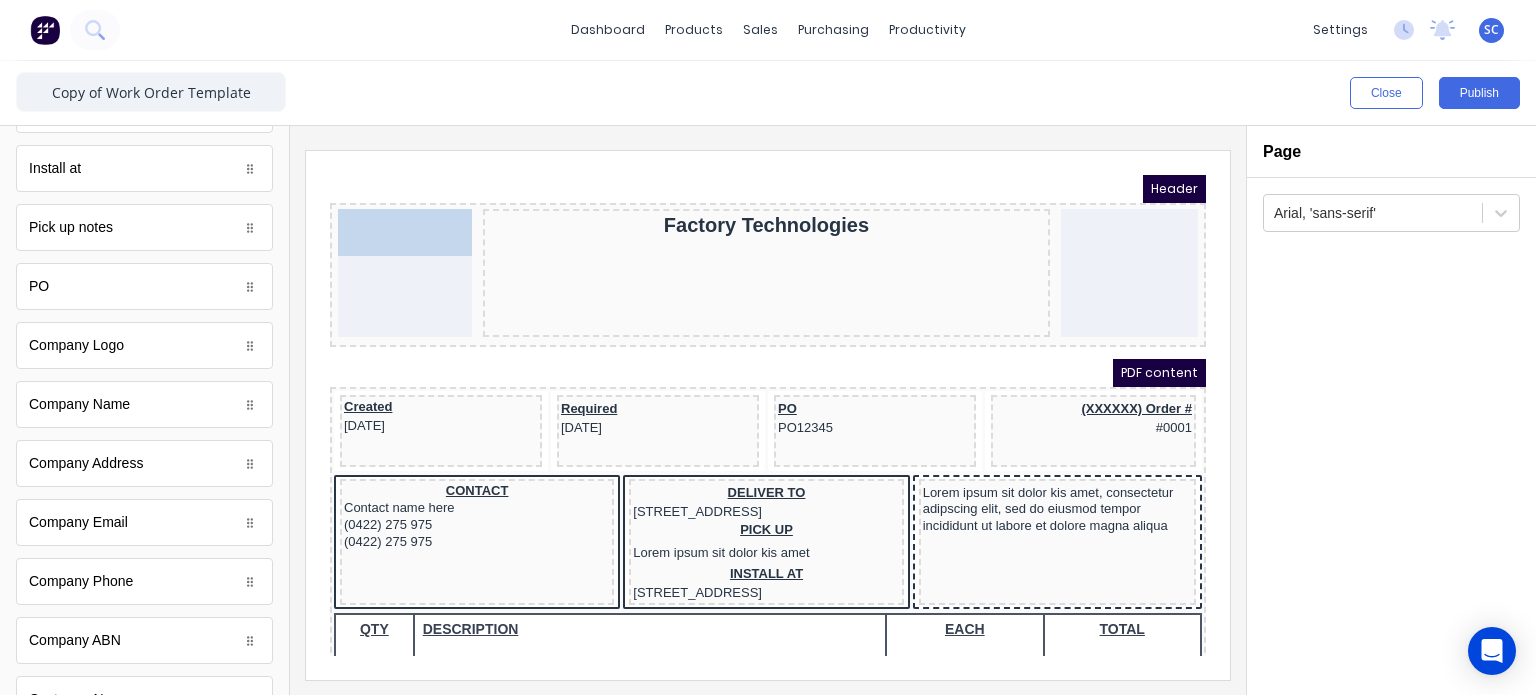 drag, startPoint x: 145, startPoint y: 343, endPoint x: 401, endPoint y: 239, distance: 276.31866 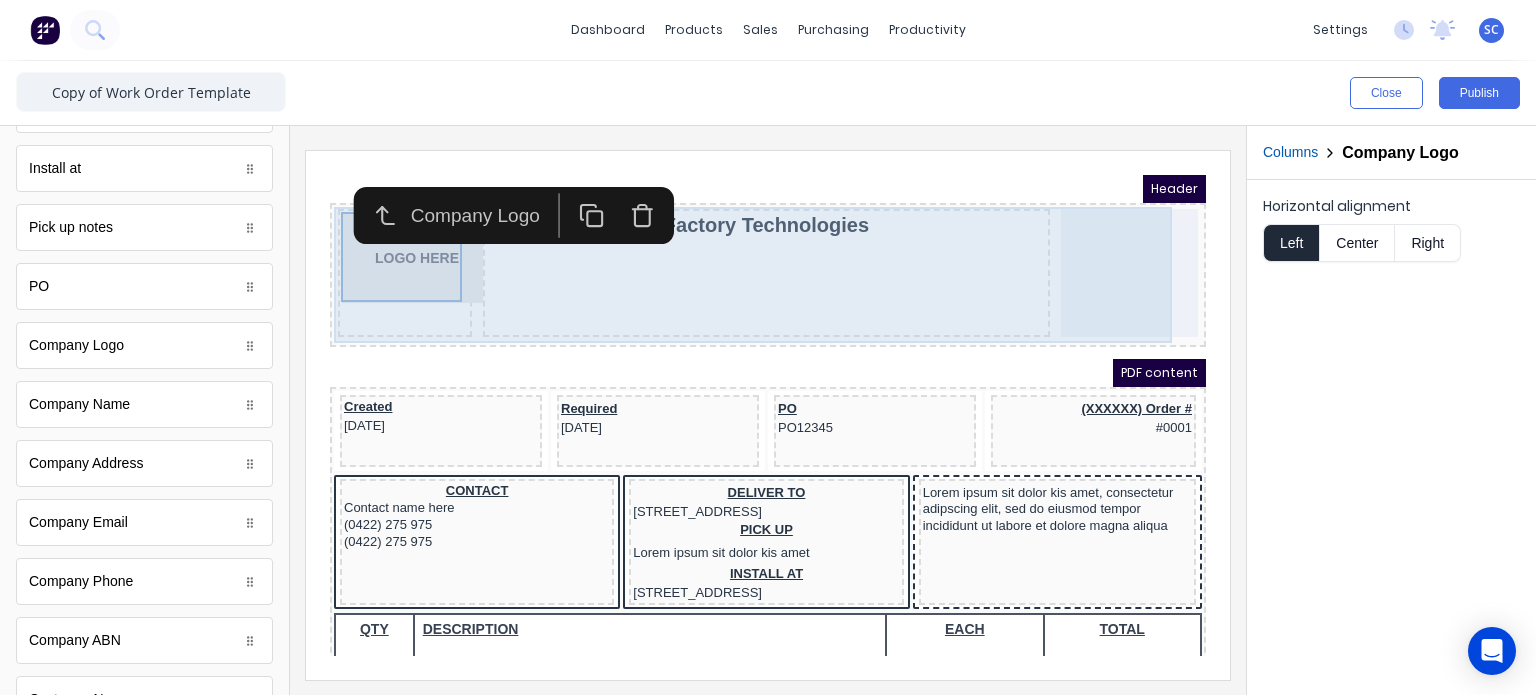 click on "Header LOGO HERE Factory Technologies PDF content Created 29/10/2024 Required 29/10/2024 PO PO12345 (XXXXXX) Order #  #0001 CONTACT Contact name here (0422) 275 975 (0422) 275 975 DELIVER TO 234 Beach Road Gold Coast, Queensland, Australia PICK UP Lorem ipsum sit dolor kis amet INSTALL AT 234 Beach Road Gold Coast, Queensland, Australia Lorem ipsum sit dolor kis amet, consectetur adipscing elit, sed do eiusmod tempor incididunt ut labore et dolore magna aliqua QTY DESCRIPTION EACH TOTAL 1 Basic Product Lorem ipsum dolor sit amet, consectetur adipiscing elit, sed do eiusmod tempor incididunt ut labore et dolore magna aliqua. Diameter 100cm Colorbond Cottage Green Parts # 967-12 $12.00 $12.00 1 #1 Colorbond Basalt 0.55 90mm 0 bends Lengths 1 x 1000 1 x 1500 $12.00 $12.00 1 Custom Formula Lorem ipsum dolor sit amet, consectetur adipiscing elit, sed do eiusmod tempor incididunt ut labore et dolore magna aliqua. Colorbond Cottage Green Height 23 Width 200 Dimension 2.5 Total:  74.75 $12.00 $12.00 Lineal Metres 1 1" at bounding box center (744, 391) 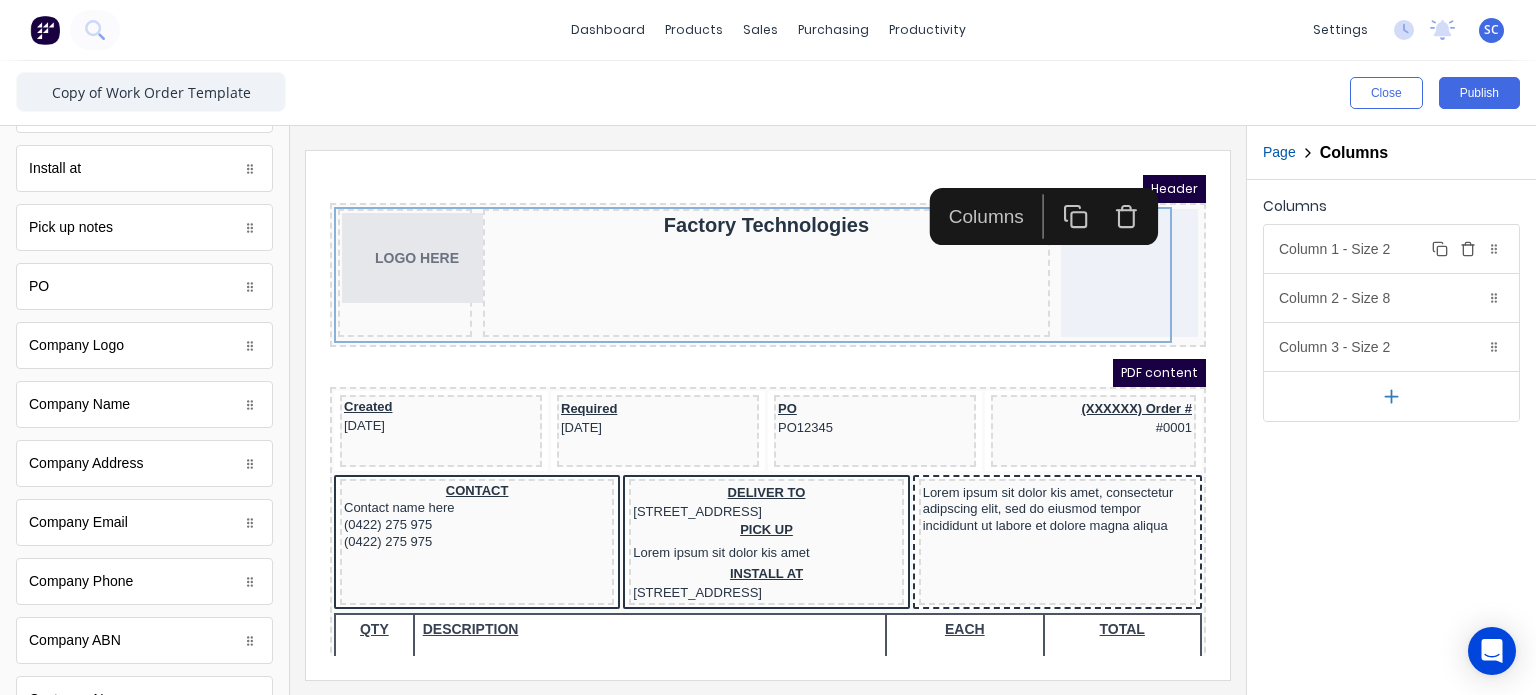 click on "Column 1 - Size 2 Duplicate Delete" at bounding box center (1391, 249) 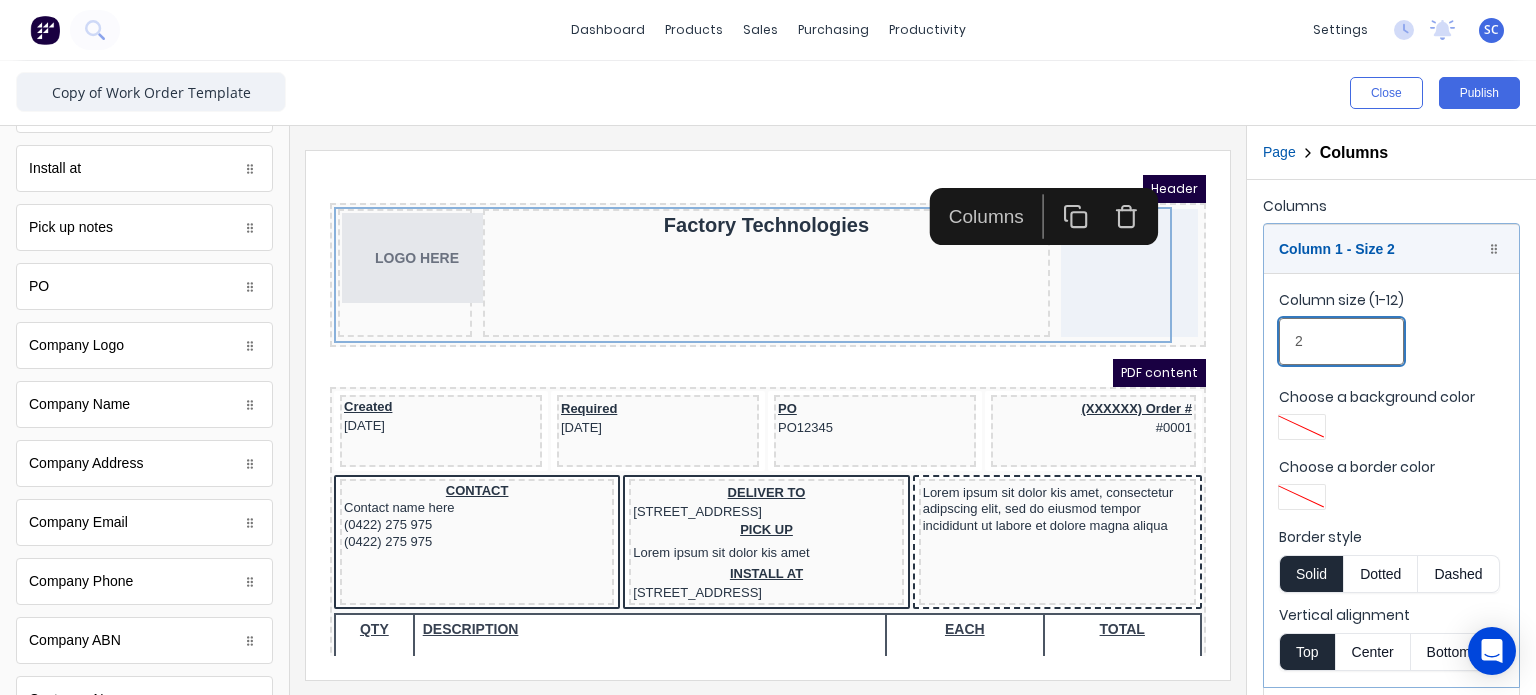 drag, startPoint x: 1359, startPoint y: 334, endPoint x: 1231, endPoint y: 355, distance: 129.71121 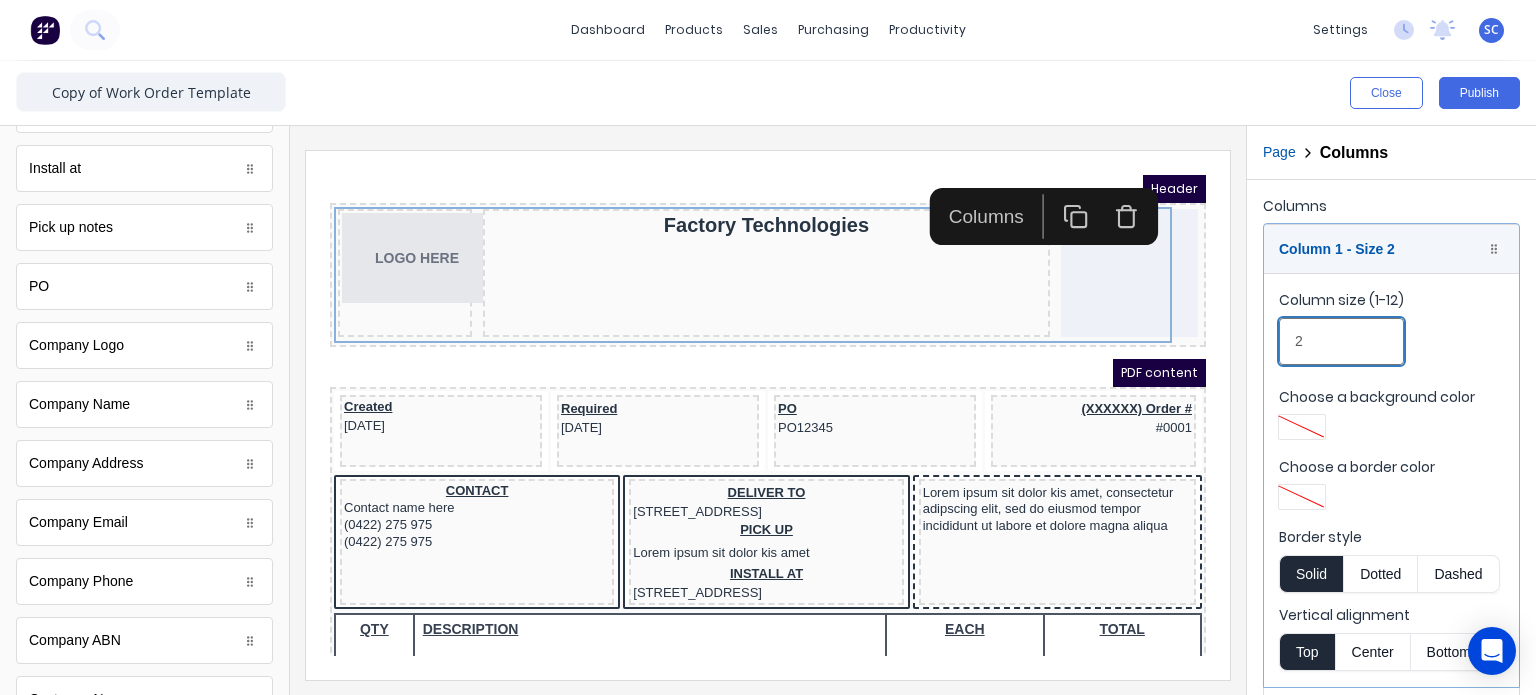click on "Close   Publish   Components standard fields Notes Notes Created Date Created Date Required Date Required Date Order number Order number Accounting number Accounting number Deliver to Deliver to Install at Install at Pick up notes Pick up notes PO PO Company Logo Company Logo Company Name Company Name Company Address Company Address Company Email Company Email Company Phone Company Phone Company ABN Company ABN Customer Name Customer Name Customer Address Customer Address Contact Name Contact Name Contact Email Contact Email Contact Phone Number Contact Phone Number Contact Mobile Number Contact Mobile Number Products Products Outline Page Columns Columns Column 1 - Size 2 Duplicate Delete Column size (1-12) 2 Choose a background color Choose a border color Border style Solid Dotted Dashed Vertical alignment Top Center Bottom Column 2 - Size 8 Duplicate Delete Column size (1-12) 8 Choose a background color Choose a border color Border style Solid Dotted Dashed Vertical alignment Top Center Bottom Duplicate 2" at bounding box center (768, 378) 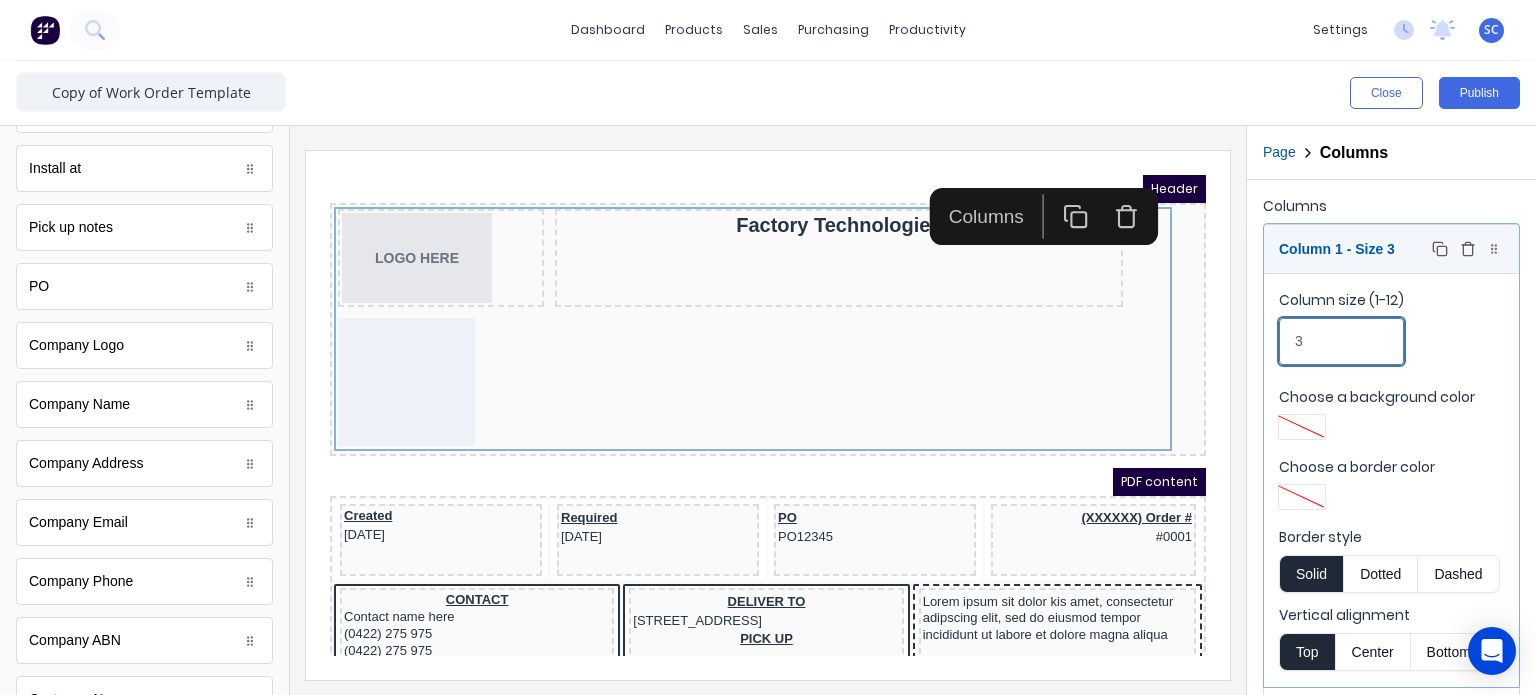 type on "3" 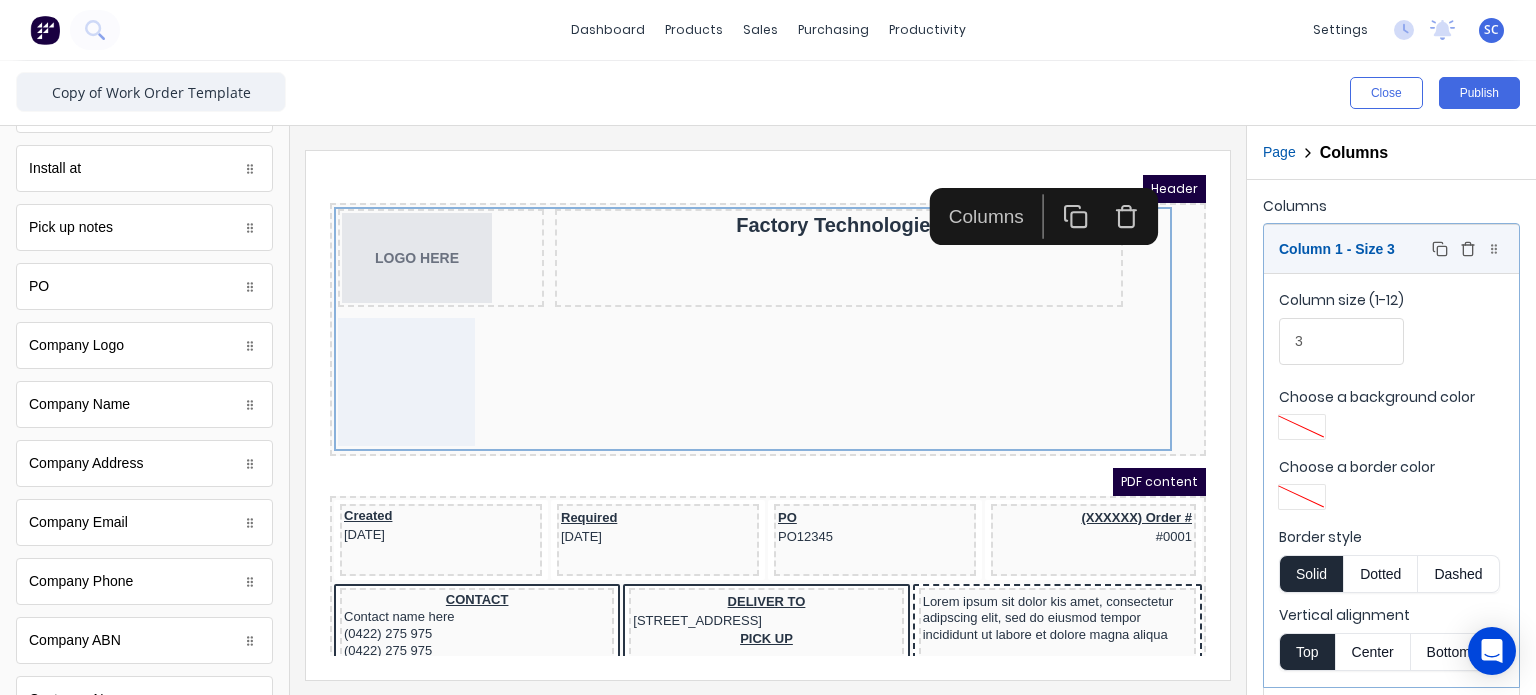 click on "Column 1 - Size 3 Duplicate Delete" at bounding box center [1391, 249] 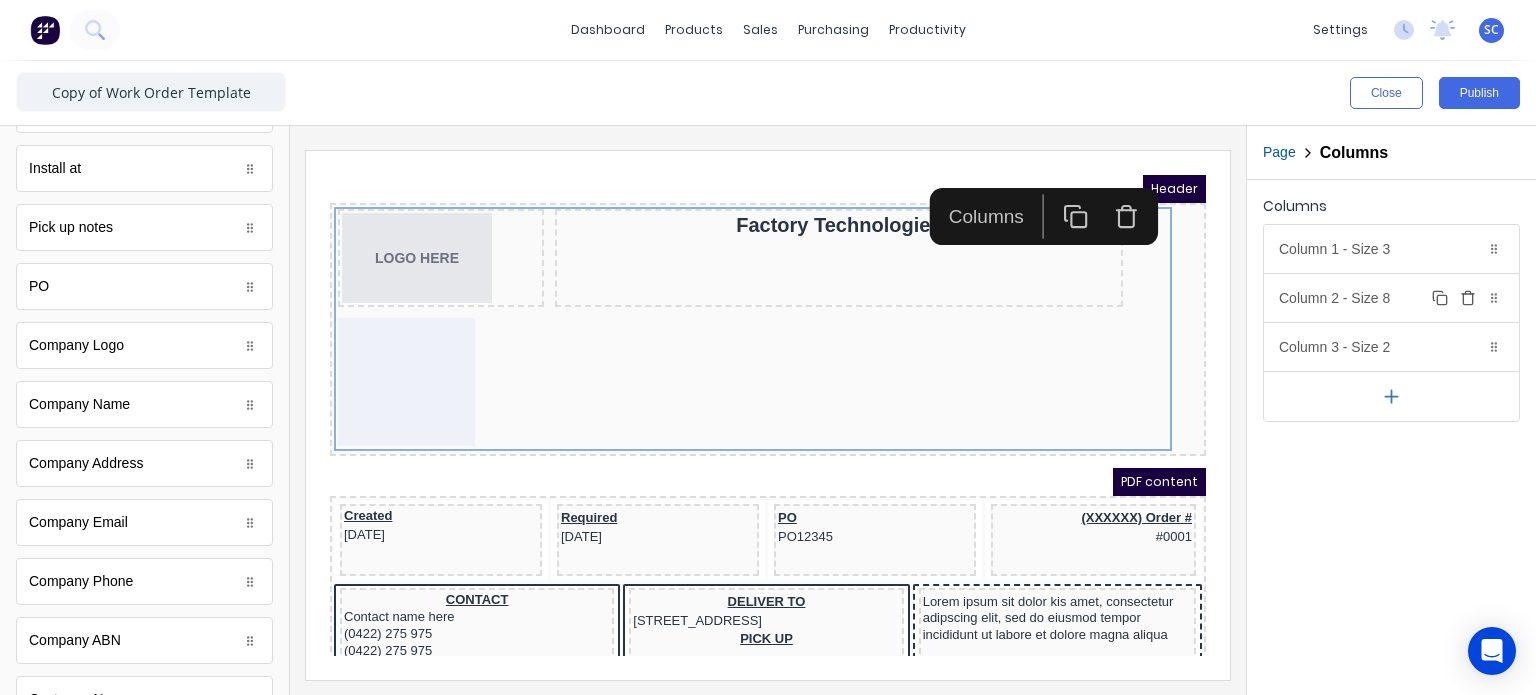 click on "Column 2 - Size 8 Duplicate Delete" at bounding box center (1391, 298) 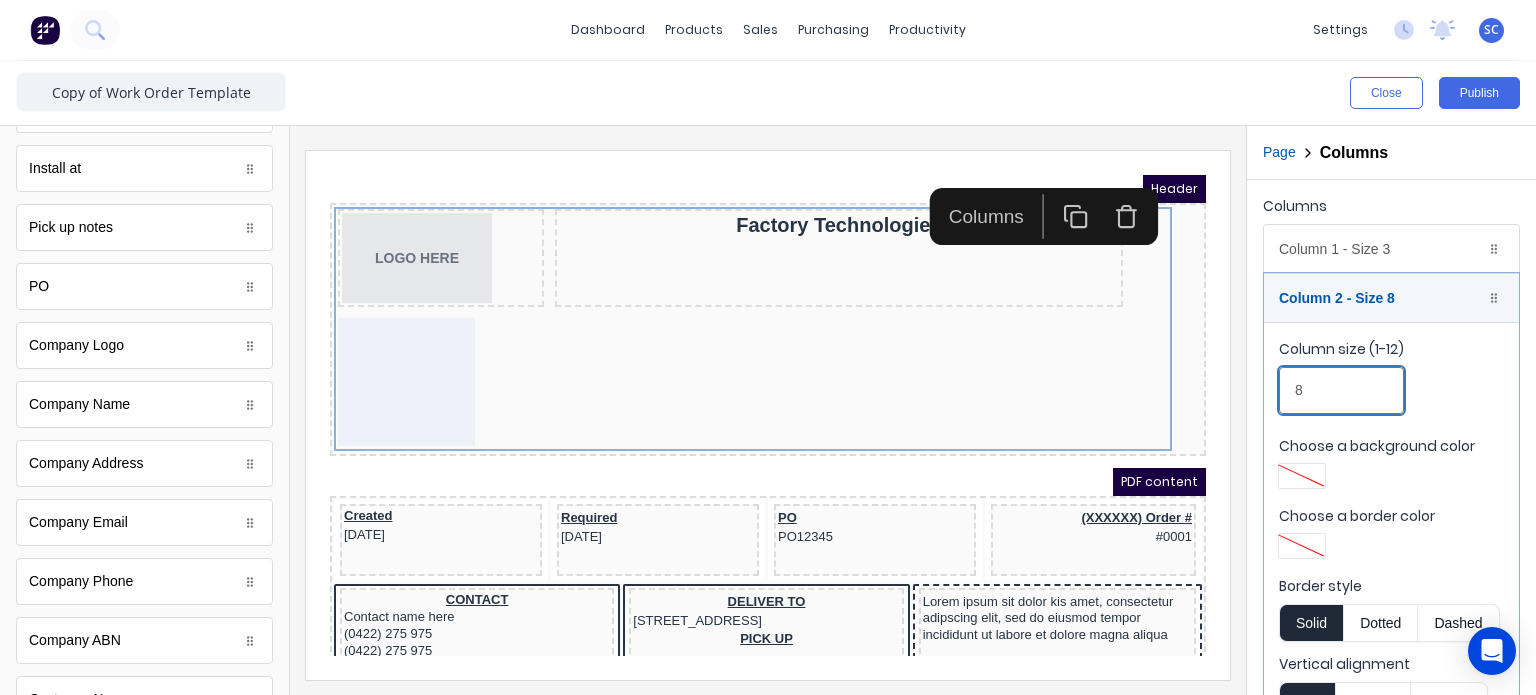drag, startPoint x: 1637, startPoint y: 527, endPoint x: 1120, endPoint y: 360, distance: 543.30286 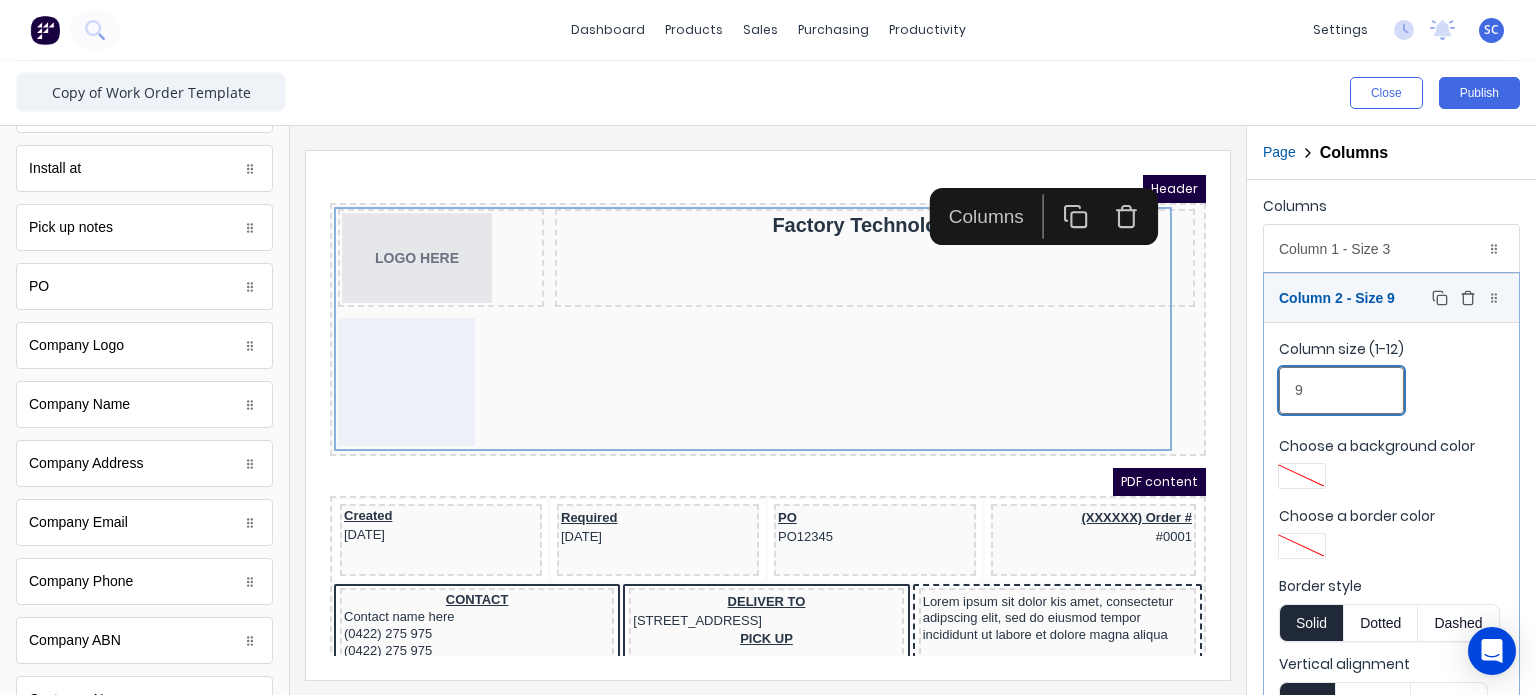 type on "9" 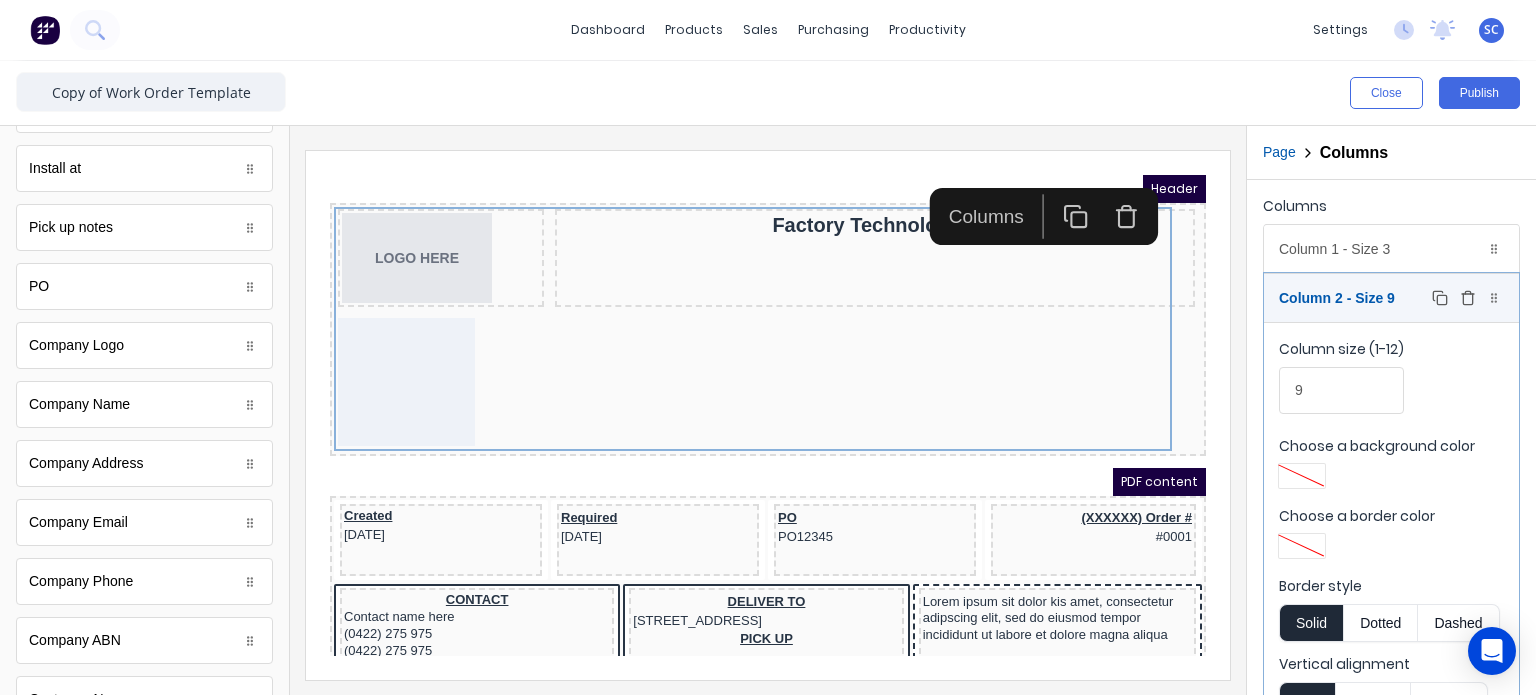 click on "Column 2 - Size 9 Duplicate Delete" at bounding box center [1391, 298] 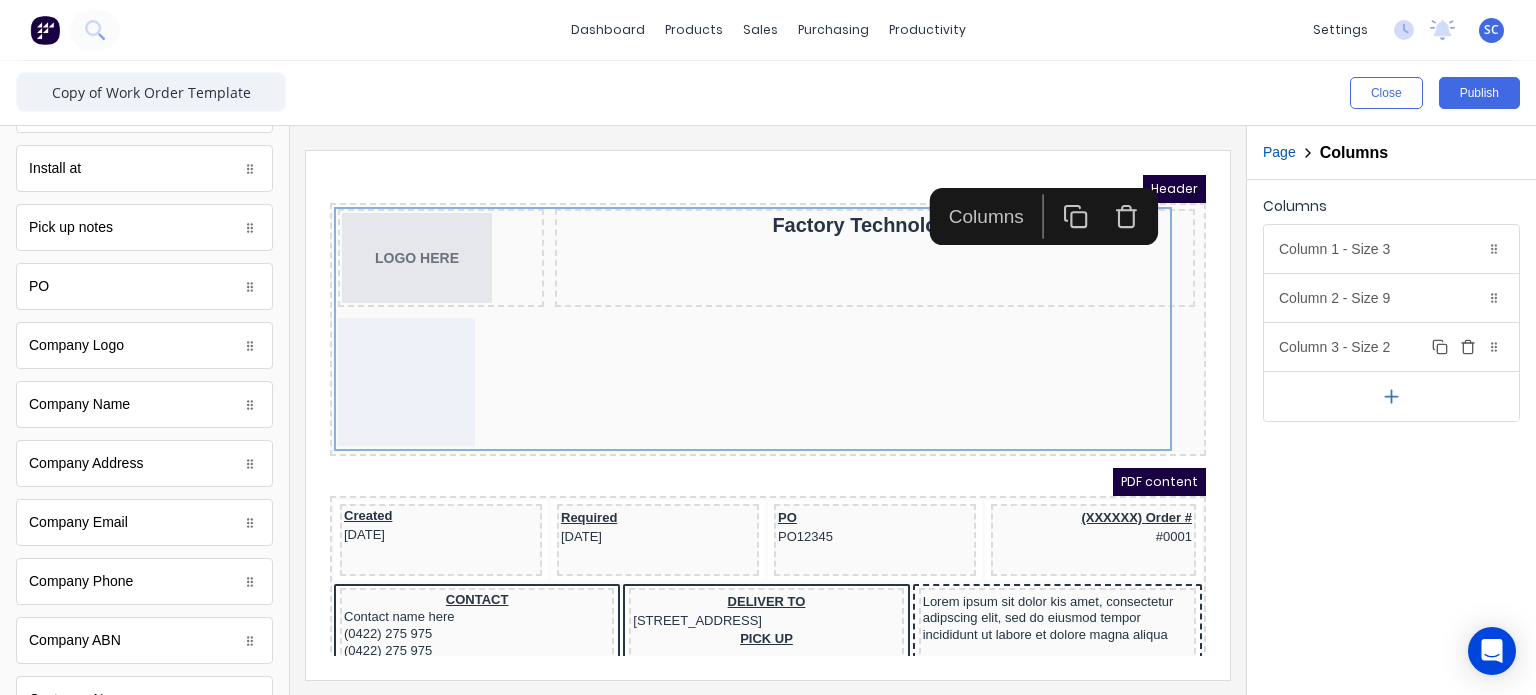 click 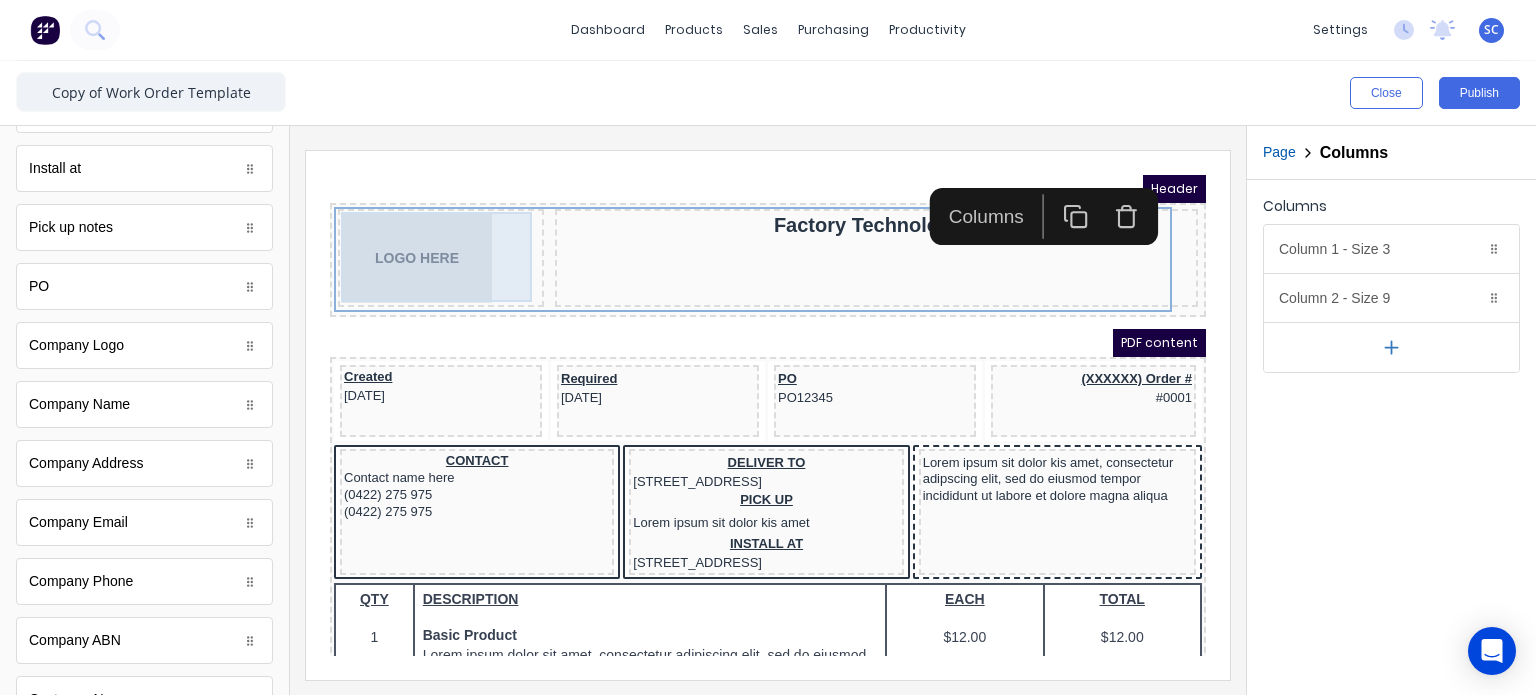 click on "Header LOGO HERE Factory Technologies PDF content Created 29/10/2024 Required 29/10/2024 PO PO12345 (XXXXXX) Order #  #0001 CONTACT Contact name here (0422) 275 975 (0422) 275 975 DELIVER TO 234 Beach Road Gold Coast, Queensland, Australia PICK UP Lorem ipsum sit dolor kis amet INSTALL AT 234 Beach Road Gold Coast, Queensland, Australia Lorem ipsum sit dolor kis amet, consectetur adipscing elit, sed do eiusmod tempor incididunt ut labore et dolore magna aliqua QTY DESCRIPTION EACH TOTAL 1 Basic Product Lorem ipsum dolor sit amet, consectetur adipiscing elit, sed do eiusmod tempor incididunt ut labore et dolore magna aliqua. Diameter 100cm Colorbond Cottage Green Parts # 967-12 $12.00 $12.00 1 #1 Colorbond Basalt 0.55 90mm 0 bends Lengths 1 x 1000 1 x 1500 $12.00 $12.00 1 Custom Formula Lorem ipsum dolor sit amet, consectetur adipiscing elit, sed do eiusmod tempor incididunt ut labore et dolore magna aliqua. Colorbond Cottage Green Height 23 Width 200 Dimension 2.5 Total:  74.75 $12.00 $12.00 Lineal Metres 1 1" at bounding box center (744, 391) 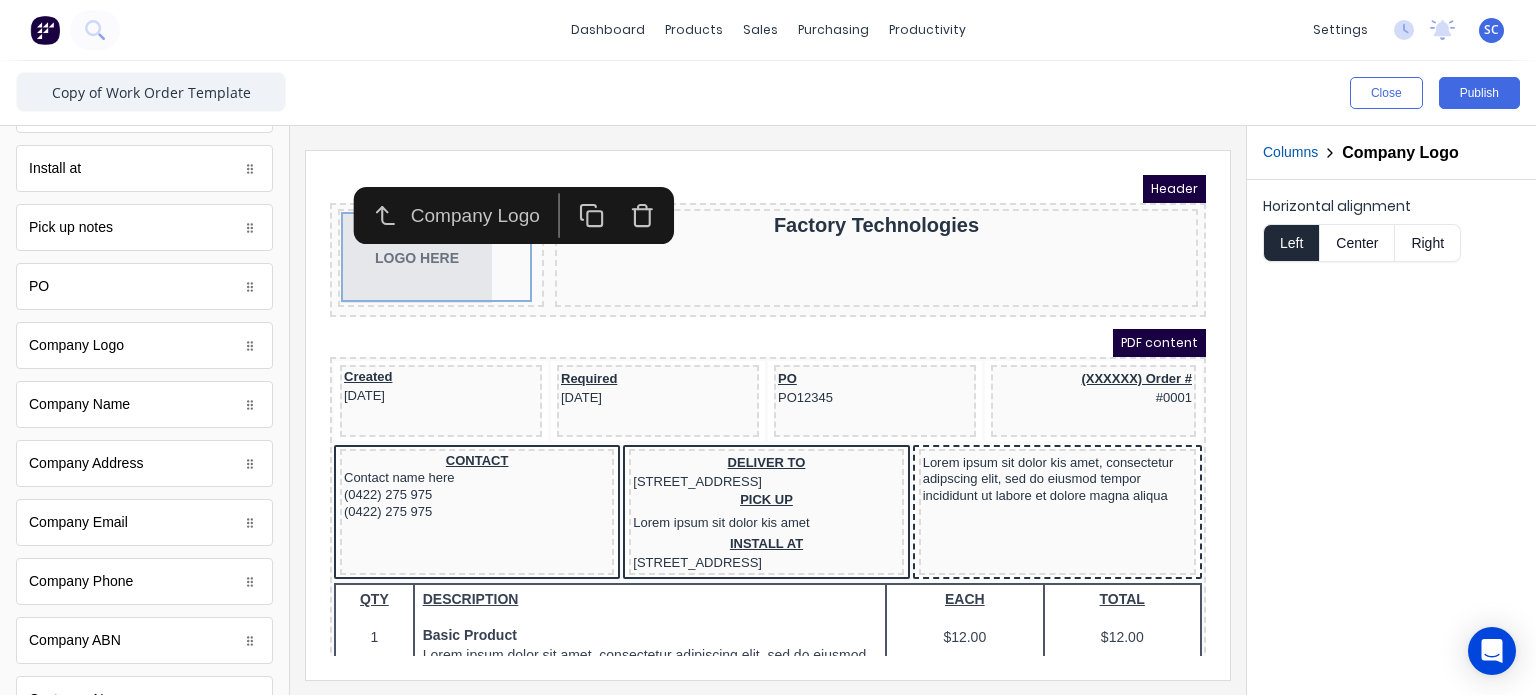 click on "Center" at bounding box center [1357, 243] 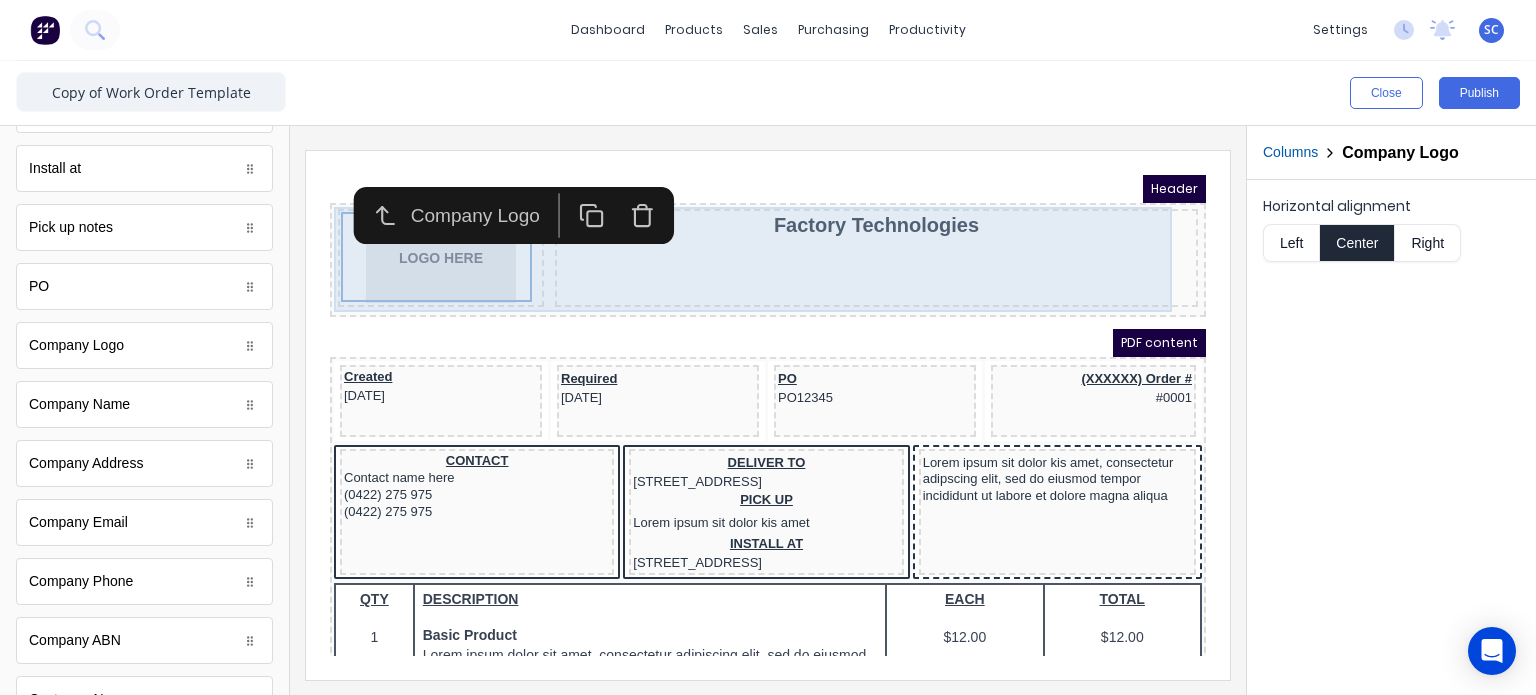 type 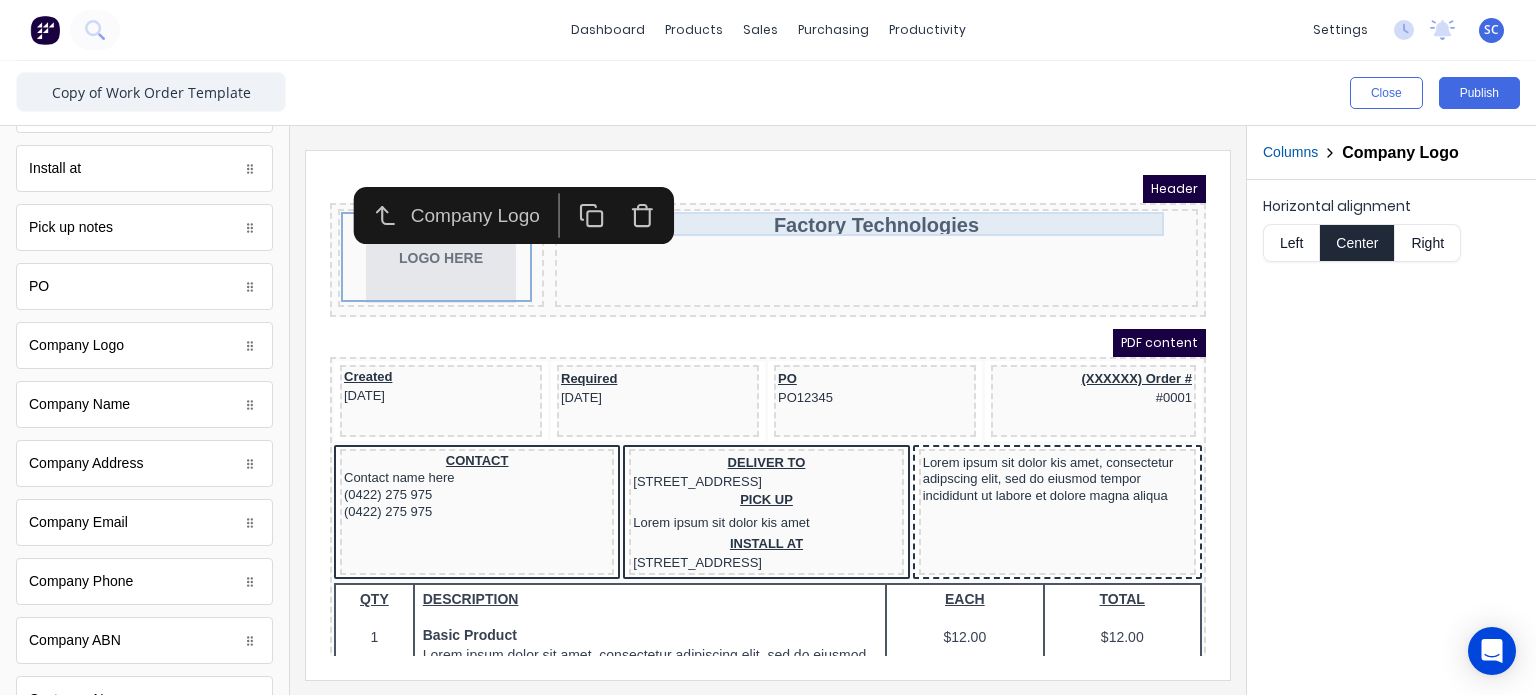 click on "Header LOGO HERE Factory Technologies PDF content Created 29/10/2024 Required 29/10/2024 PO PO12345 (XXXXXX) Order #  #0001 CONTACT Contact name here (0422) 275 975 (0422) 275 975 DELIVER TO 234 Beach Road Gold Coast, Queensland, Australia PICK UP Lorem ipsum sit dolor kis amet INSTALL AT 234 Beach Road Gold Coast, Queensland, Australia Lorem ipsum sit dolor kis amet, consectetur adipscing elit, sed do eiusmod tempor incididunt ut labore et dolore magna aliqua QTY DESCRIPTION EACH TOTAL 1 Basic Product Lorem ipsum dolor sit amet, consectetur adipiscing elit, sed do eiusmod tempor incididunt ut labore et dolore magna aliqua. Diameter 100cm Colorbond Cottage Green Parts # 967-12 $12.00 $12.00 1 #1 Colorbond Basalt 0.55 90mm 0 bends Lengths 1 x 1000 1 x 1500 $12.00 $12.00 1 Custom Formula Lorem ipsum dolor sit amet, consectetur adipiscing elit, sed do eiusmod tempor incididunt ut labore et dolore magna aliqua. Colorbond Cottage Green Height 23 Width 200 Dimension 2.5 Total:  74.75 $12.00 $12.00 Lineal Metres 1 1" at bounding box center [744, 391] 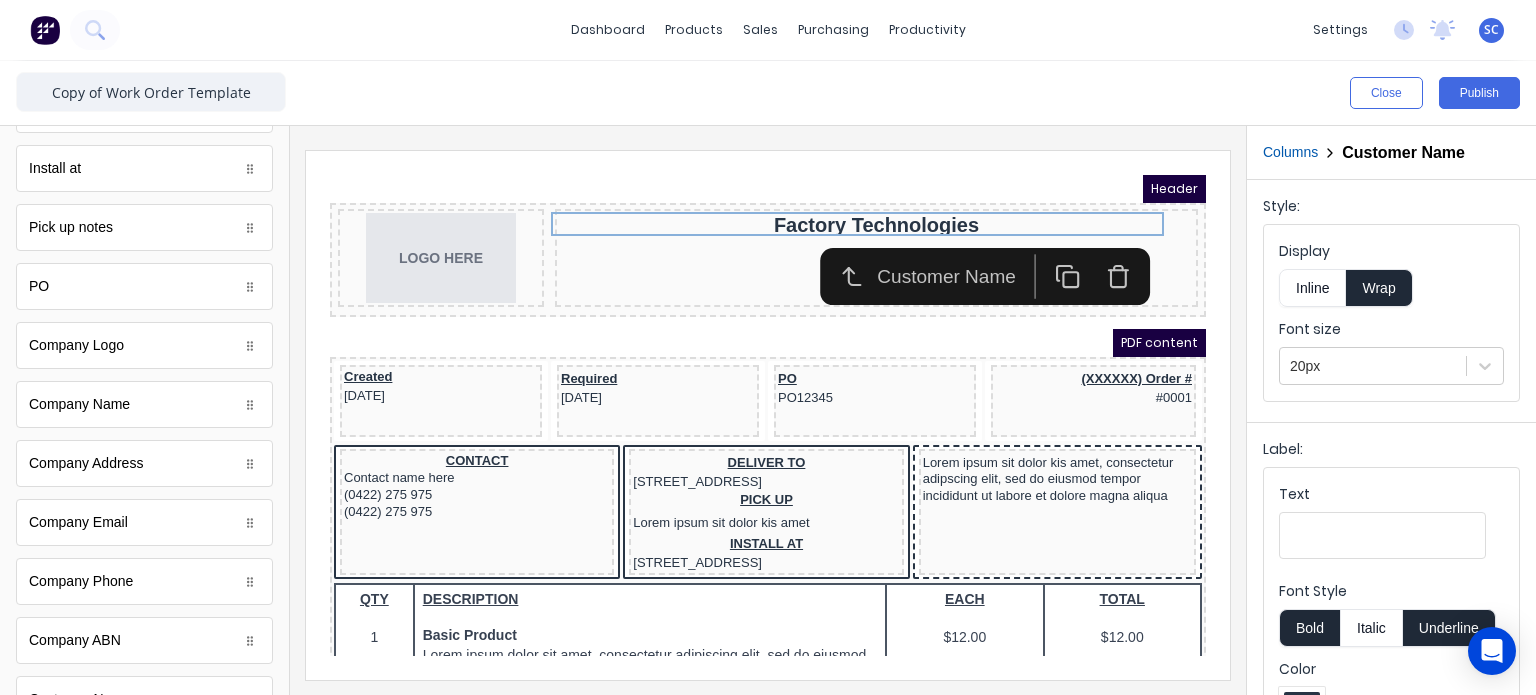 click 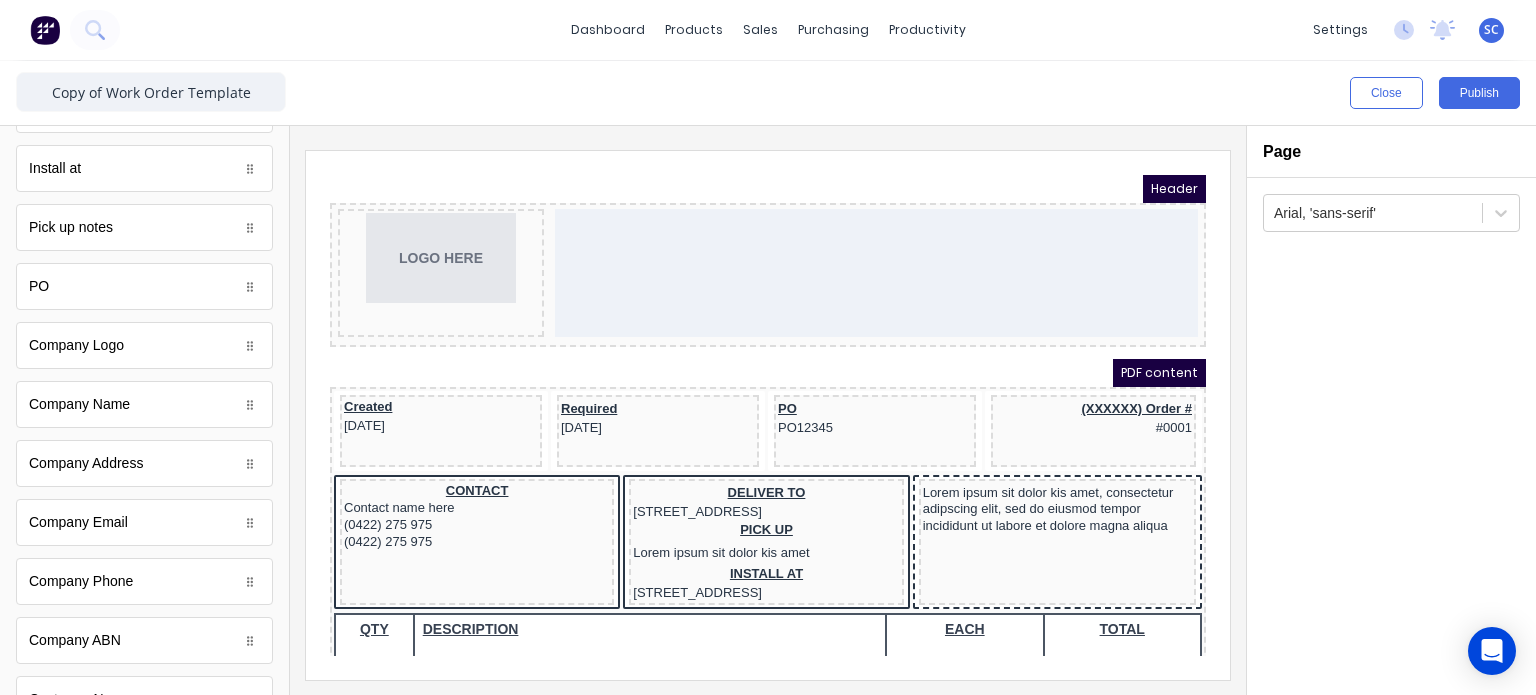 scroll, scrollTop: 0, scrollLeft: 0, axis: both 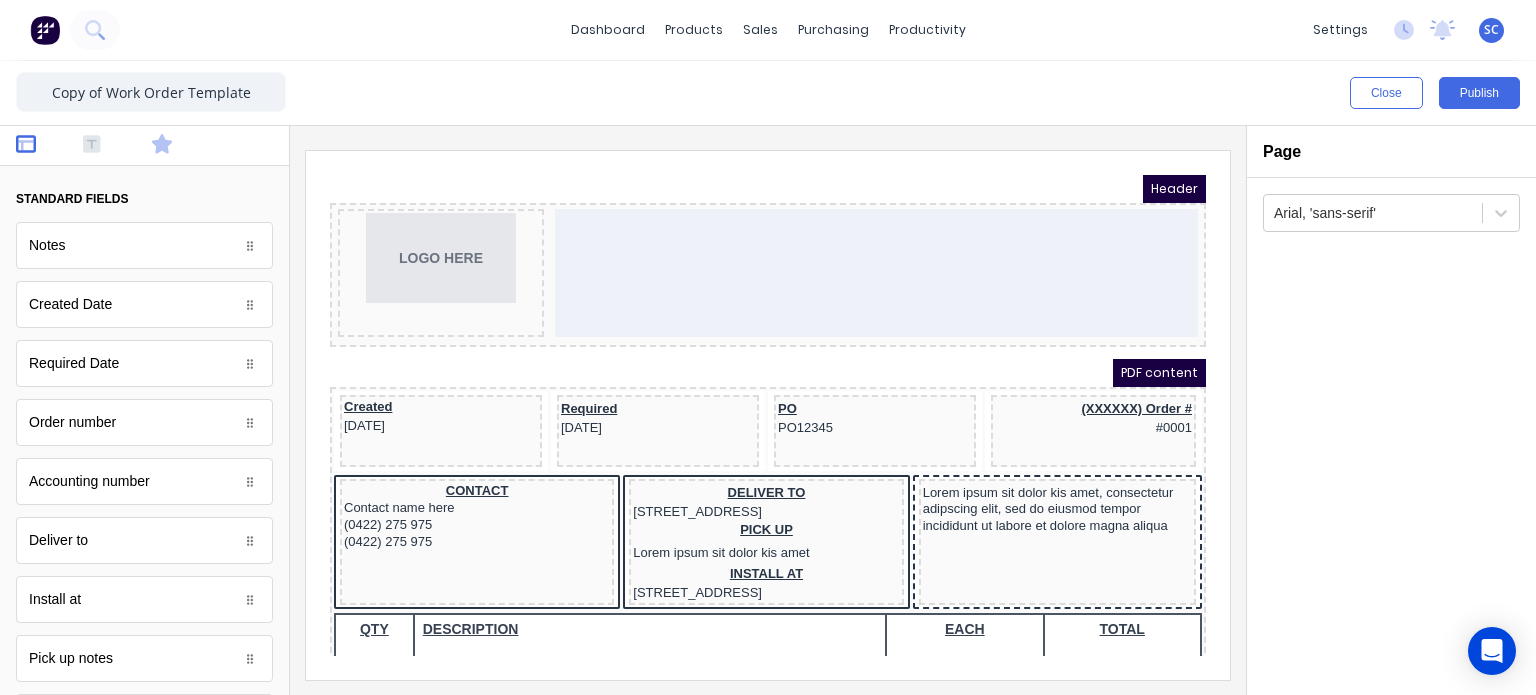 click 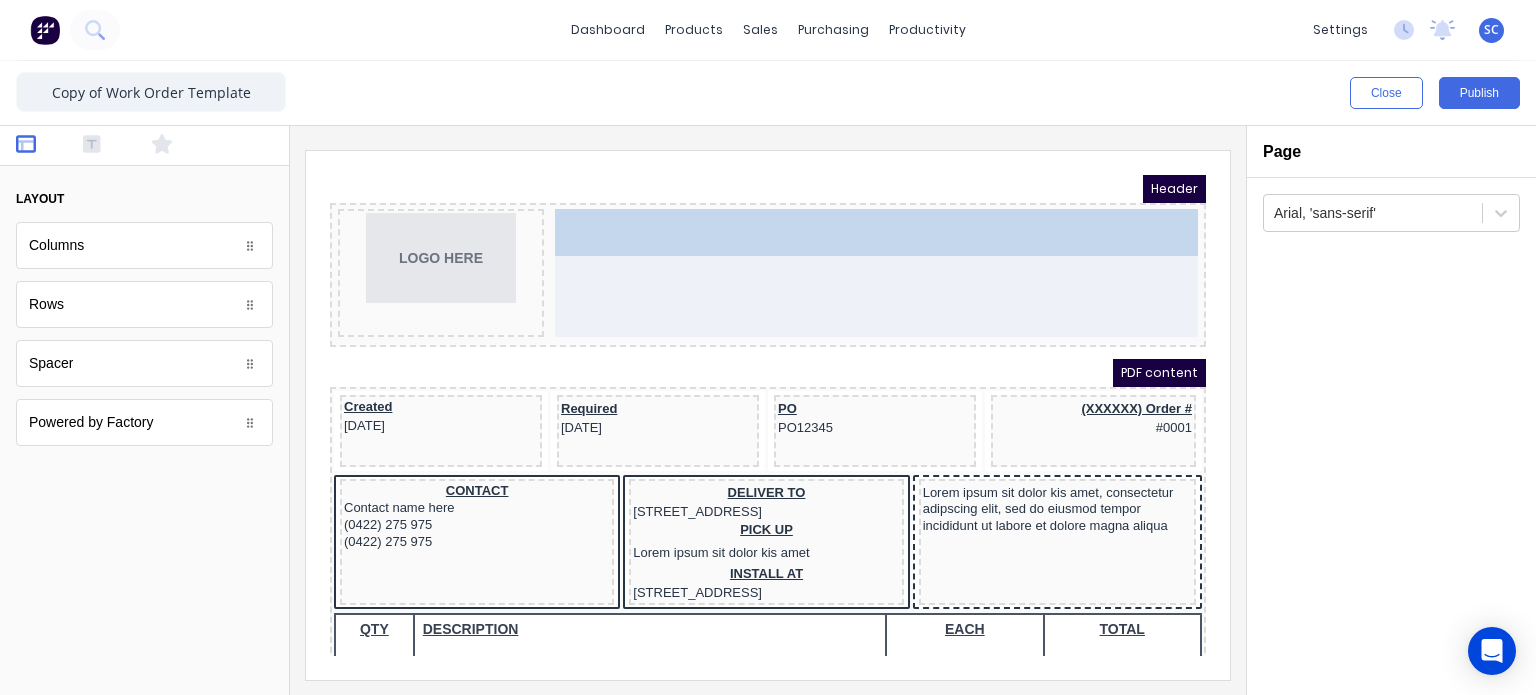 drag, startPoint x: 83, startPoint y: 247, endPoint x: 733, endPoint y: 281, distance: 650.8886 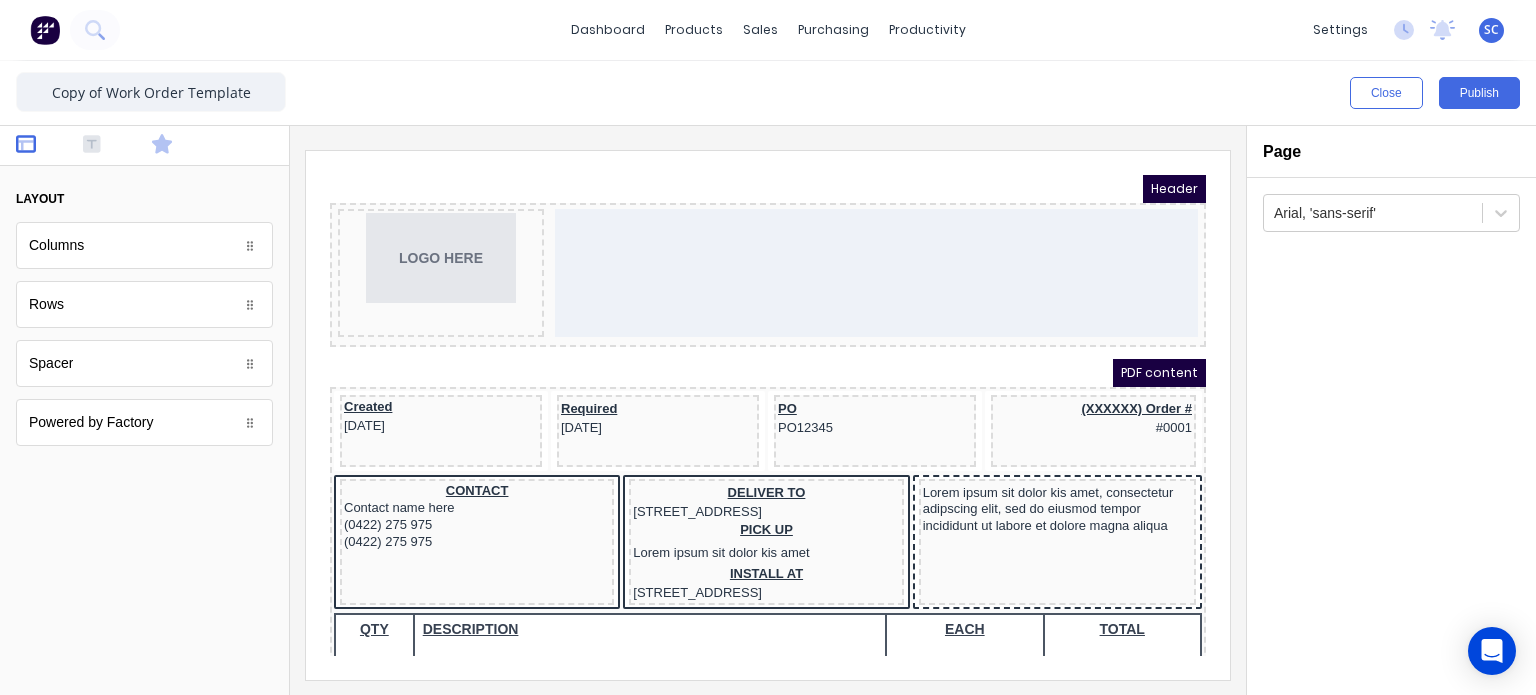 click at bounding box center (178, 146) 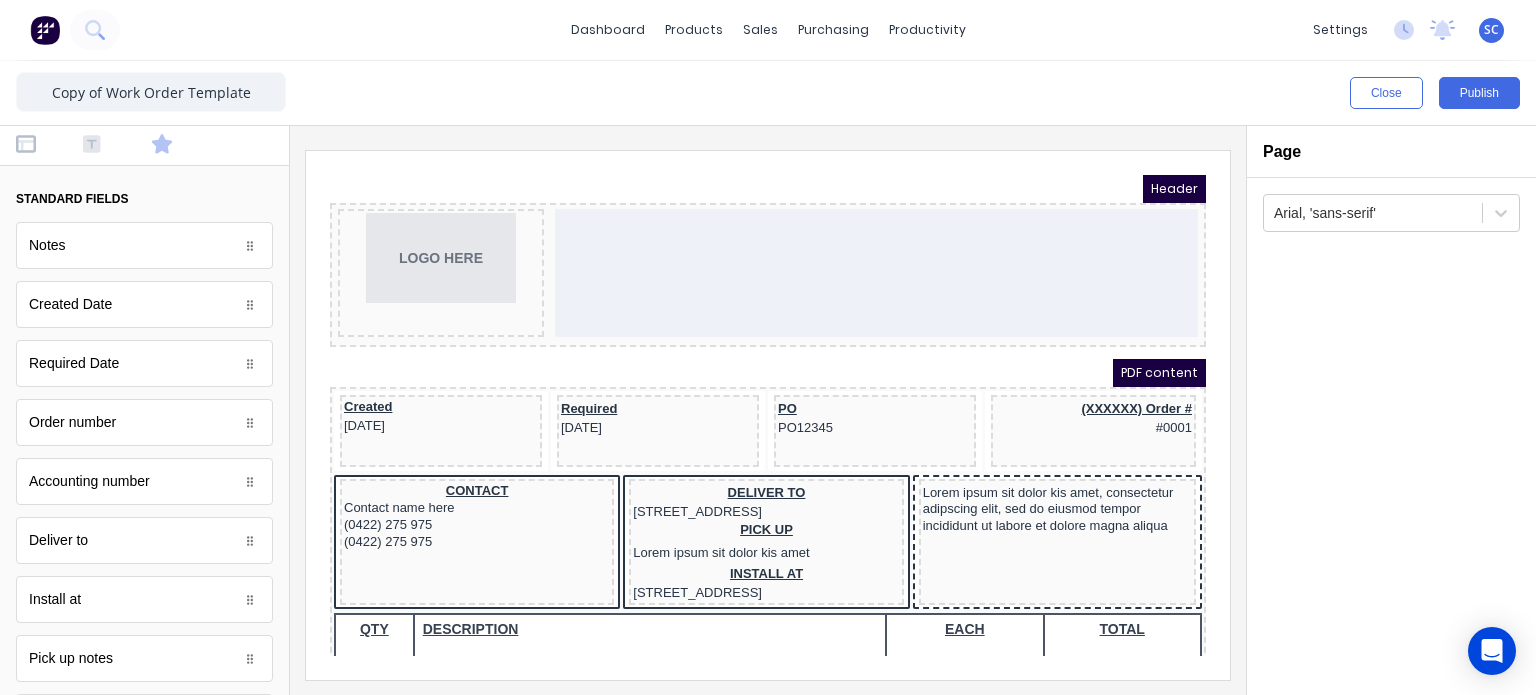 scroll, scrollTop: 0, scrollLeft: 0, axis: both 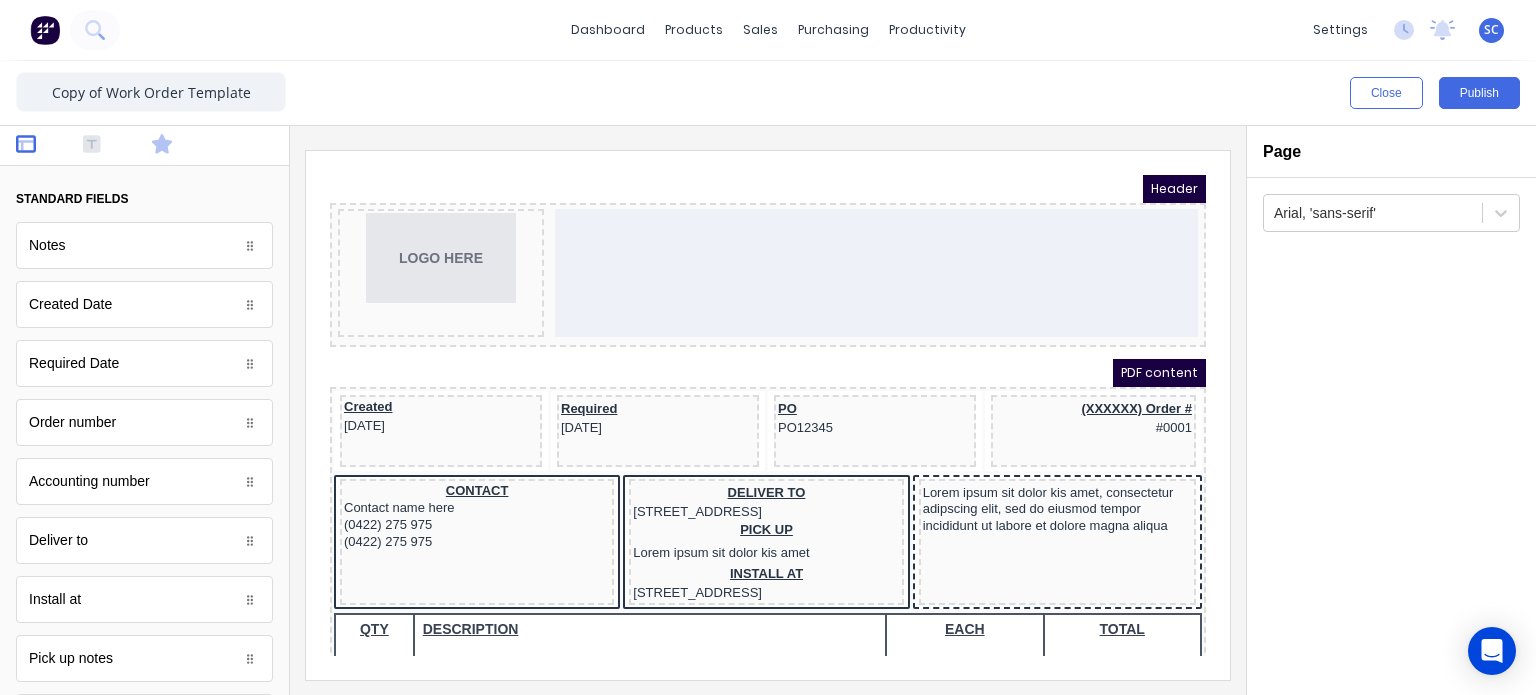 click 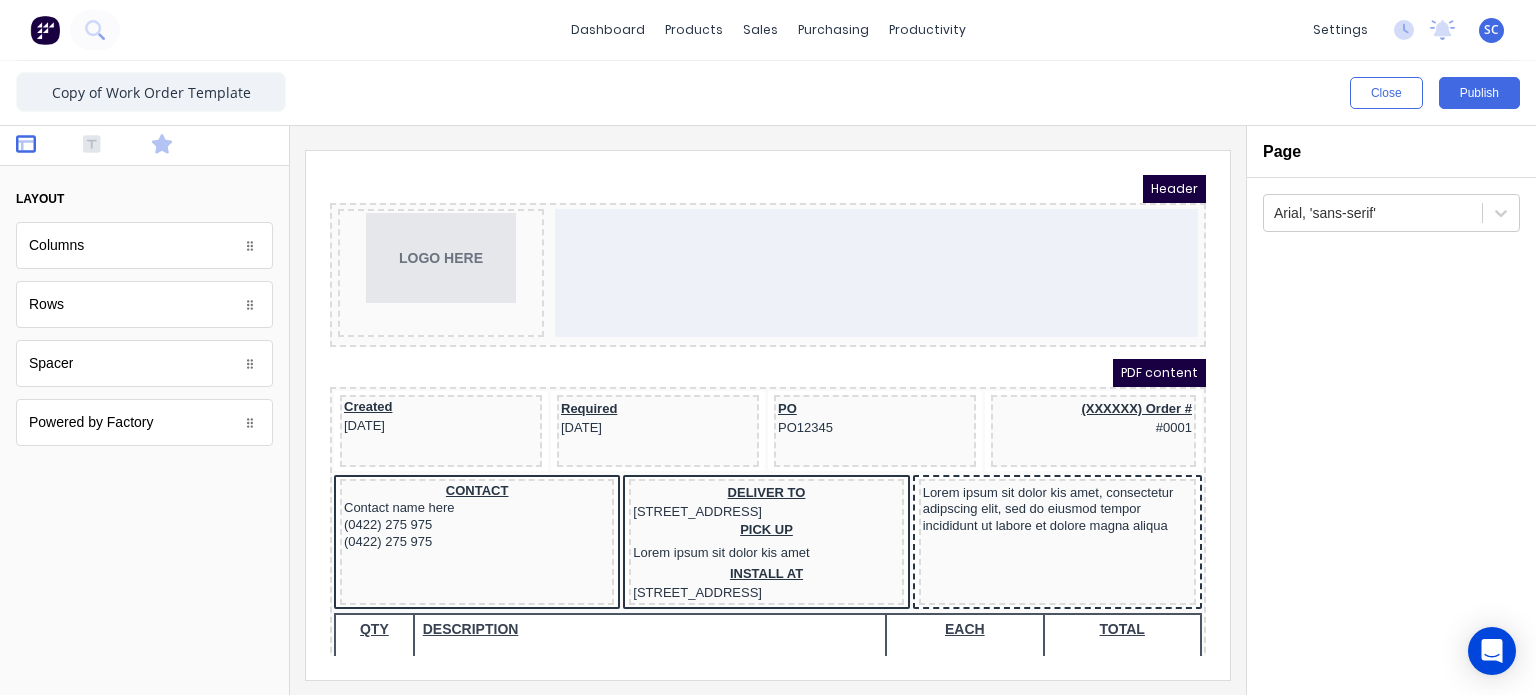 click 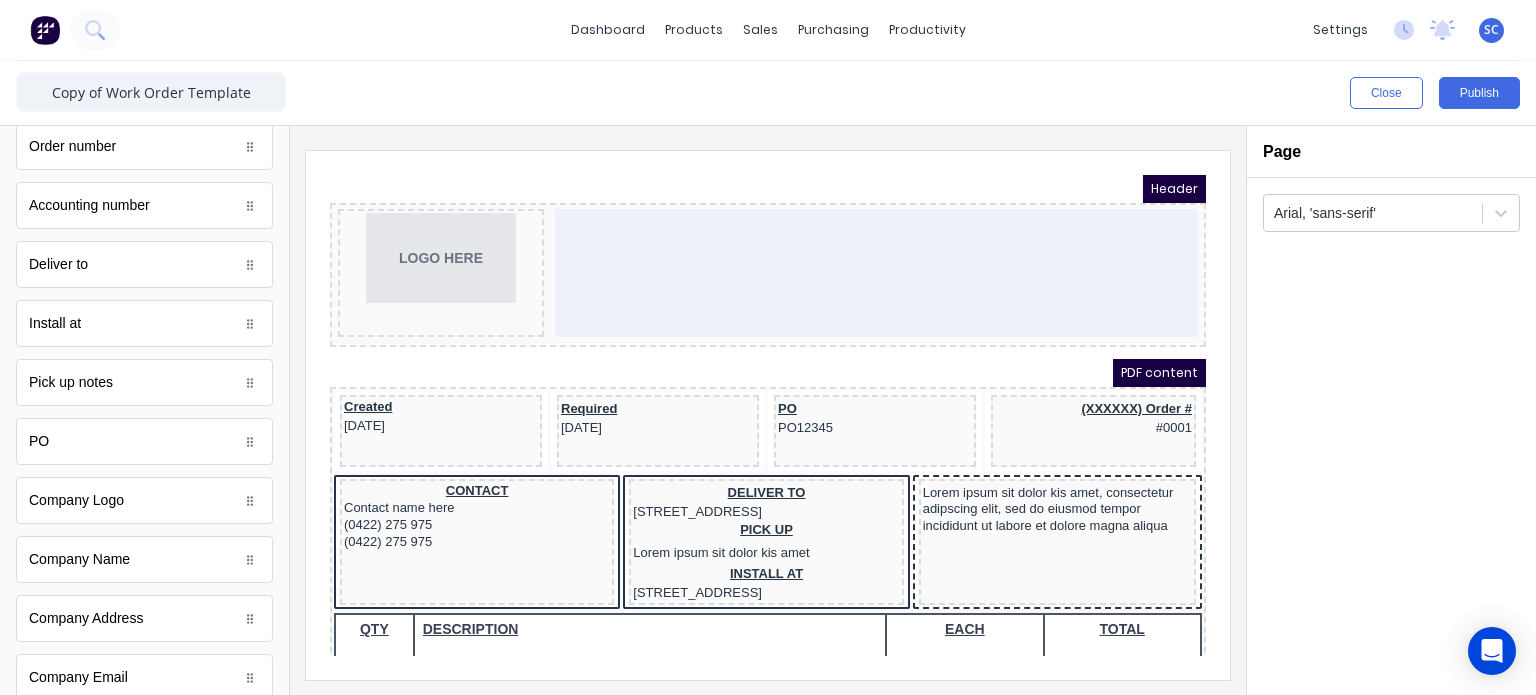 scroll, scrollTop: 0, scrollLeft: 0, axis: both 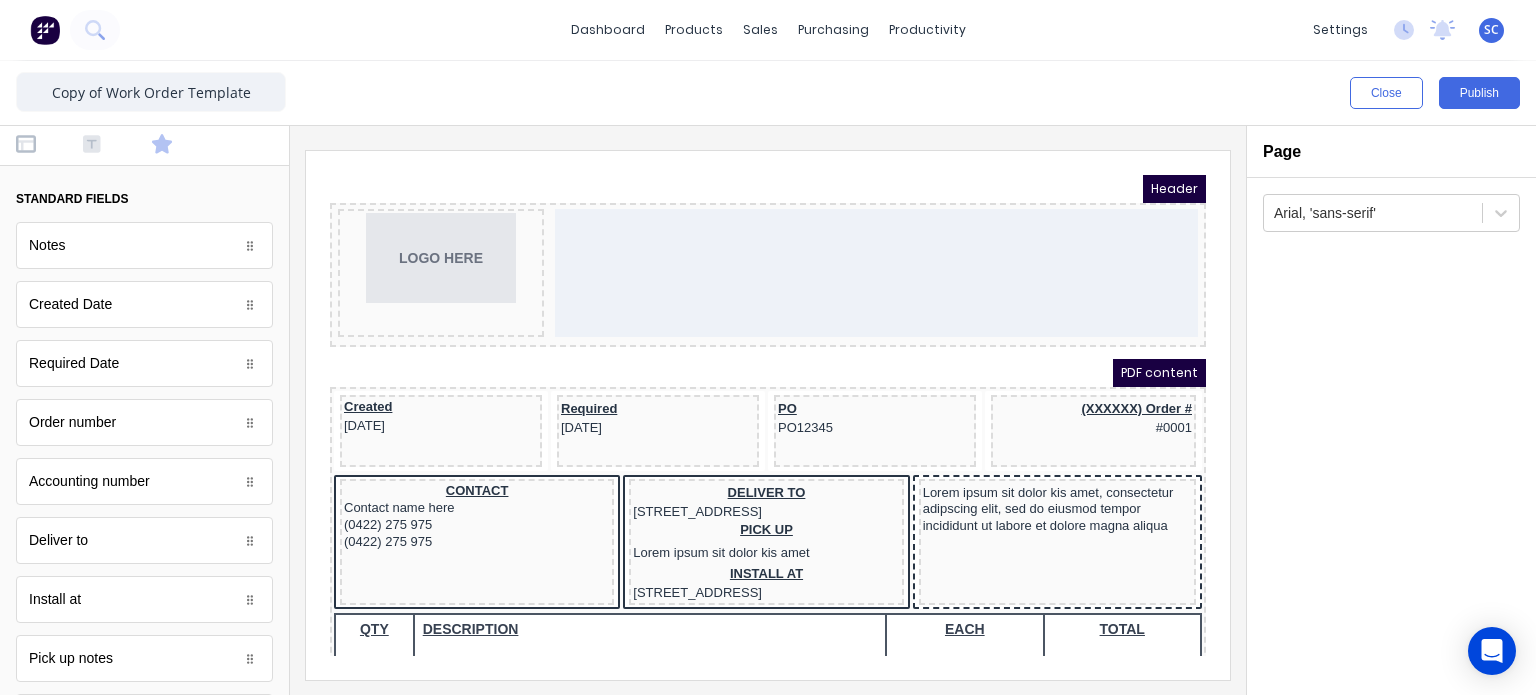 click at bounding box center [144, 146] 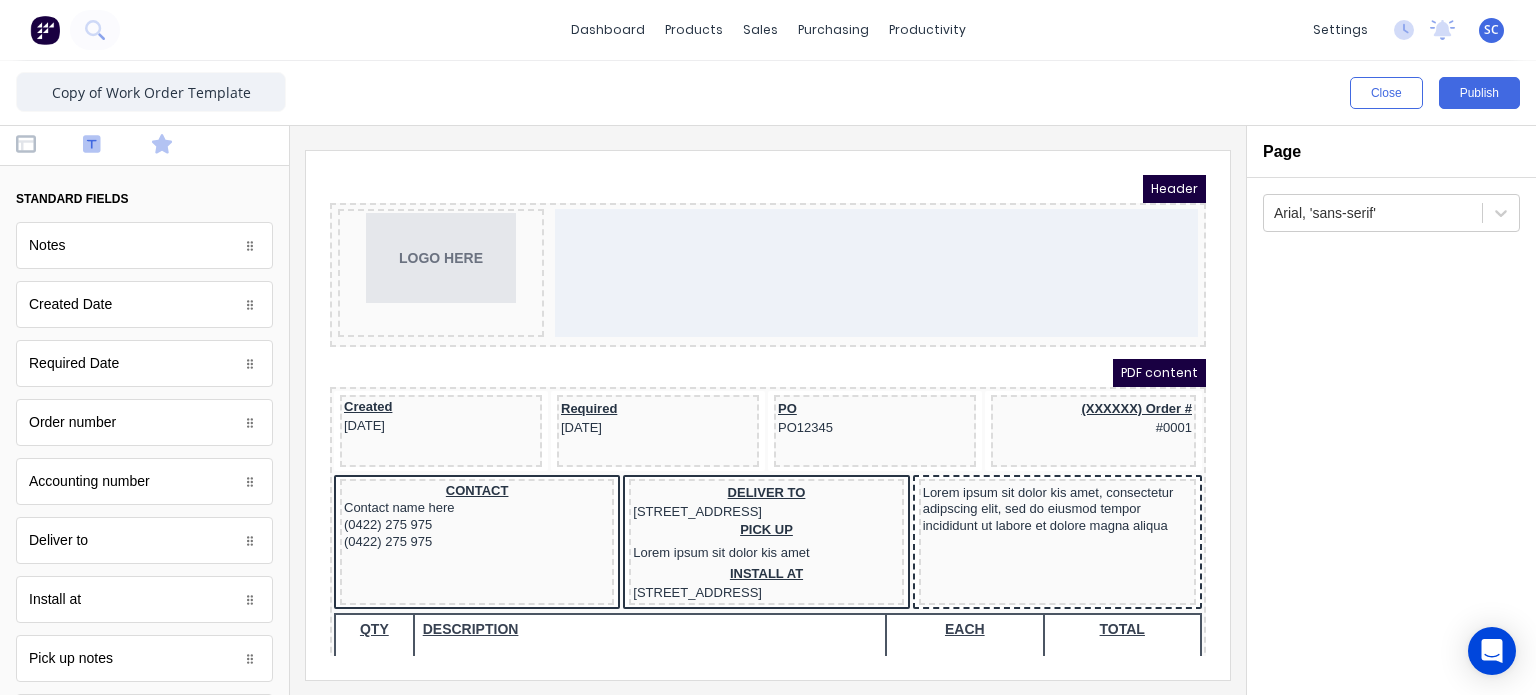 click 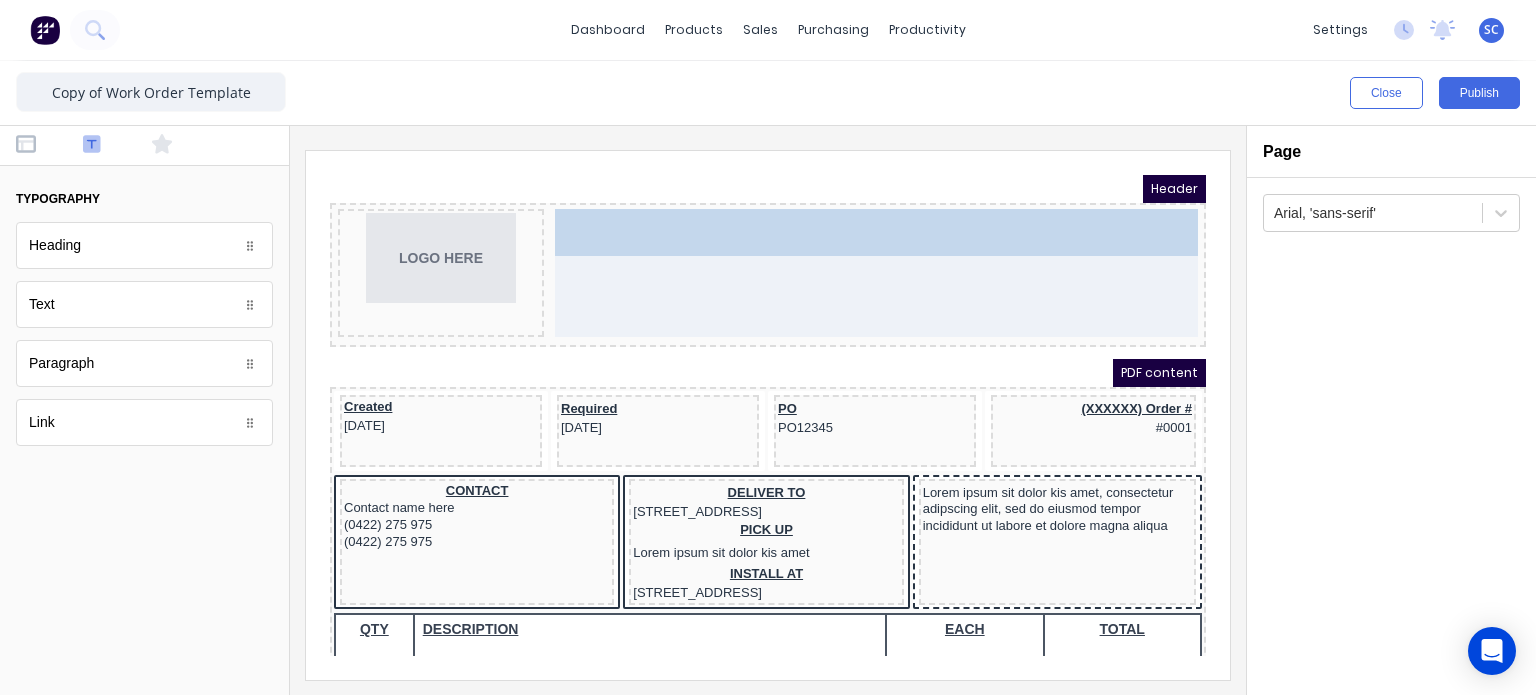 drag, startPoint x: 116, startPoint y: 314, endPoint x: 744, endPoint y: 247, distance: 631.5639 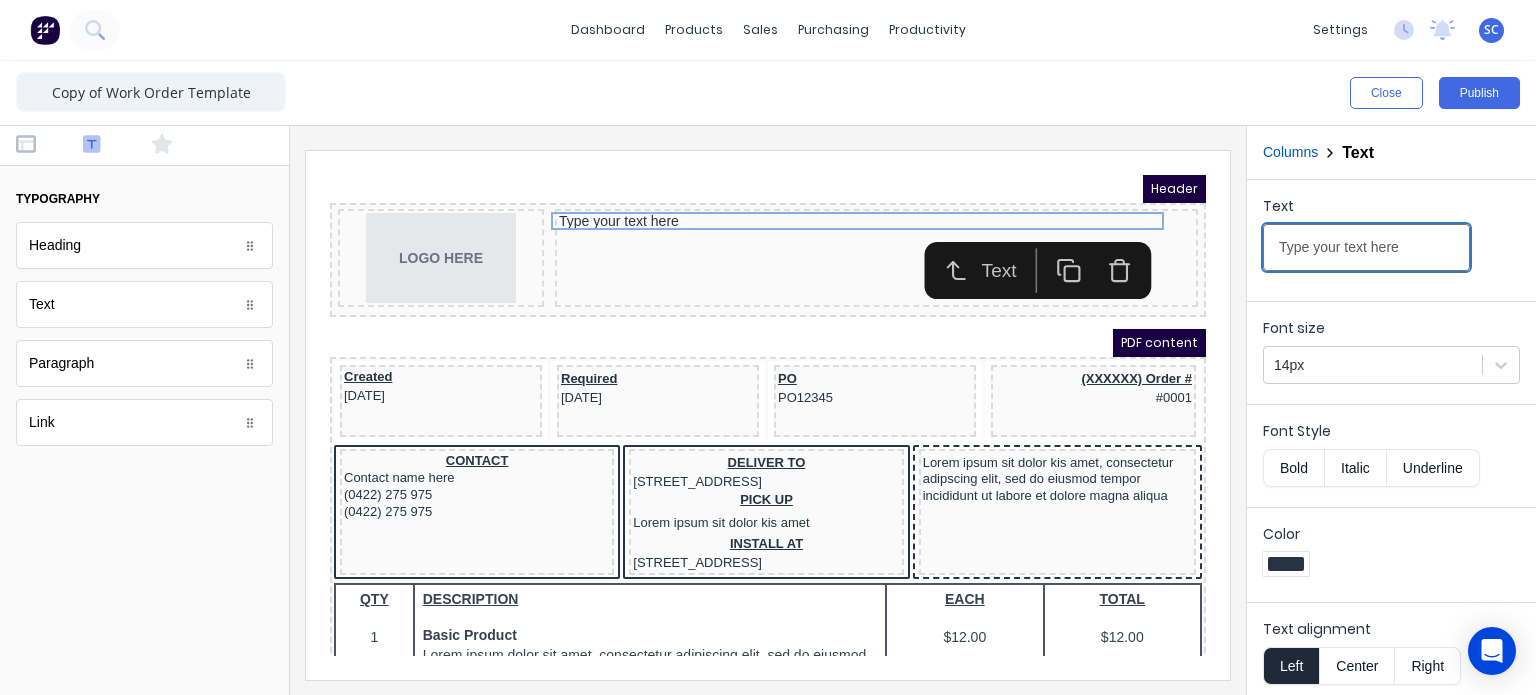 click on "Type your text here" at bounding box center (1366, 247) 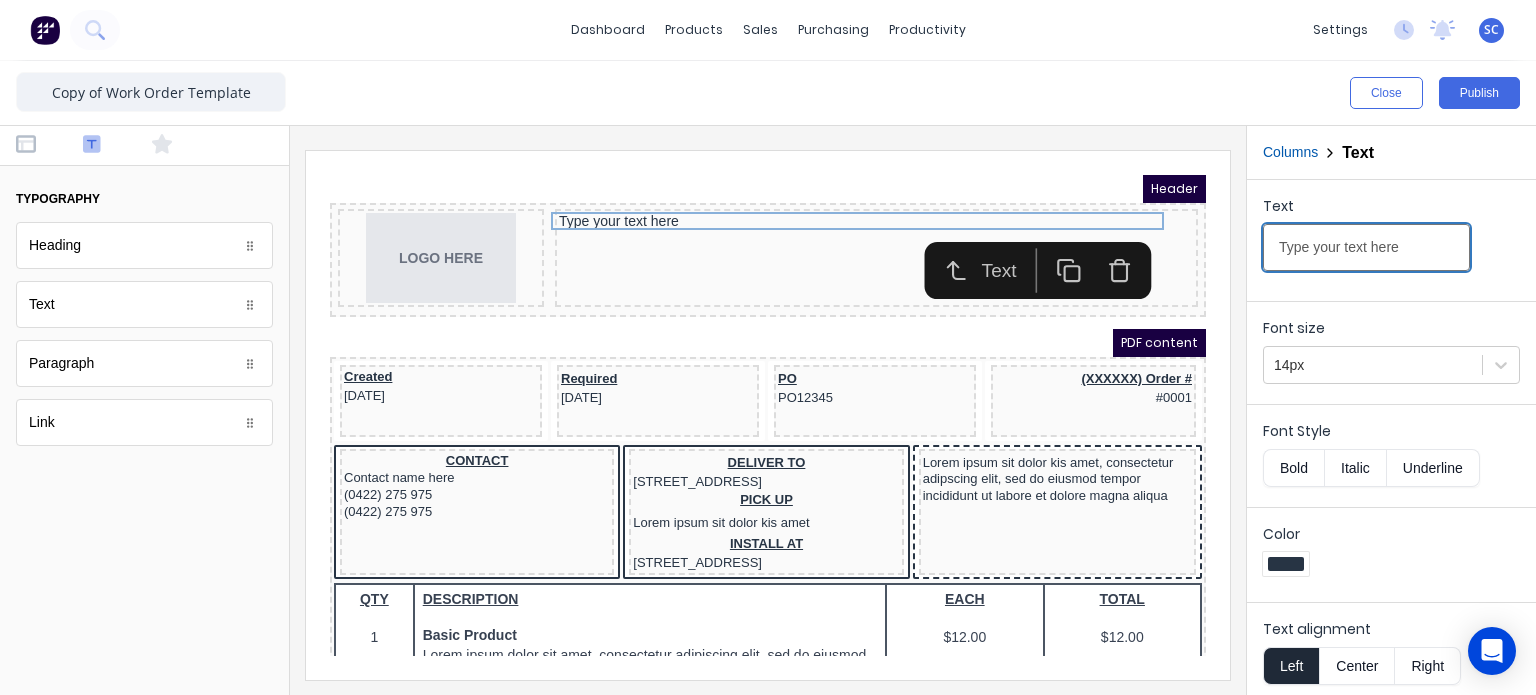 click on "Type your text here" at bounding box center (1366, 247) 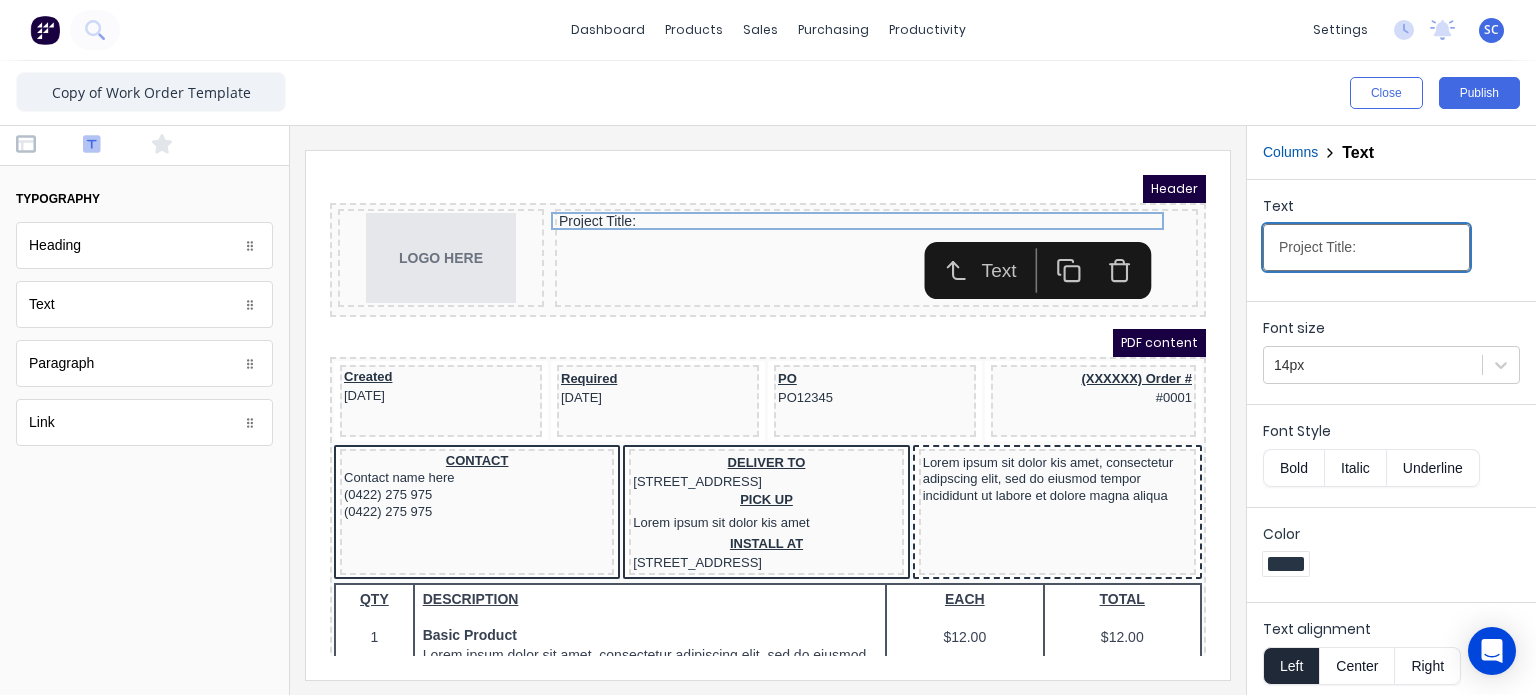 type on "Project Title:" 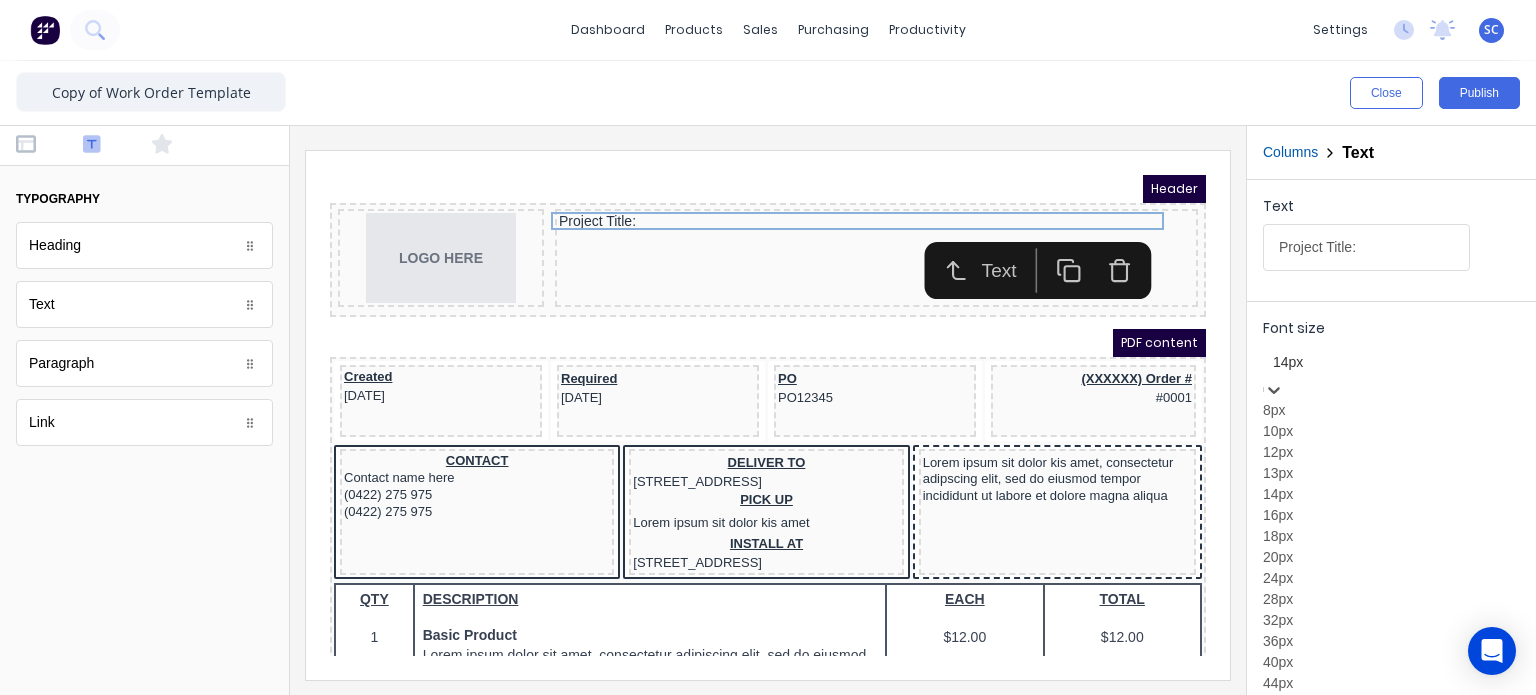 click on "14px" at bounding box center (1391, 373) 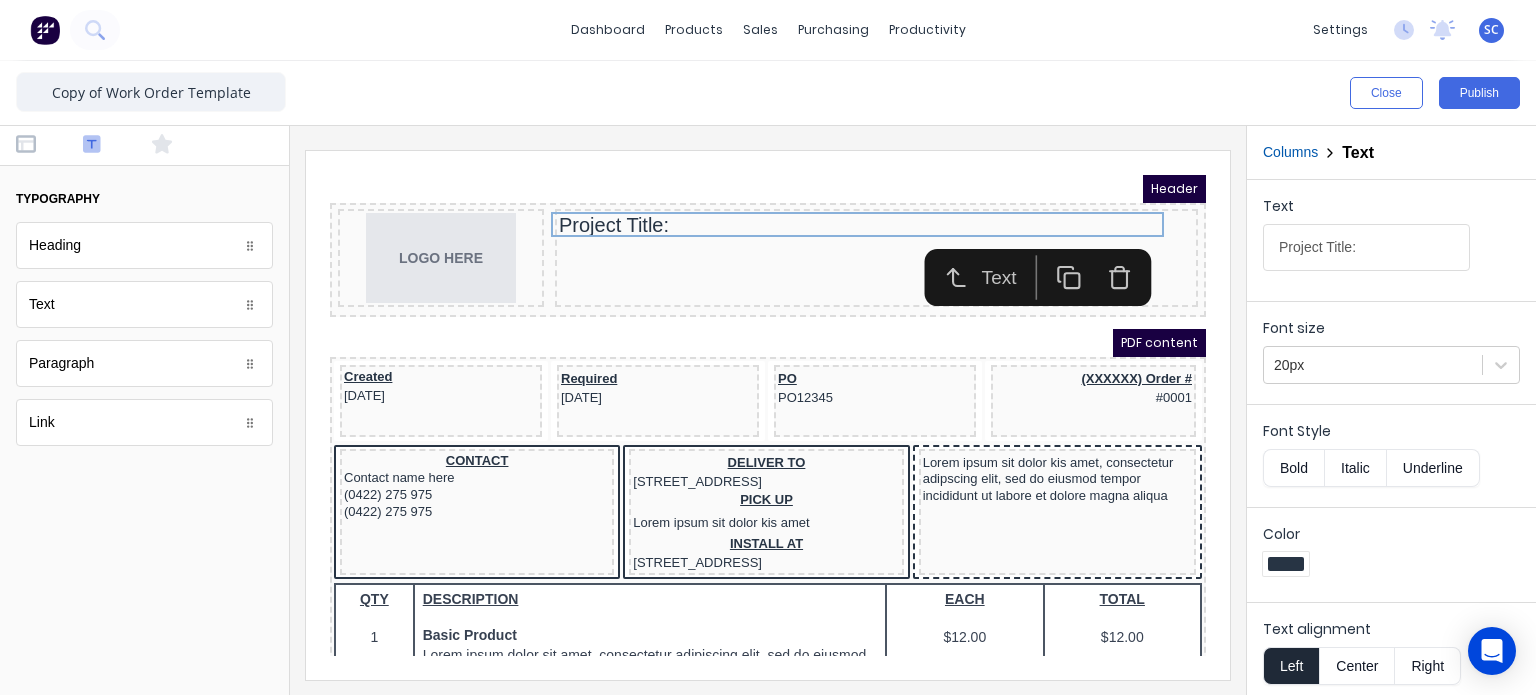 click on "Bold" at bounding box center (1293, 468) 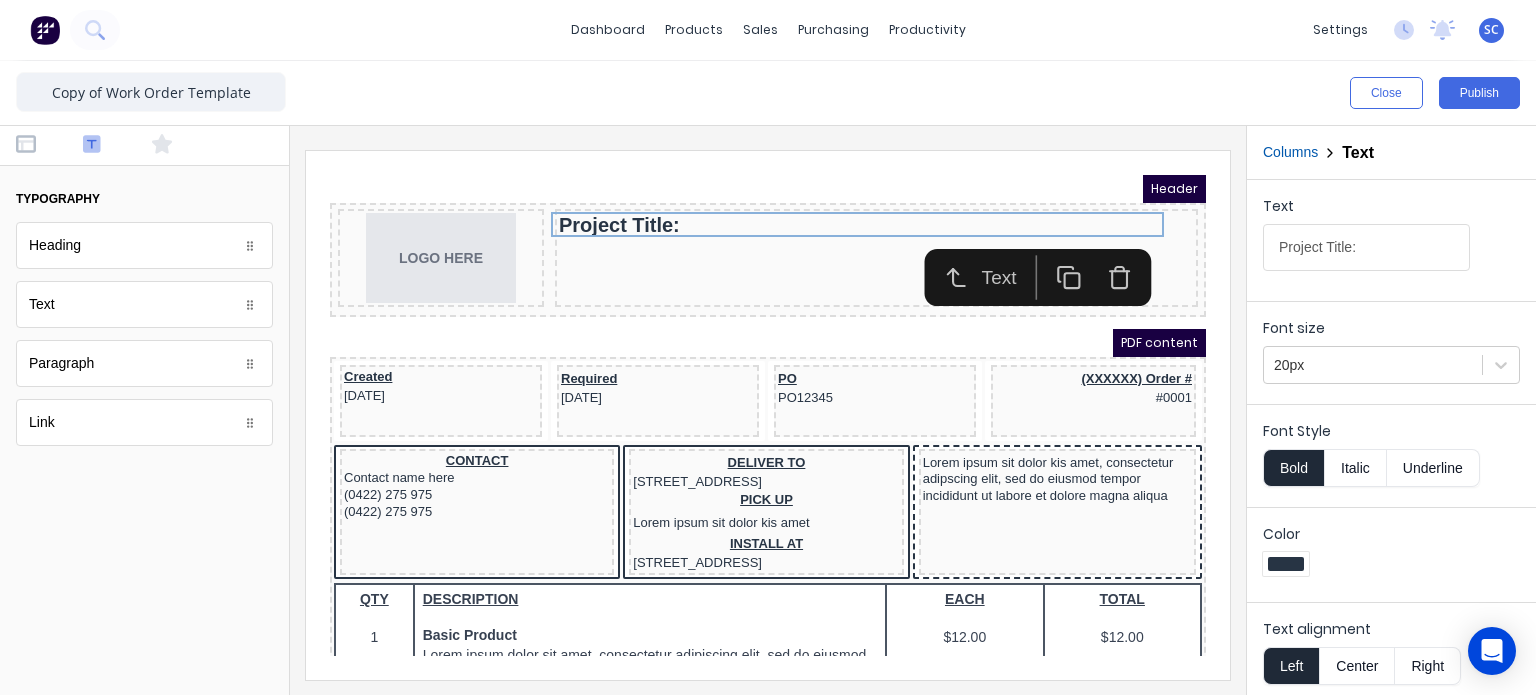 click on "Header" at bounding box center [744, 165] 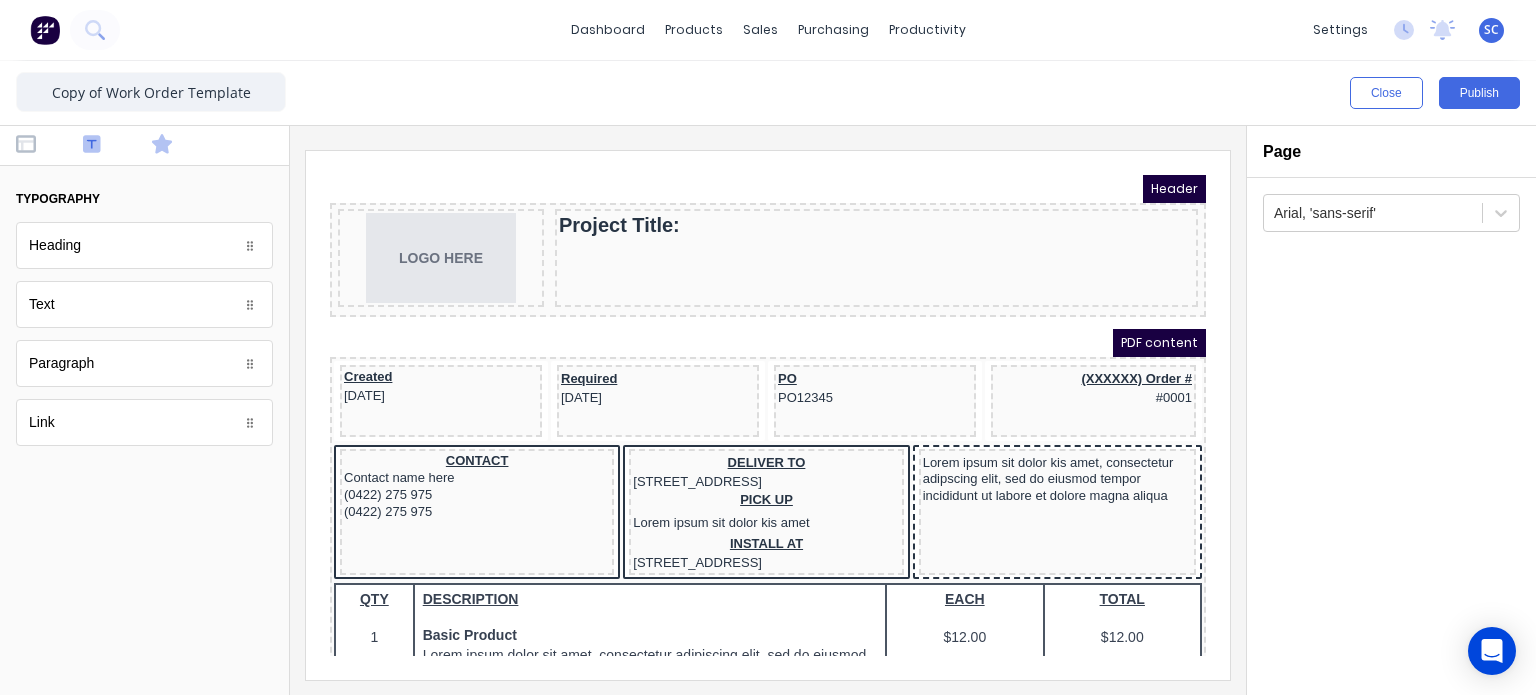 click at bounding box center [178, 146] 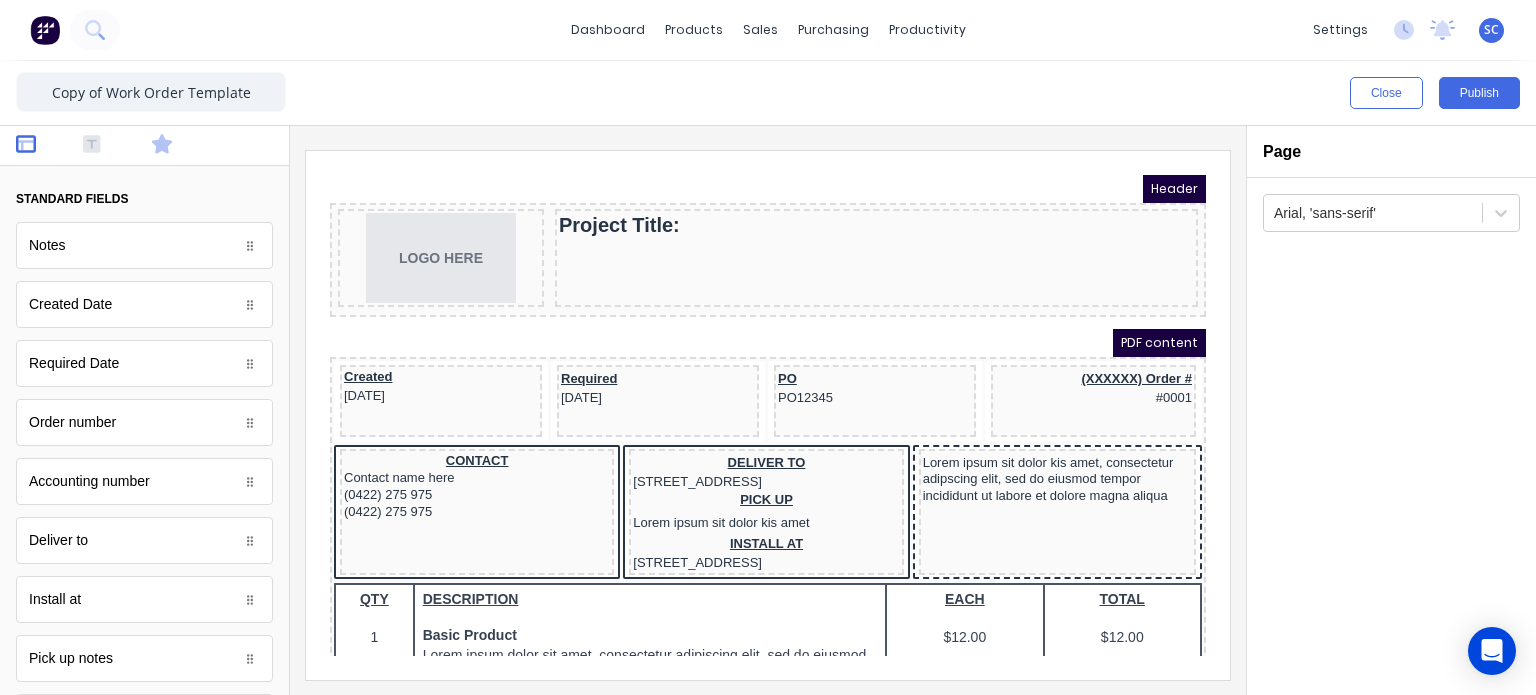 click 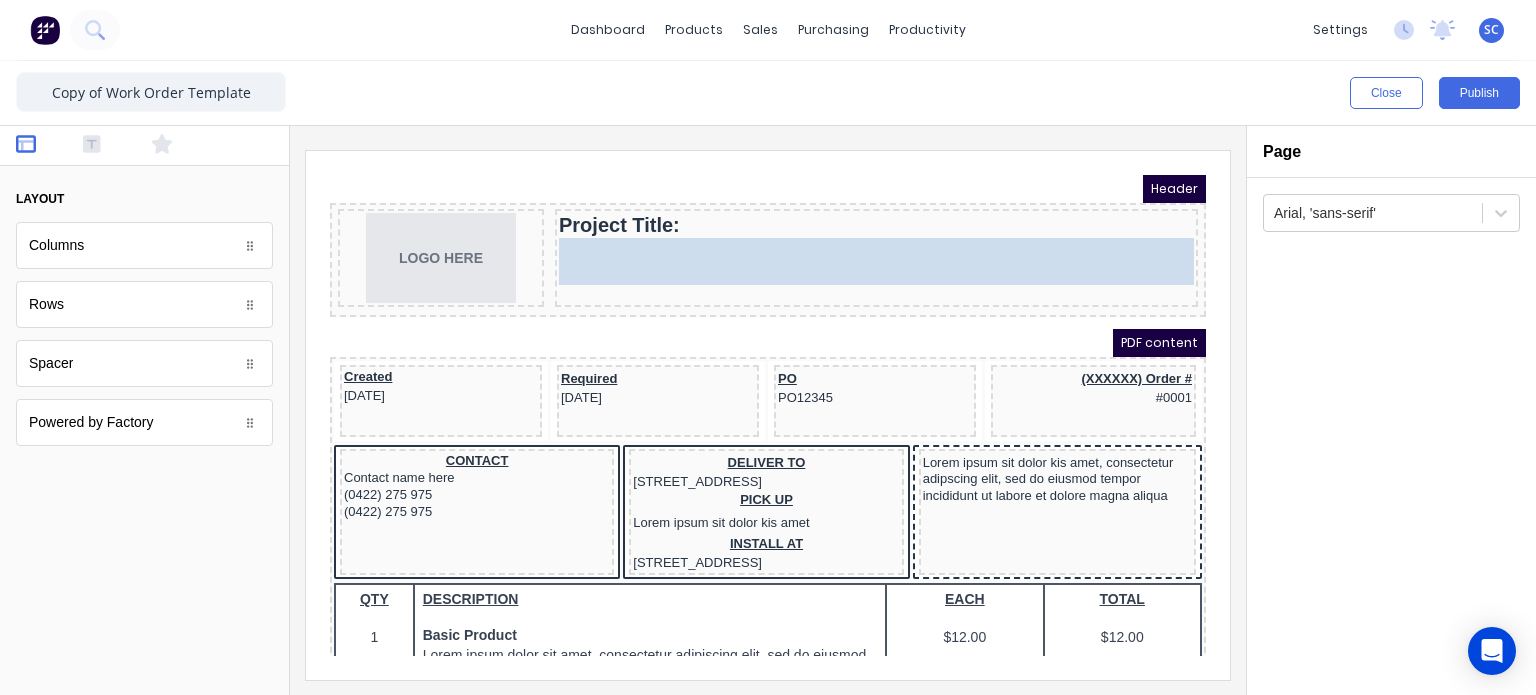 drag, startPoint x: 114, startPoint y: 248, endPoint x: 819, endPoint y: 255, distance: 705.0347 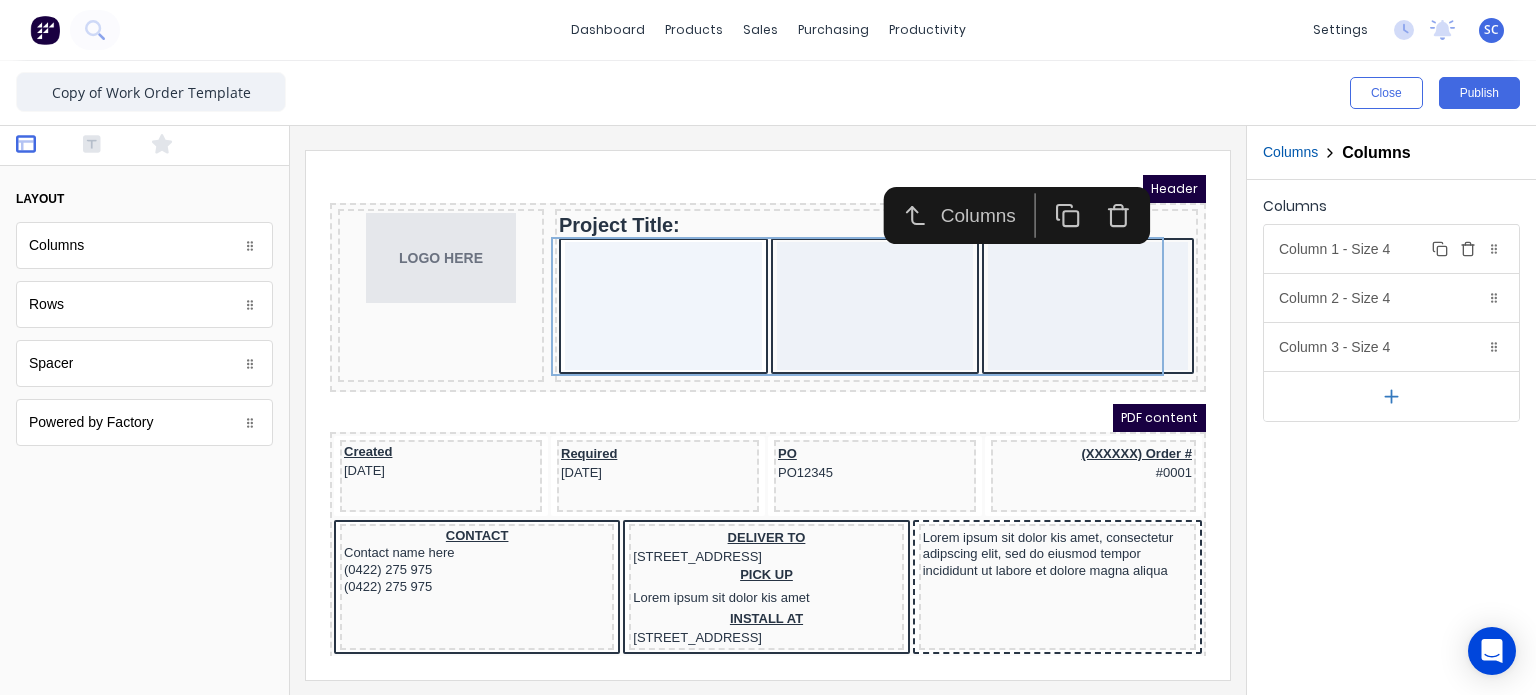 click on "Column 1 - Size 4 Duplicate Delete" at bounding box center [1391, 249] 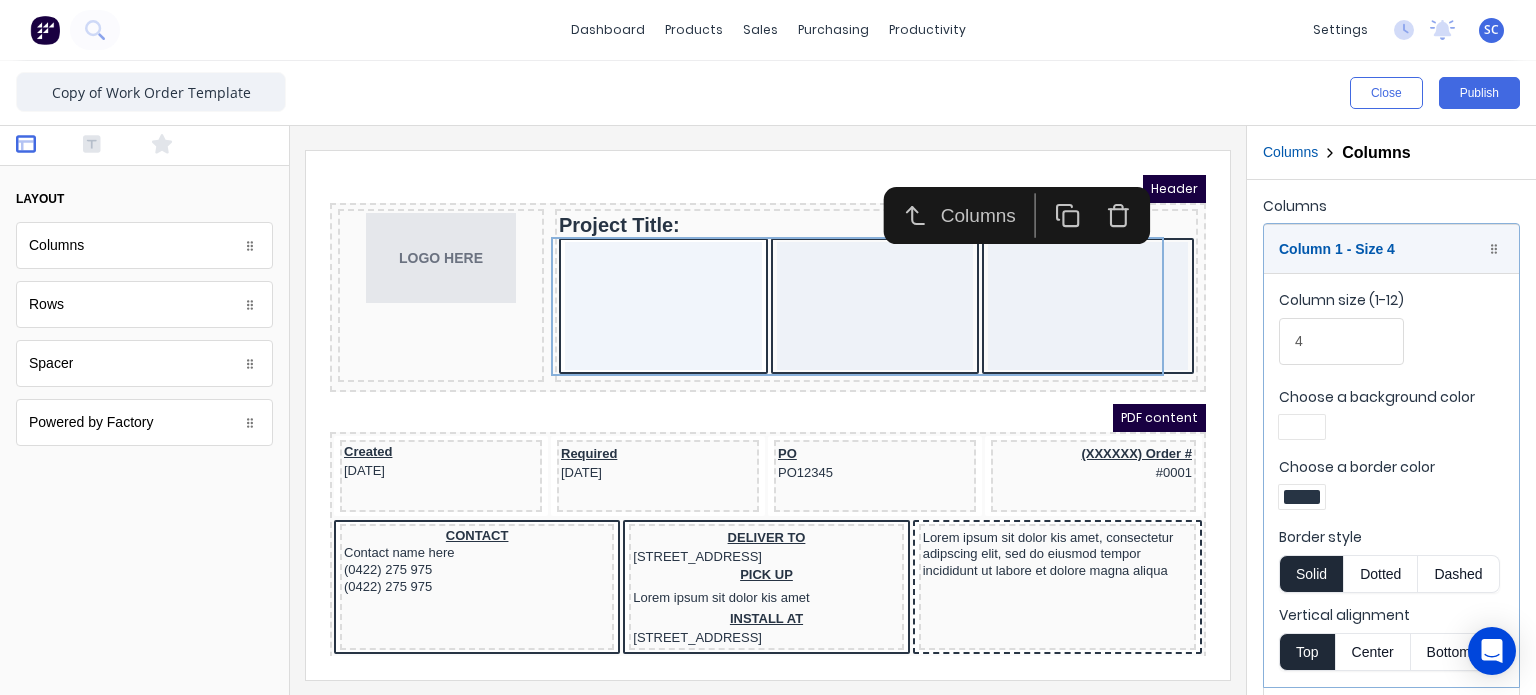 click at bounding box center [1302, 497] 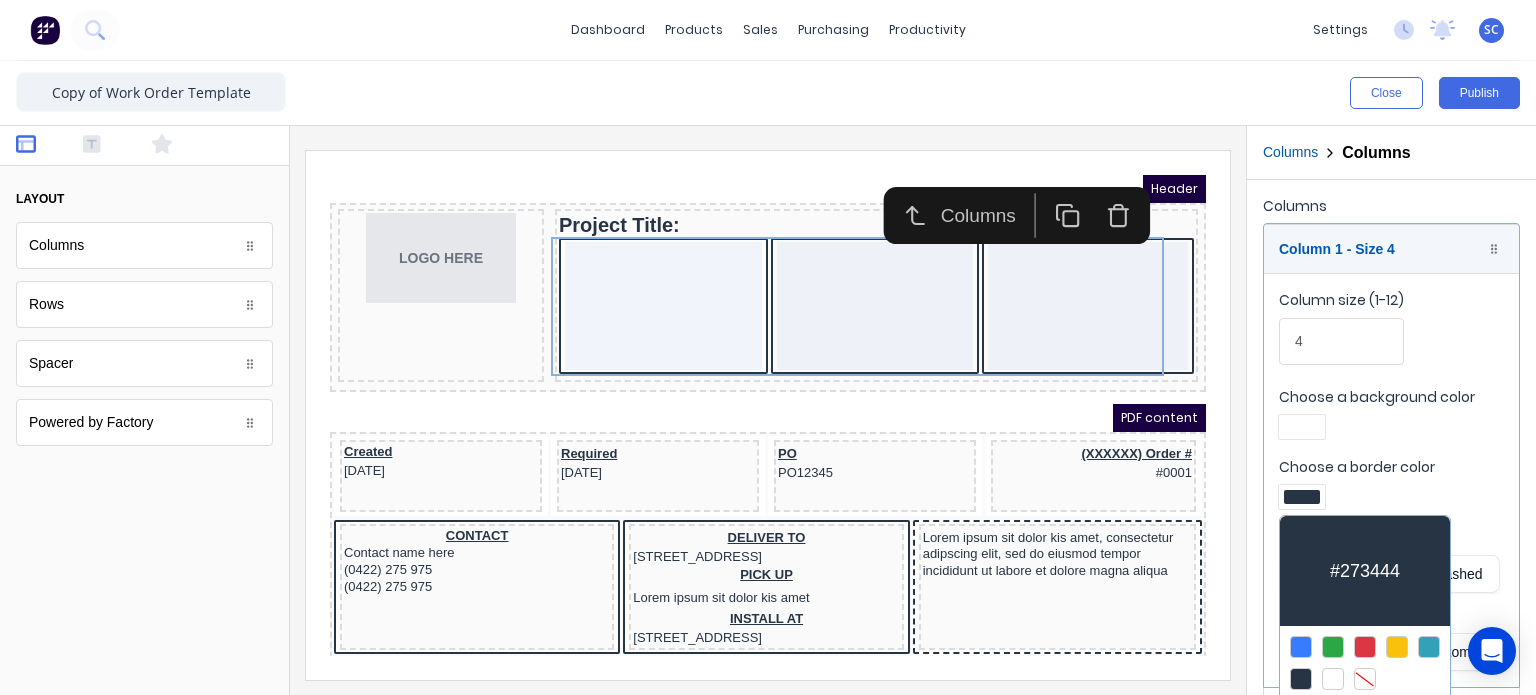 click at bounding box center (1365, 679) 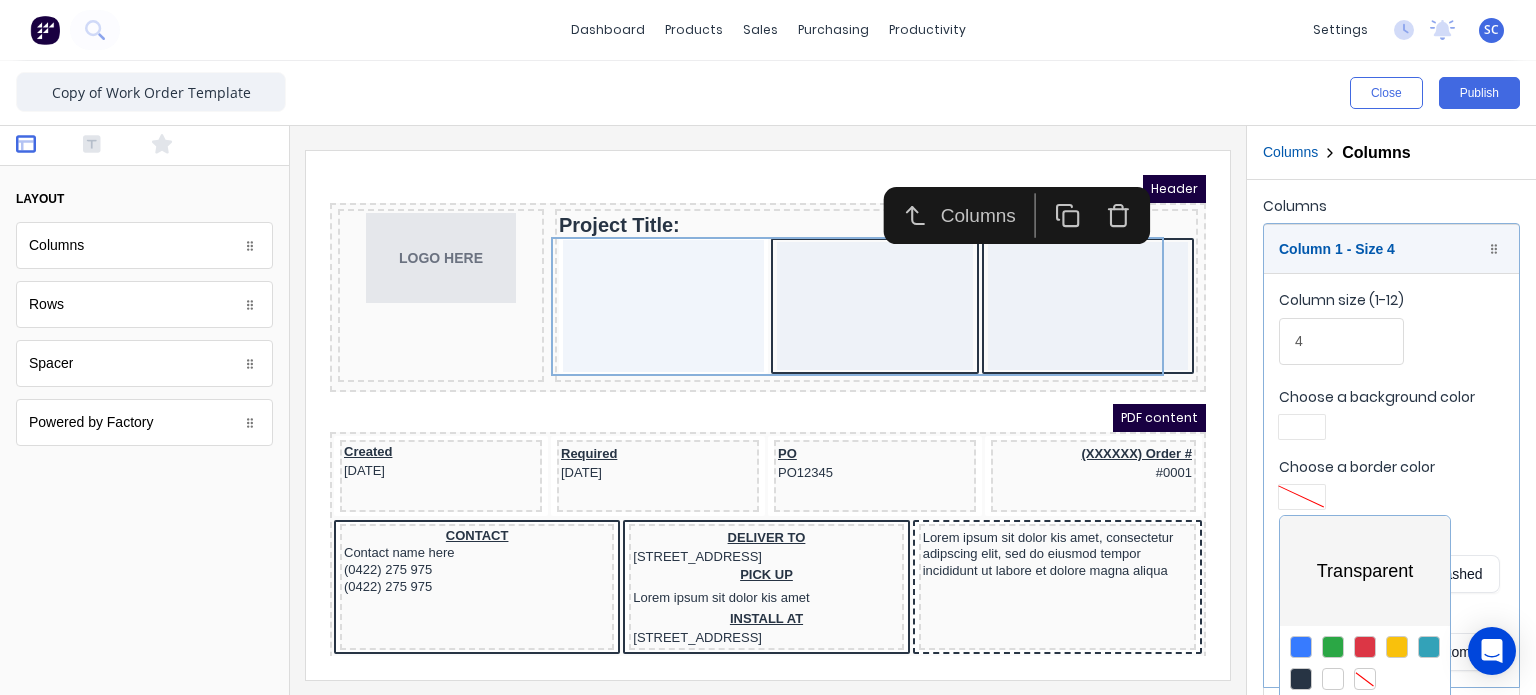 click at bounding box center [1365, 679] 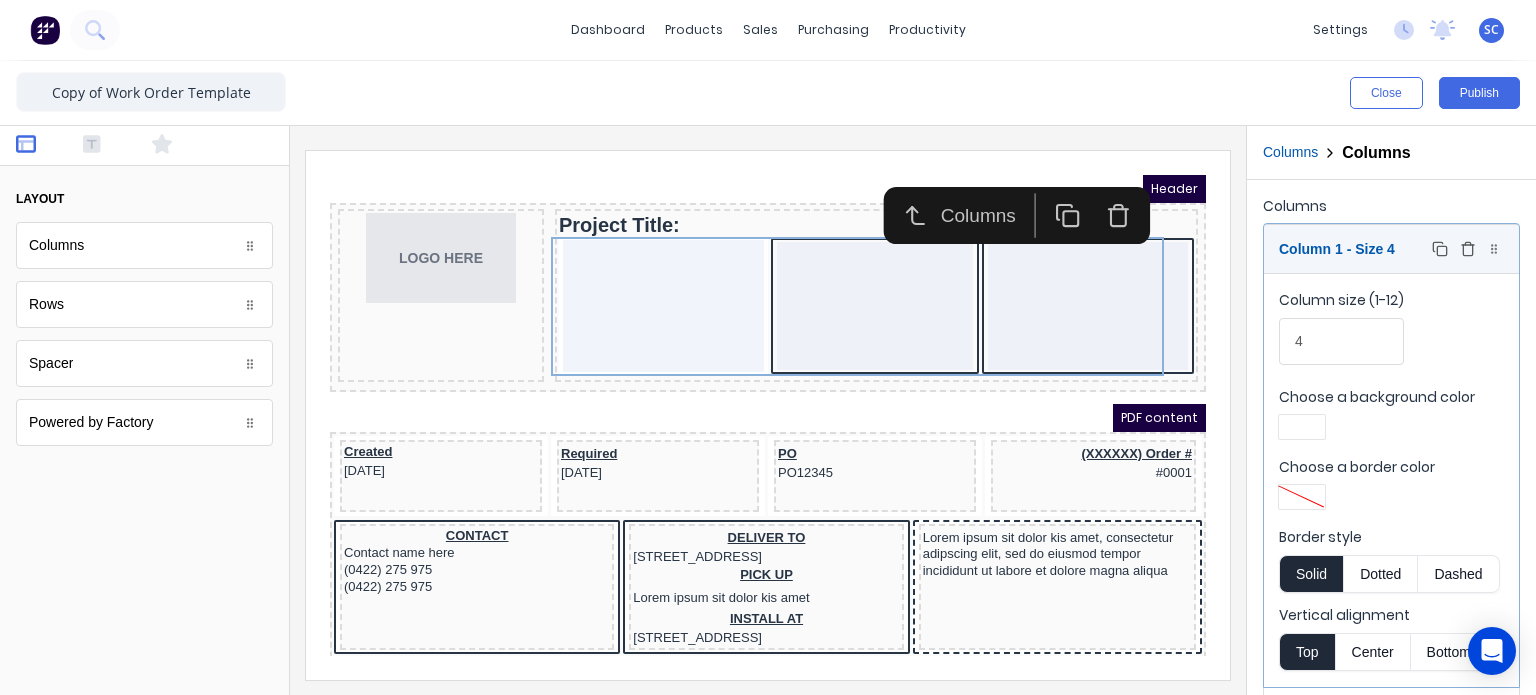 click on "Column 1 - Size 4 Duplicate Delete" at bounding box center [1391, 249] 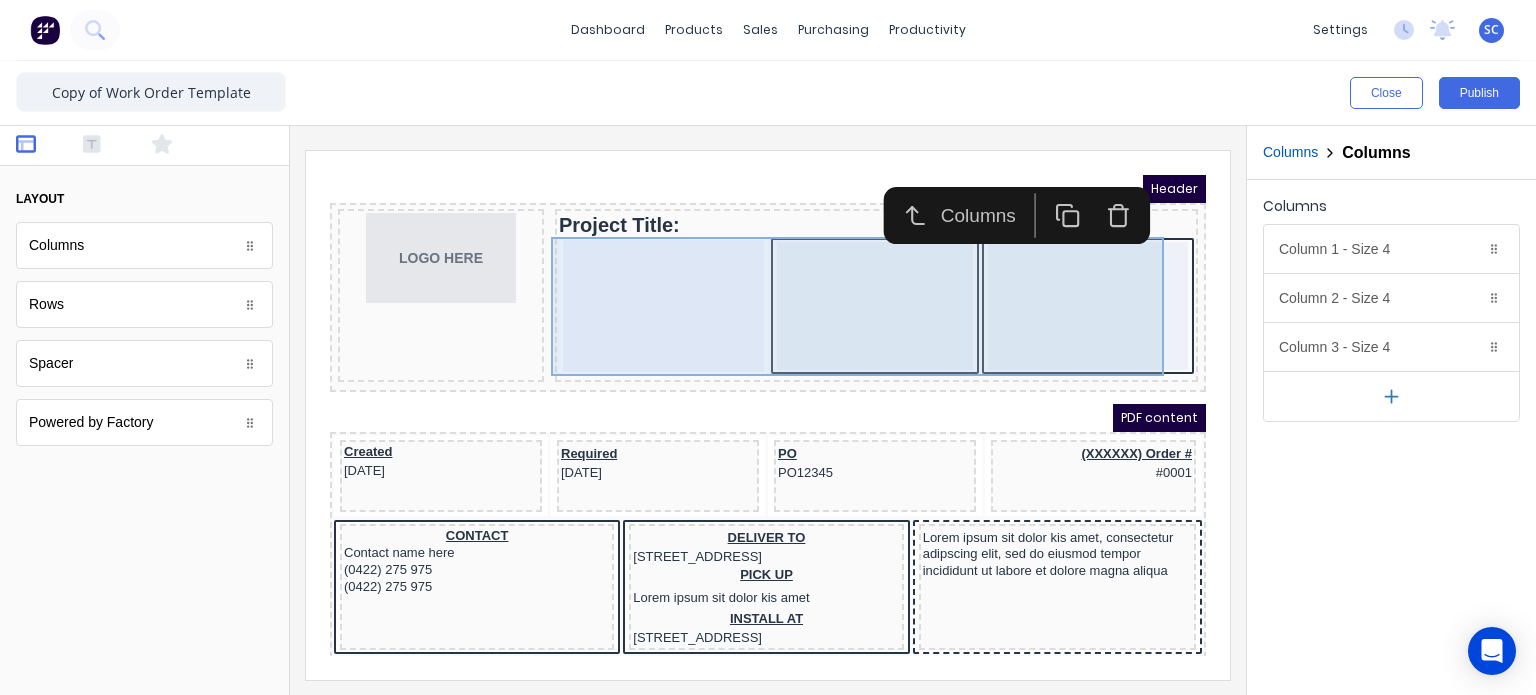 click on "Header LOGO HERE Project Title: PDF content Created 29/10/2024 Required 29/10/2024 PO PO12345 (XXXXXX) Order #  #0001 CONTACT Contact name here (0422) 275 975 (0422) 275 975 DELIVER TO 234 Beach Road Gold Coast, Queensland, Australia PICK UP Lorem ipsum sit dolor kis amet INSTALL AT 234 Beach Road Gold Coast, Queensland, Australia Lorem ipsum sit dolor kis amet, consectetur adipscing elit, sed do eiusmod tempor incididunt ut labore et dolore magna aliqua QTY DESCRIPTION EACH TOTAL 1 Basic Product Lorem ipsum dolor sit amet, consectetur adipiscing elit, sed do eiusmod tempor incididunt ut labore et dolore magna aliqua. Diameter 100cm Colorbond Cottage Green Parts # 967-12 $12.00 $12.00 1 #1 Colorbond Basalt 0.55 90mm 0 bends Lengths 1 x 1000 1 x 1500 $12.00 $12.00 1 Custom Formula Lorem ipsum dolor sit amet, consectetur adipiscing elit, sed do eiusmod tempor incididunt ut labore et dolore magna aliqua. Colorbond Cottage Green Height 23 Width 200 Dimension 2.5 Total:  74.75 $12.00 $12.00 Lineal Metres Diameter" at bounding box center (744, 391) 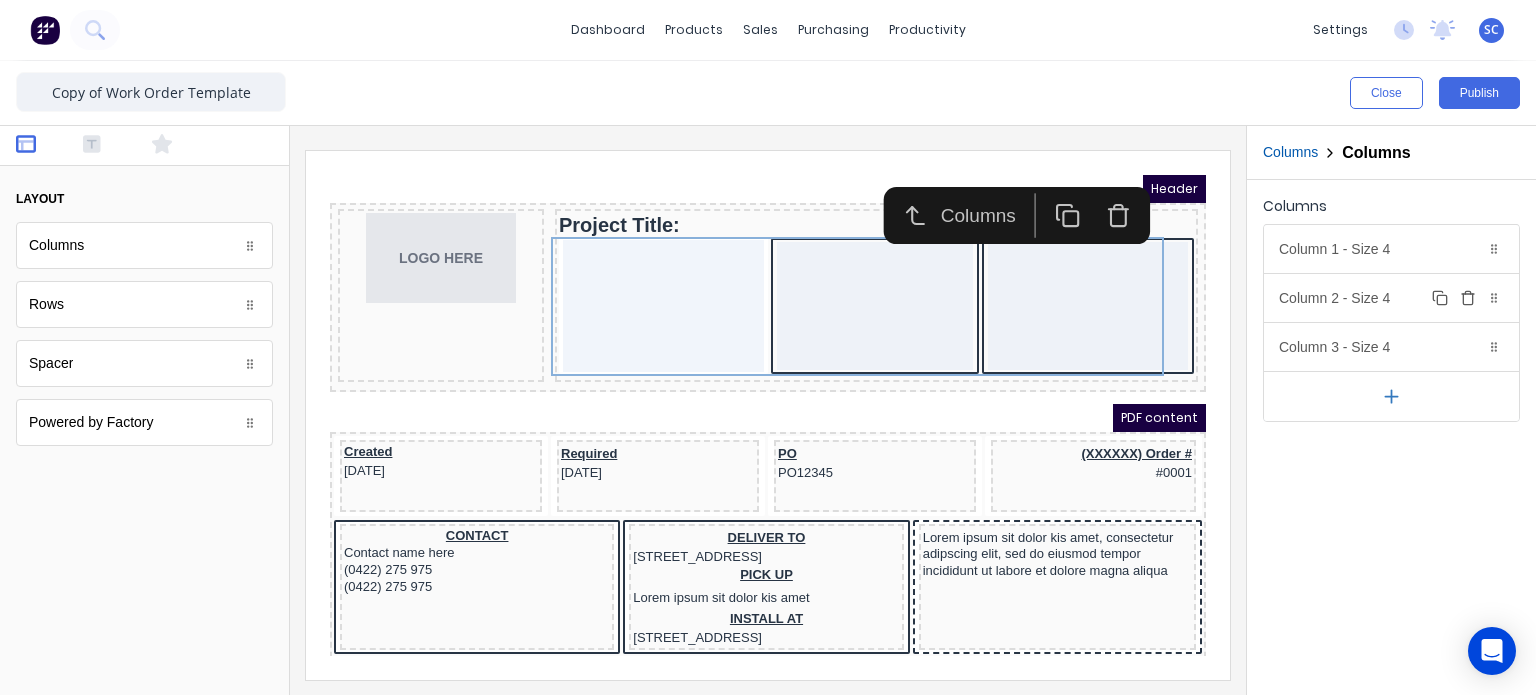 click on "Column 2 - Size 4 Duplicate Delete" at bounding box center [1391, 298] 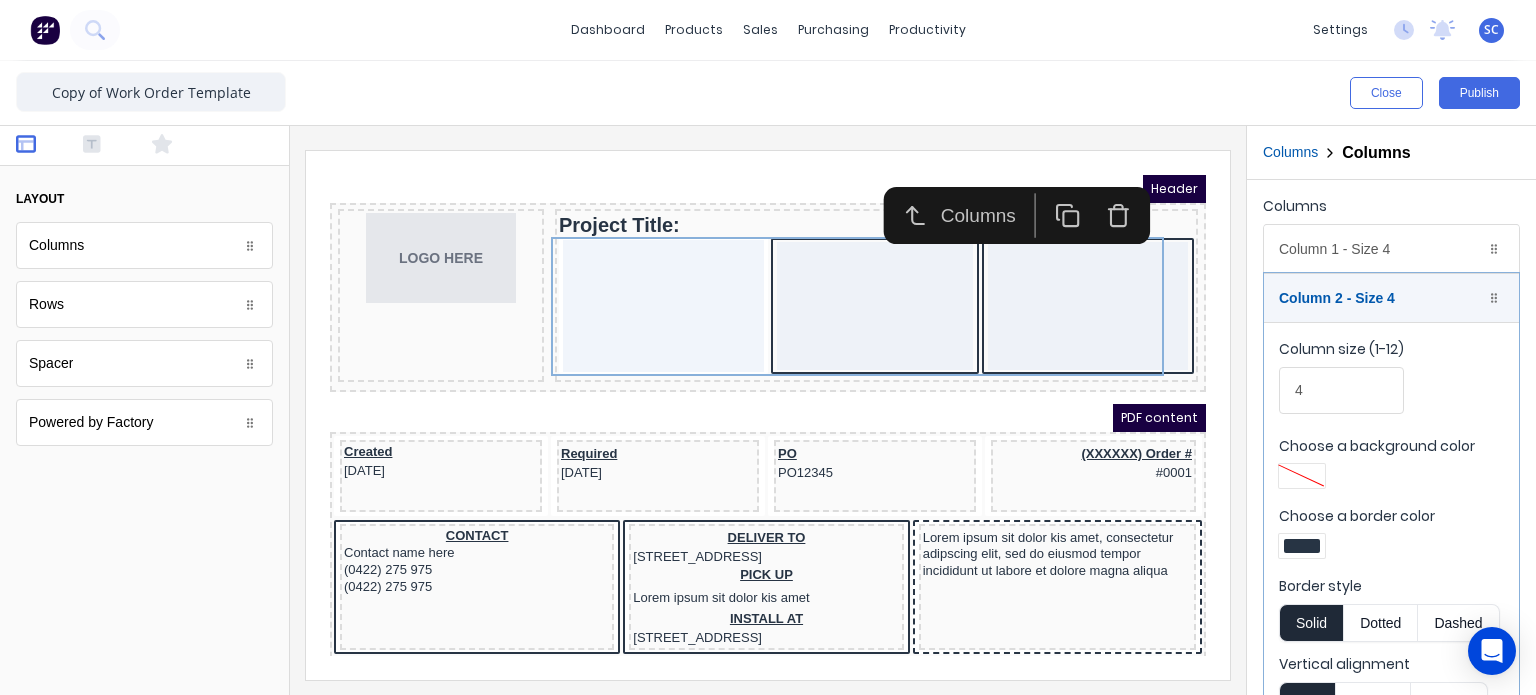 click at bounding box center [1302, 546] 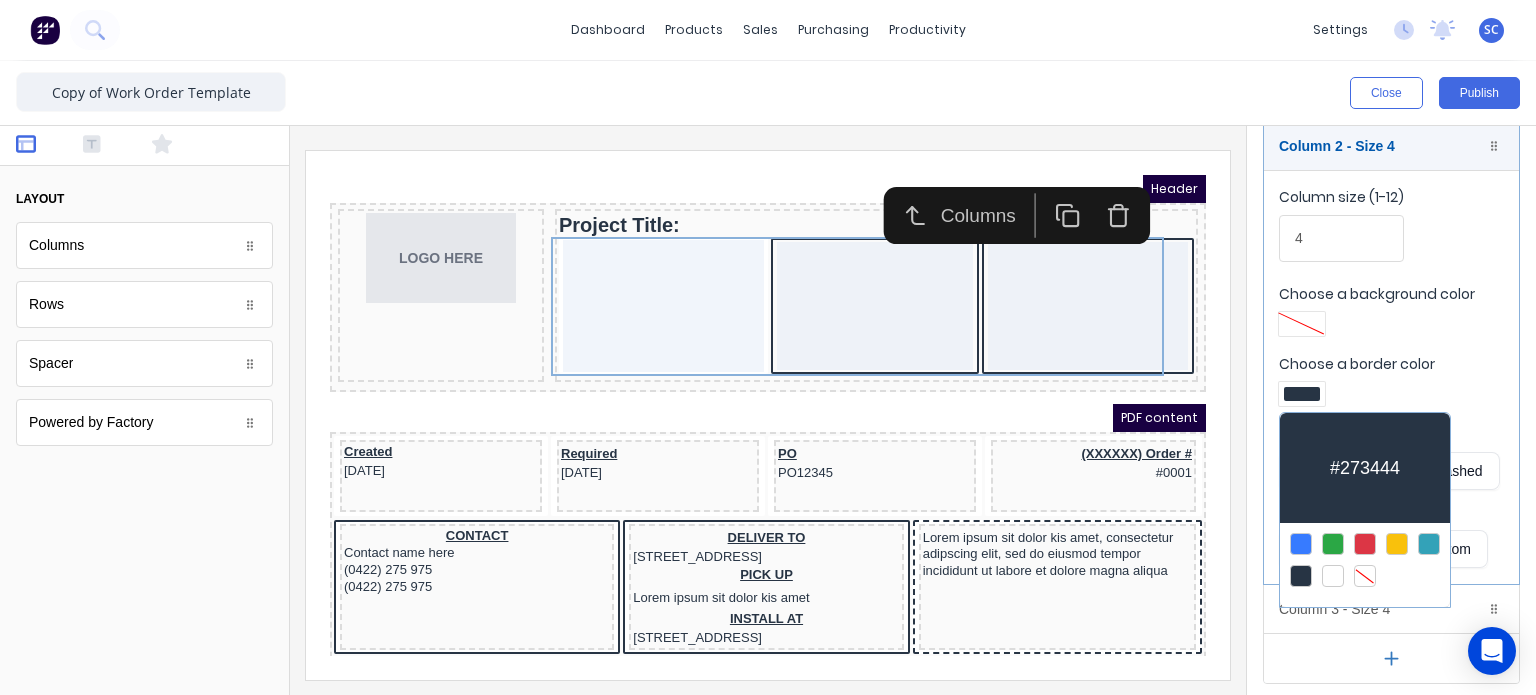 scroll, scrollTop: 151, scrollLeft: 0, axis: vertical 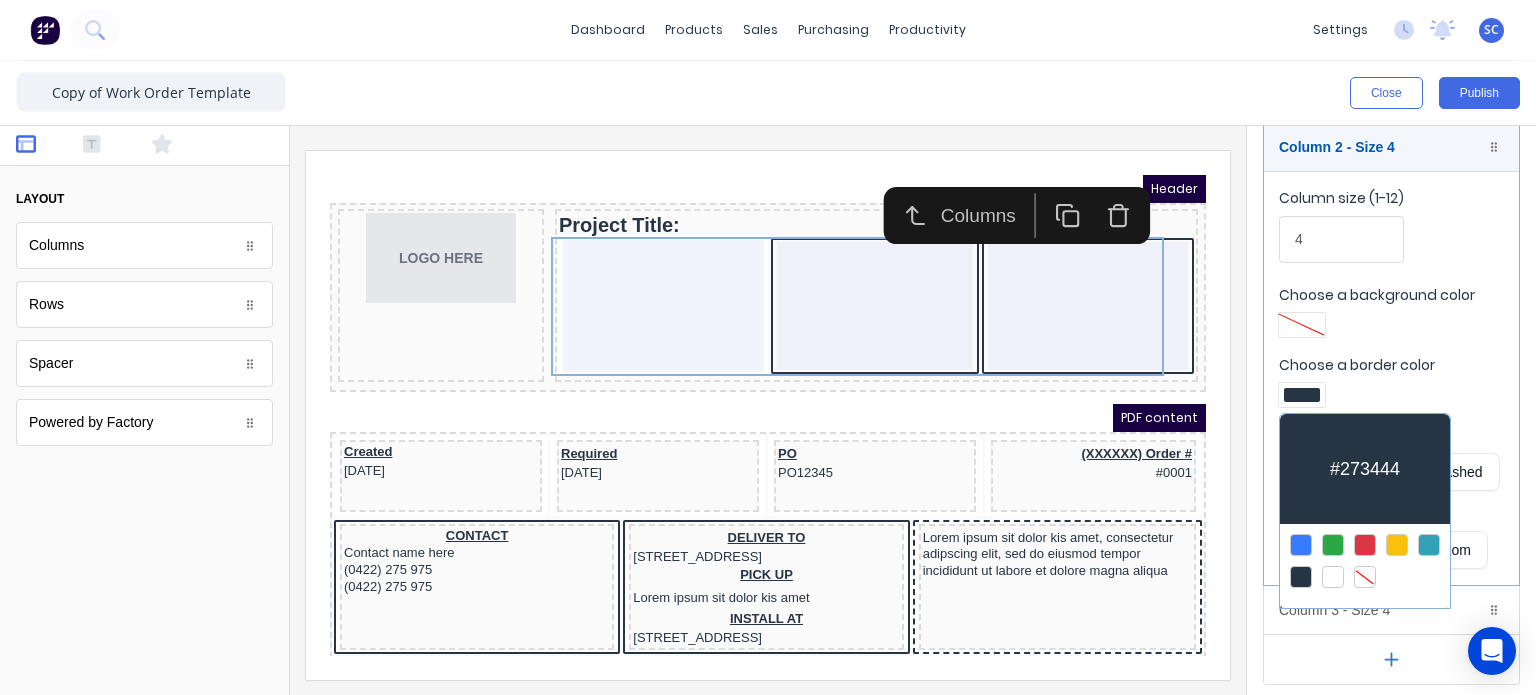 click at bounding box center [1365, 577] 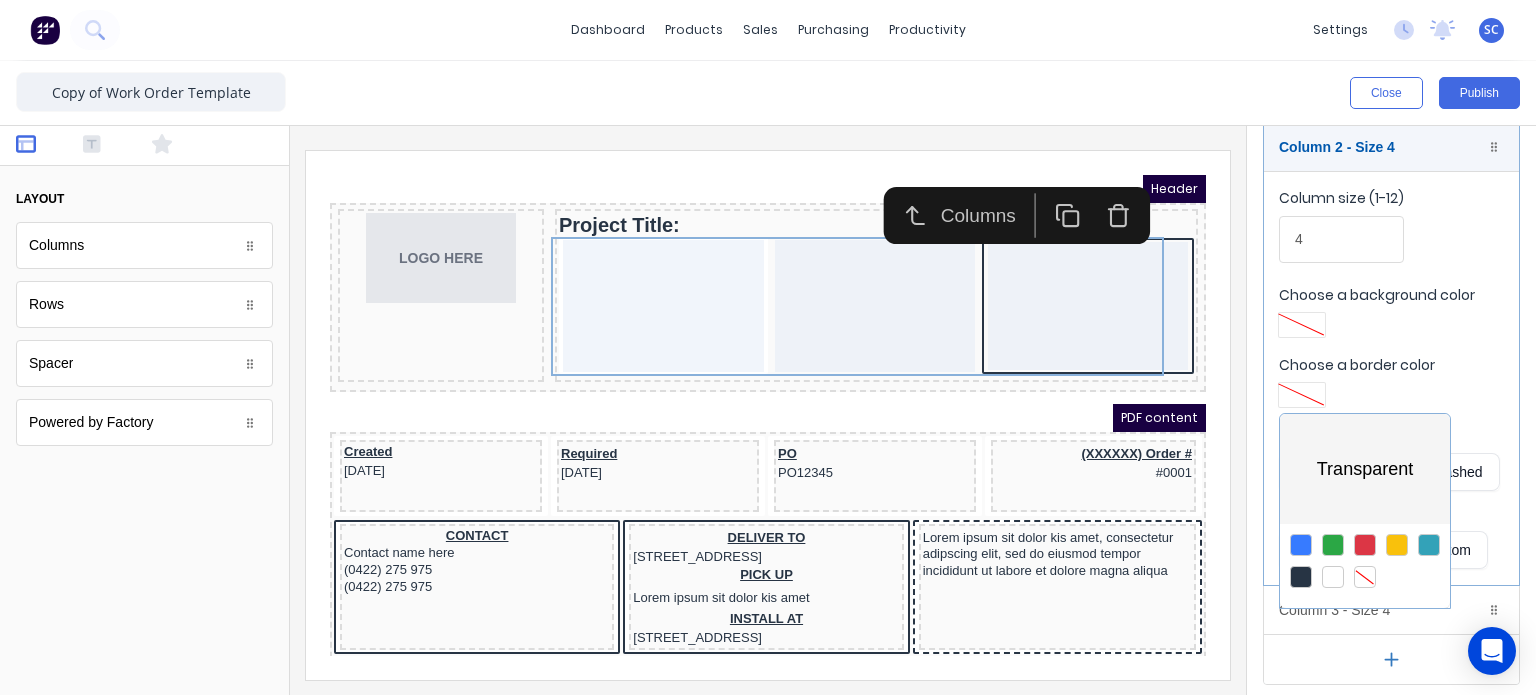 click at bounding box center (768, 347) 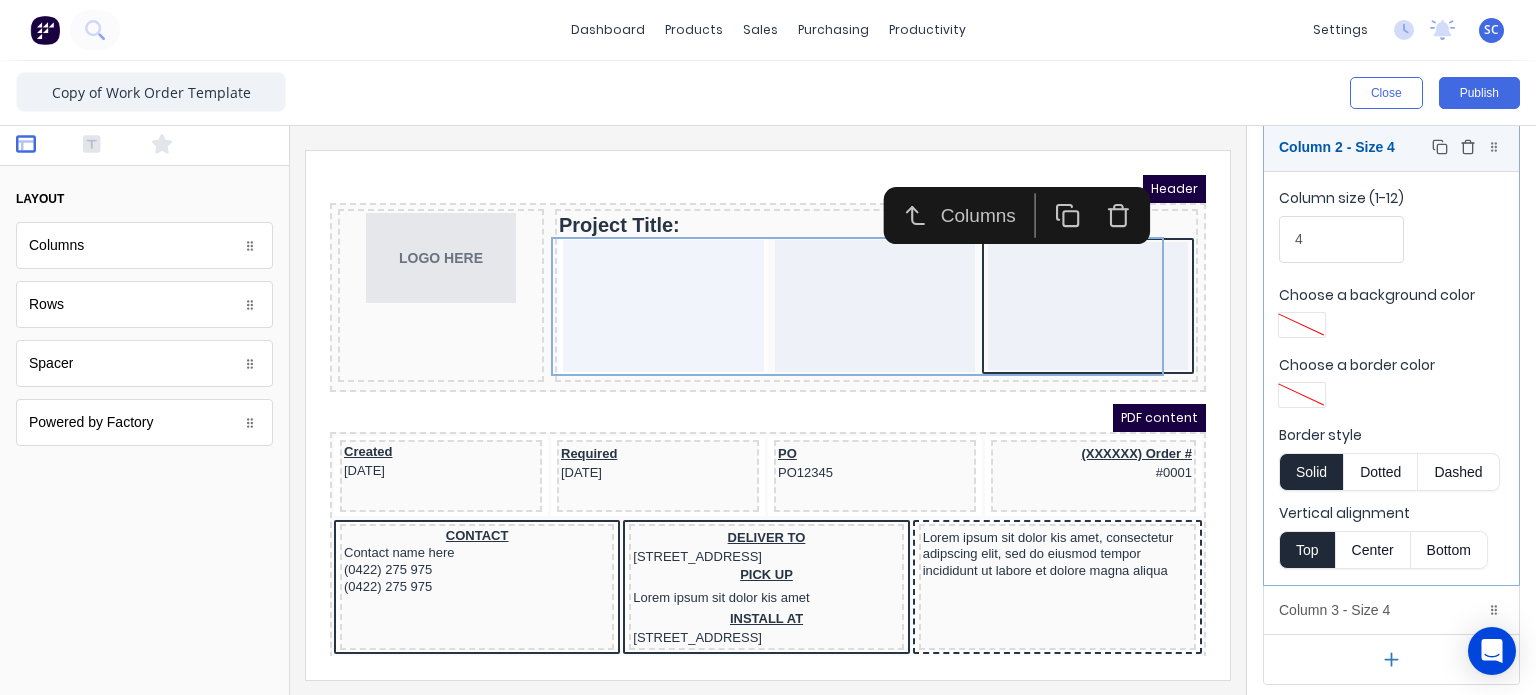 click on "Column 2 - Size 4 Duplicate Delete" at bounding box center (1391, 147) 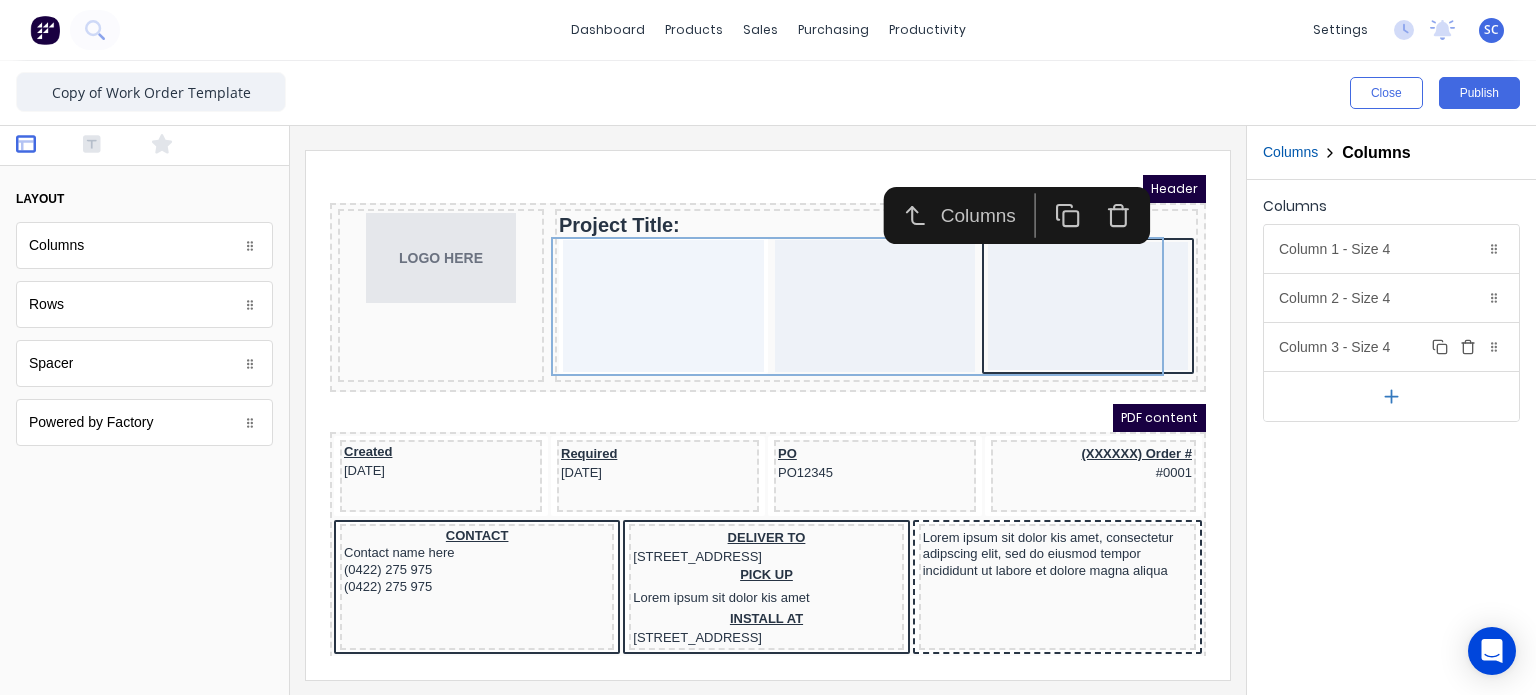 click on "Column 3 - Size 4 Duplicate Delete" at bounding box center (1391, 347) 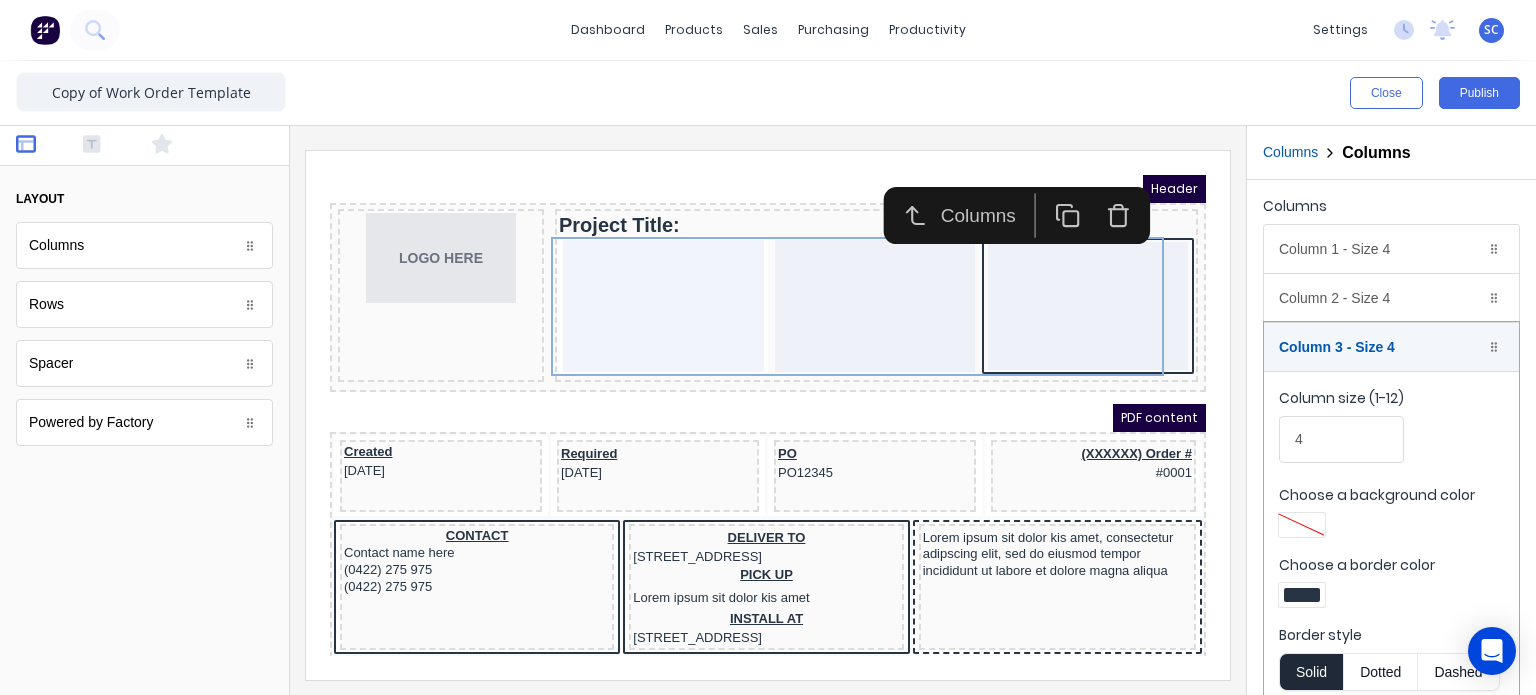 click at bounding box center (1302, 525) 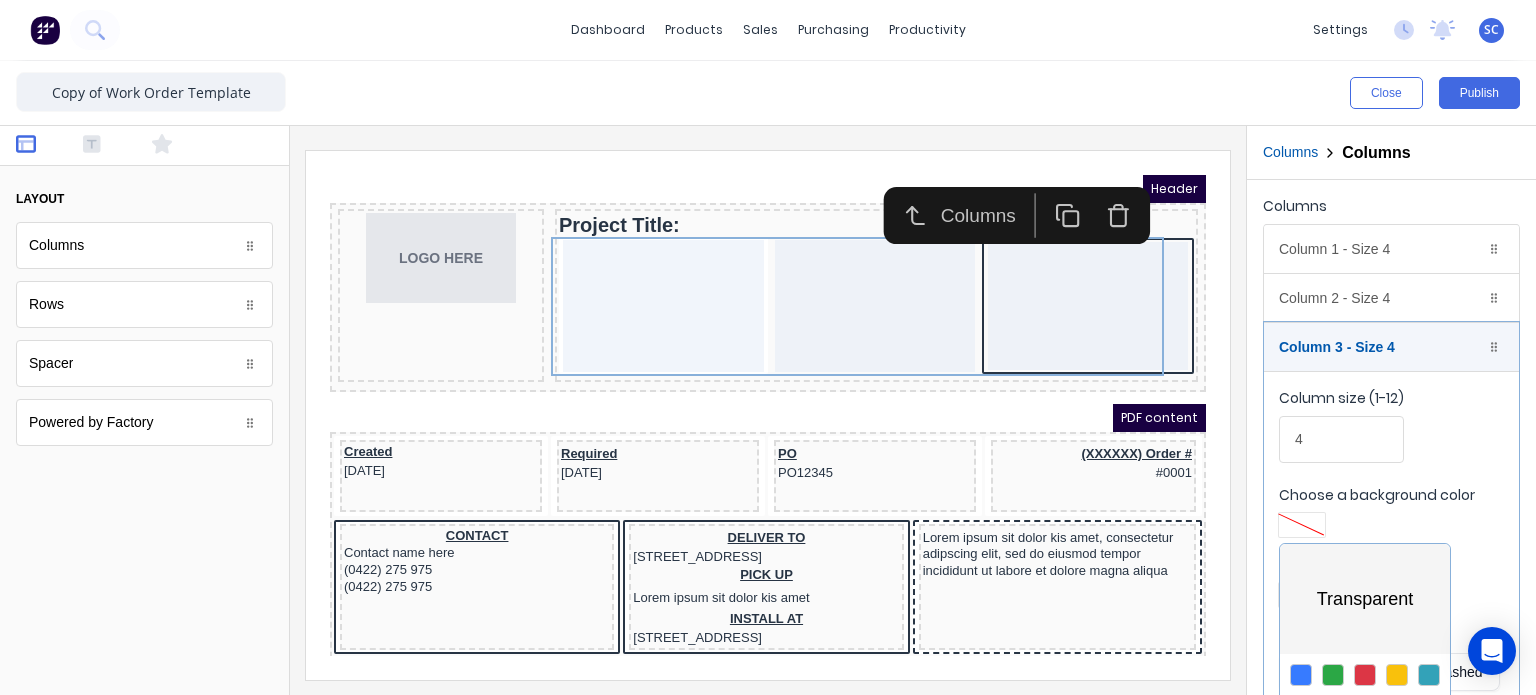 click at bounding box center [768, 347] 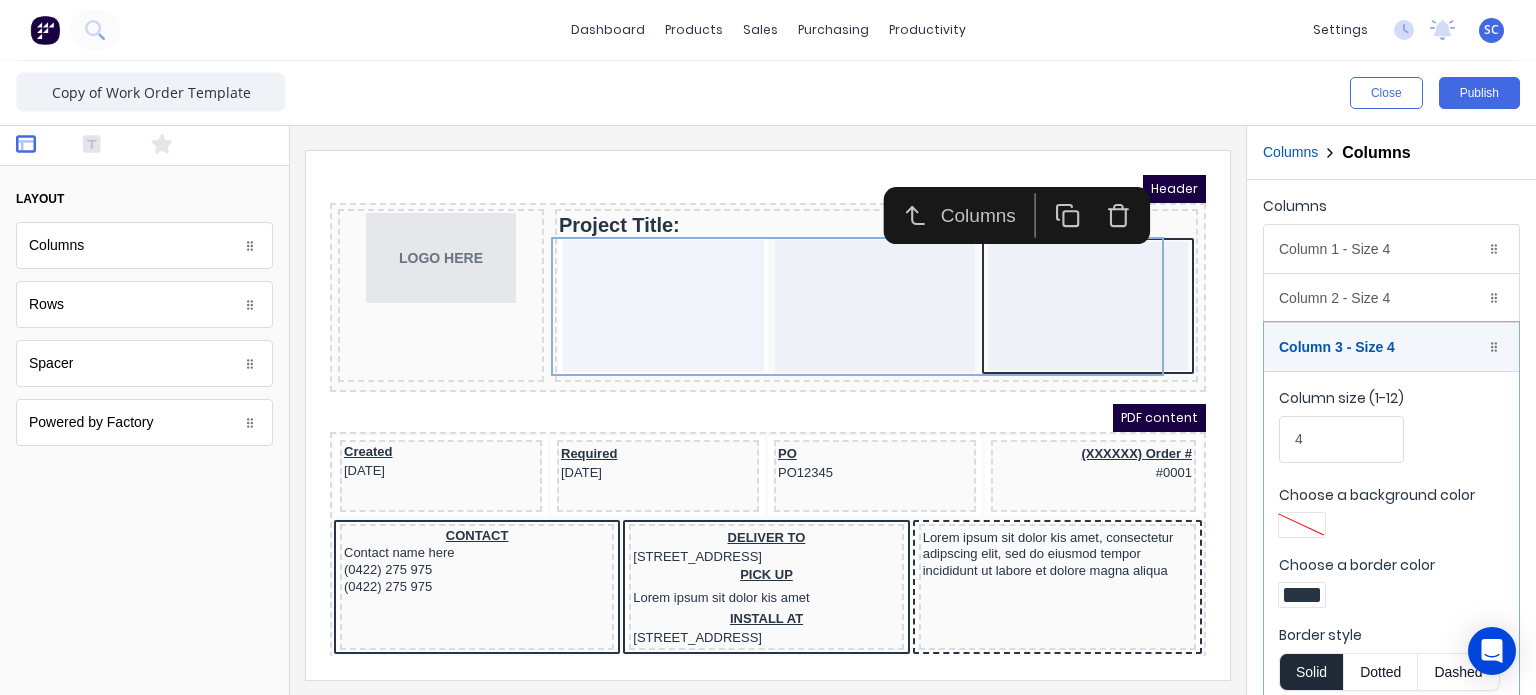 click at bounding box center [1302, 595] 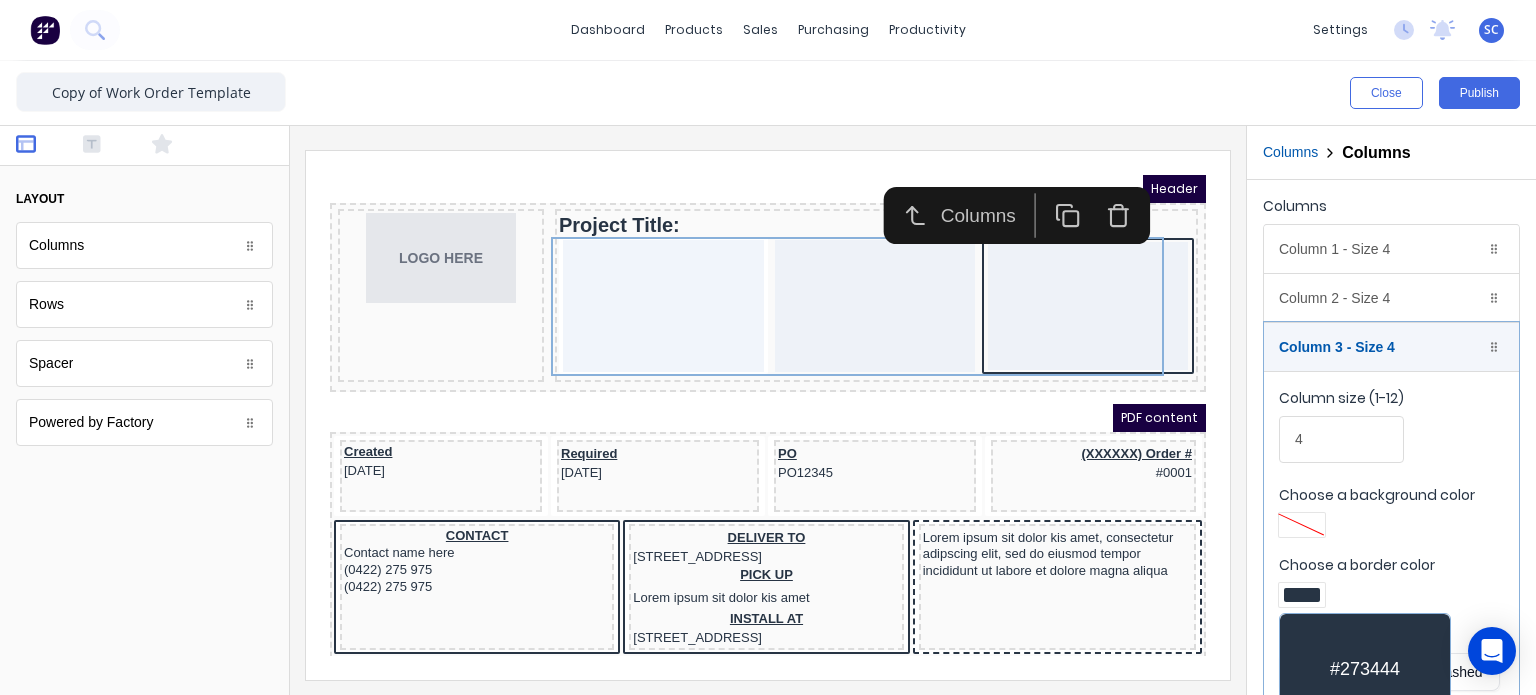 scroll, scrollTop: 152, scrollLeft: 0, axis: vertical 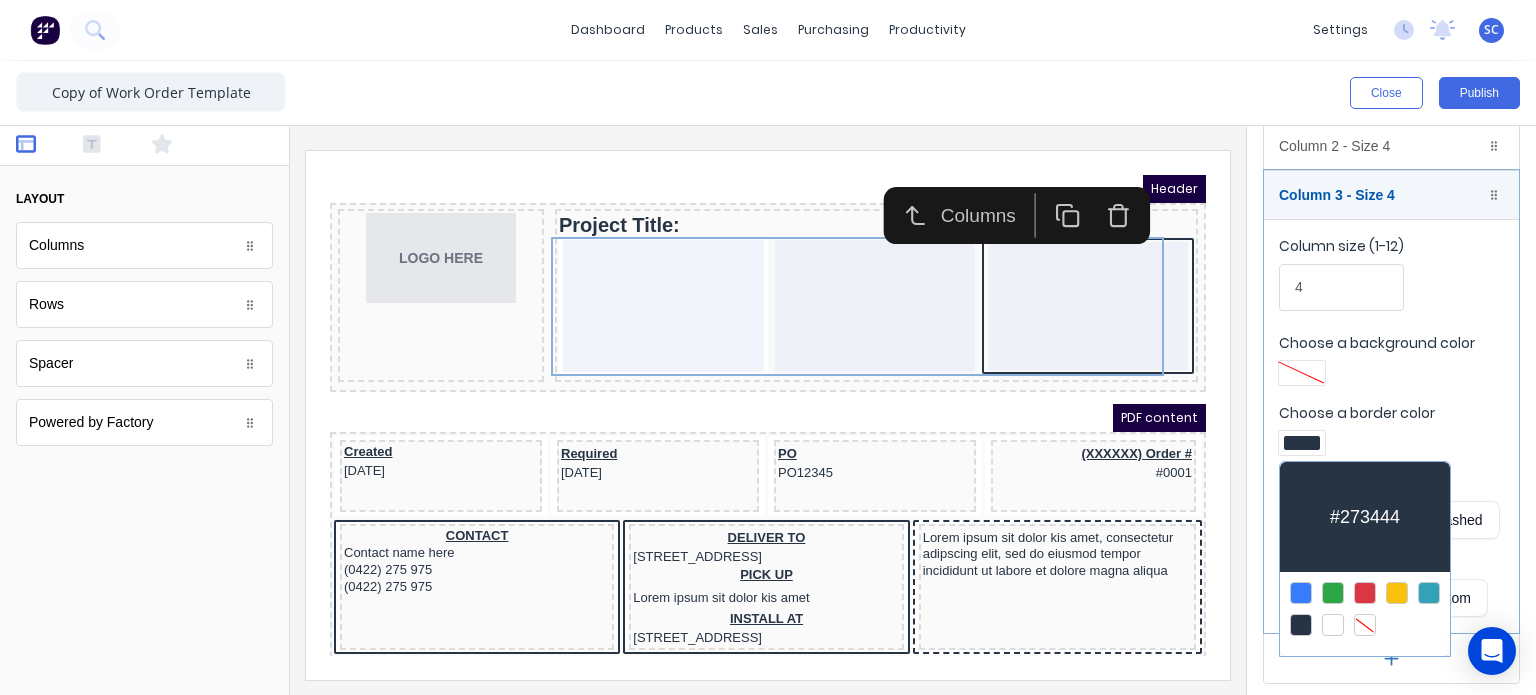 click at bounding box center [1365, 625] 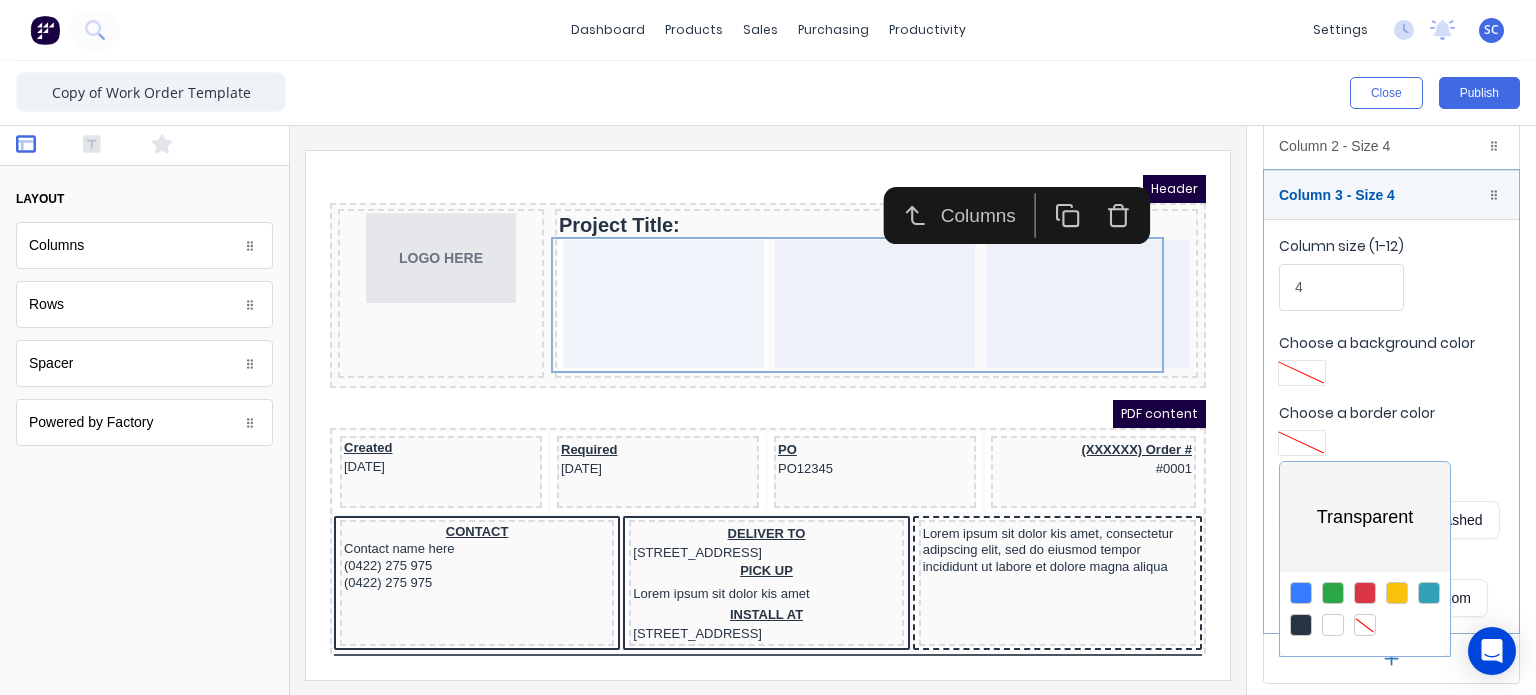 click at bounding box center [768, 347] 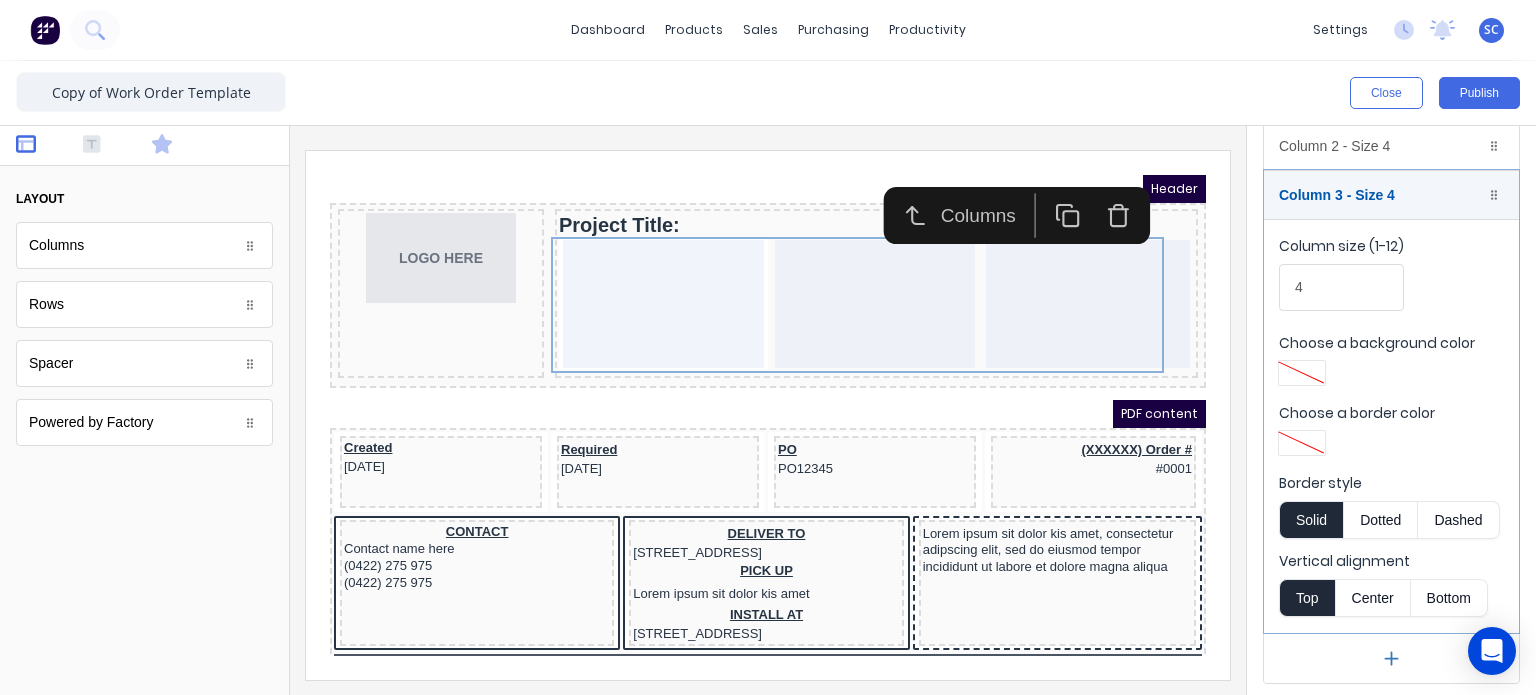 click 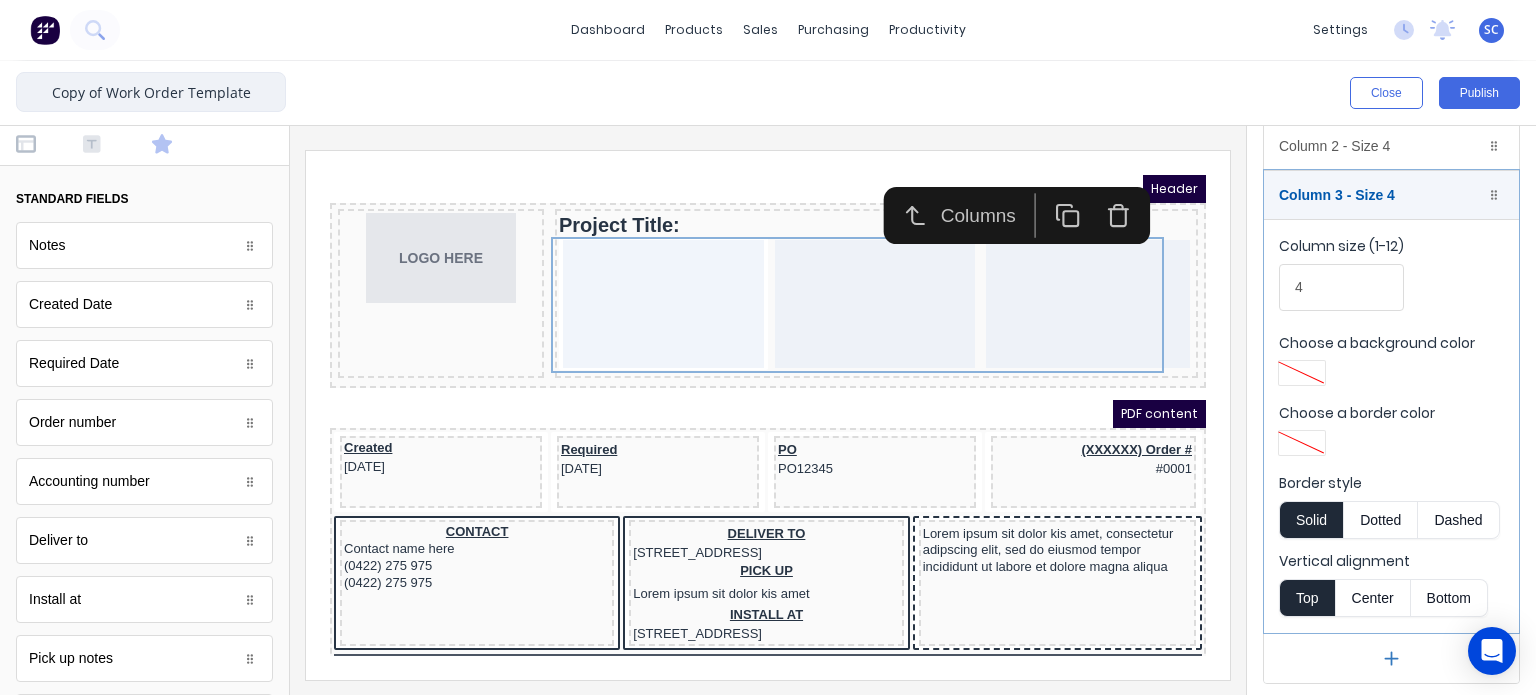 click on "Copy of Work Order Template" at bounding box center [151, 92] 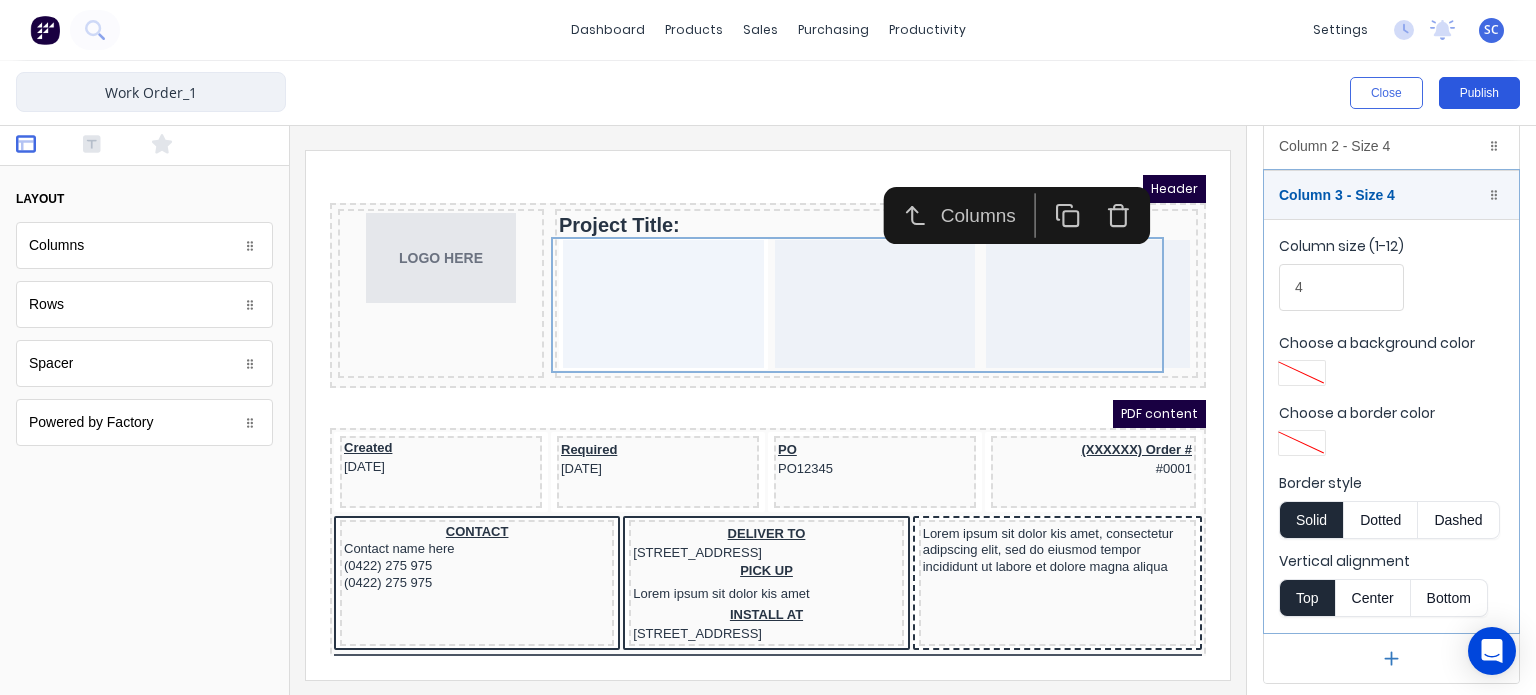 type on "Work Order_1" 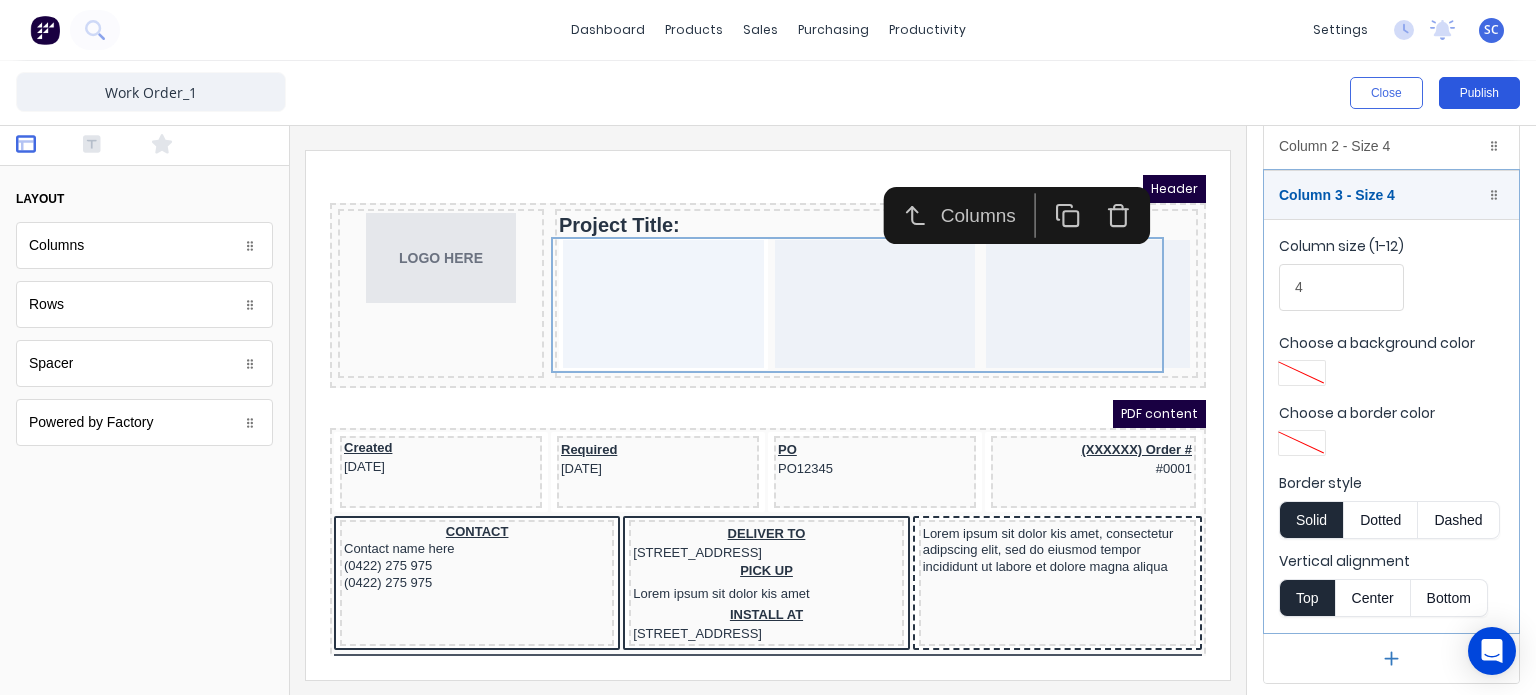 click on "Publish" at bounding box center [1479, 93] 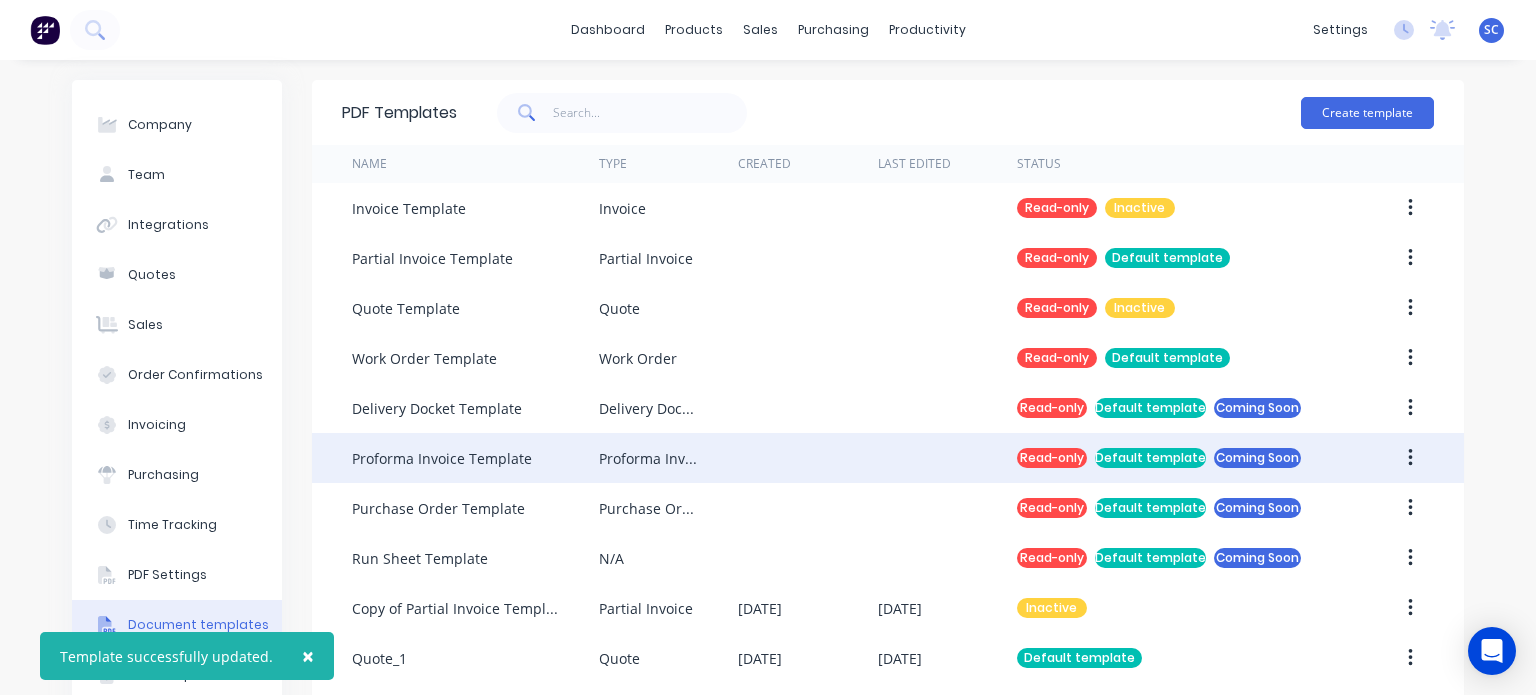 scroll, scrollTop: 165, scrollLeft: 0, axis: vertical 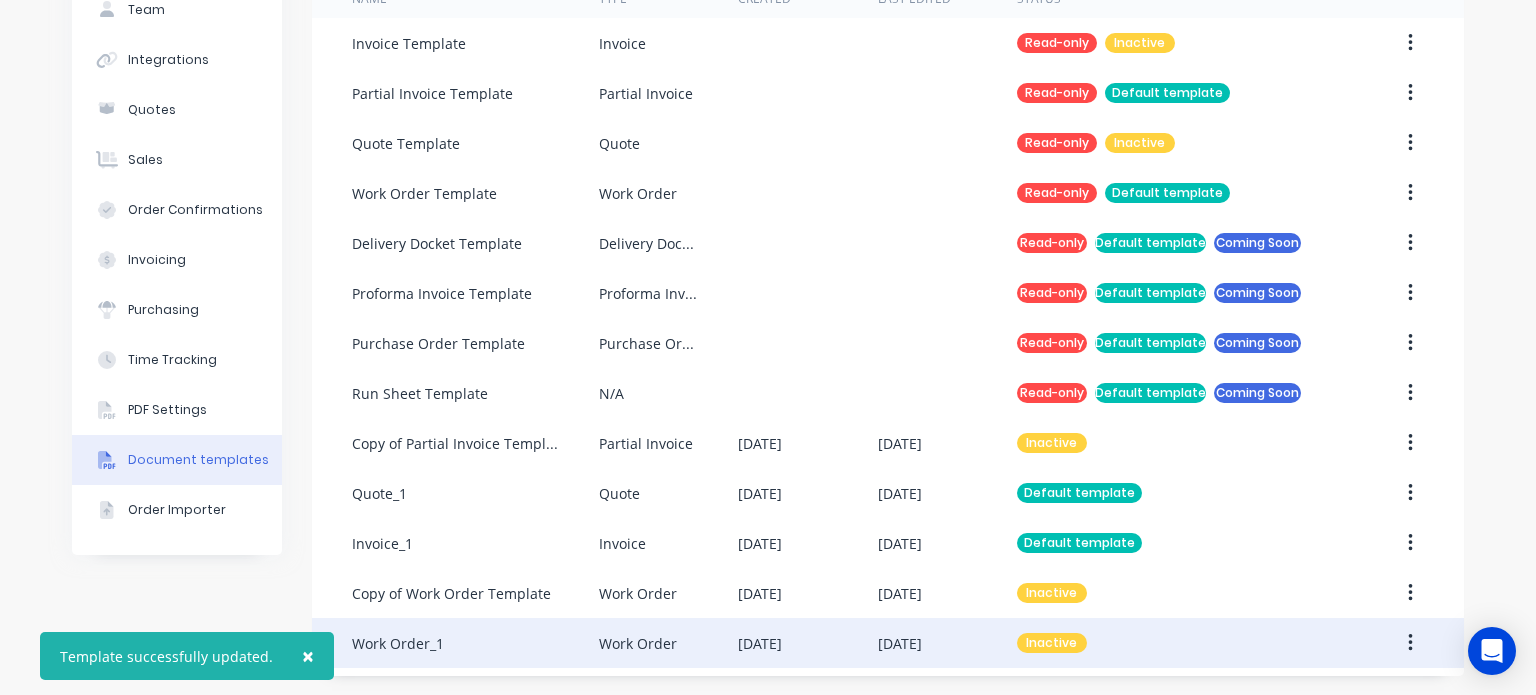 click on "Work Order_1" at bounding box center [398, 643] 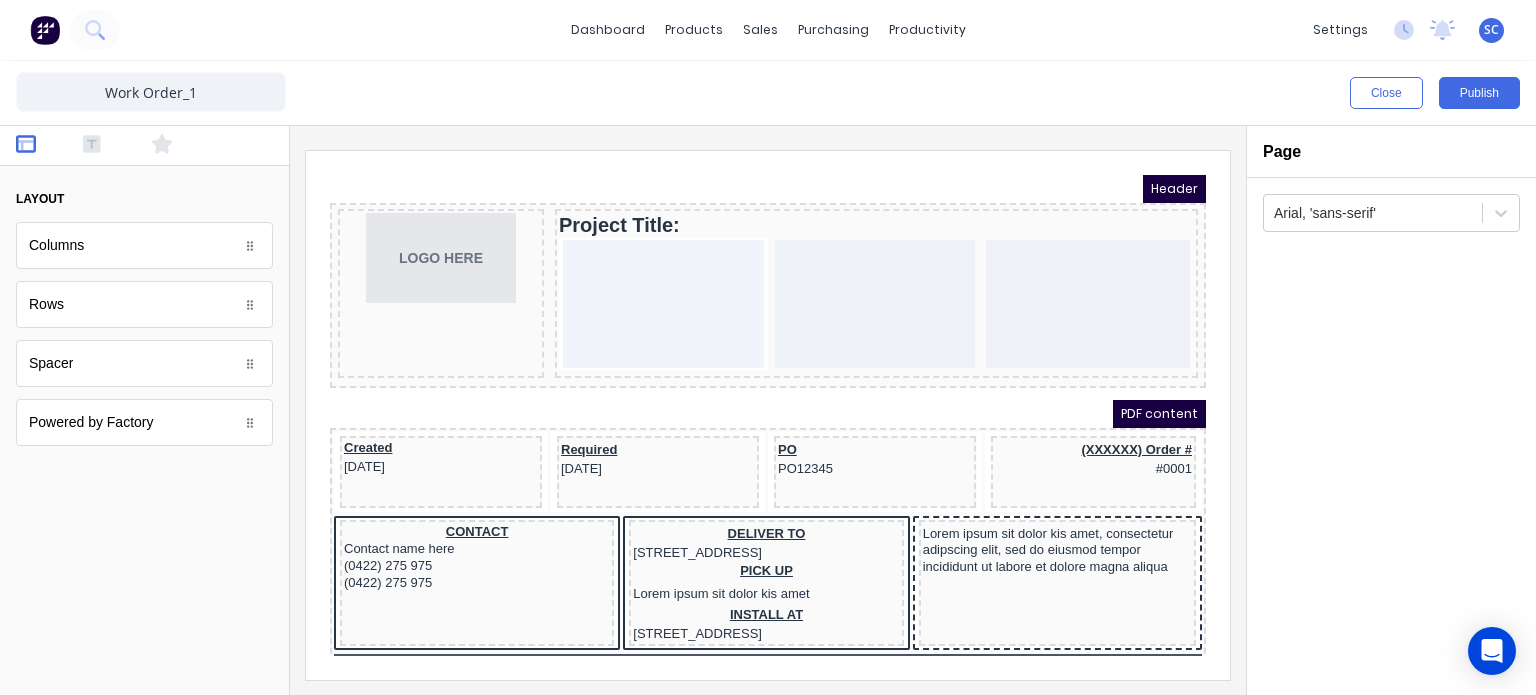 scroll, scrollTop: 0, scrollLeft: 0, axis: both 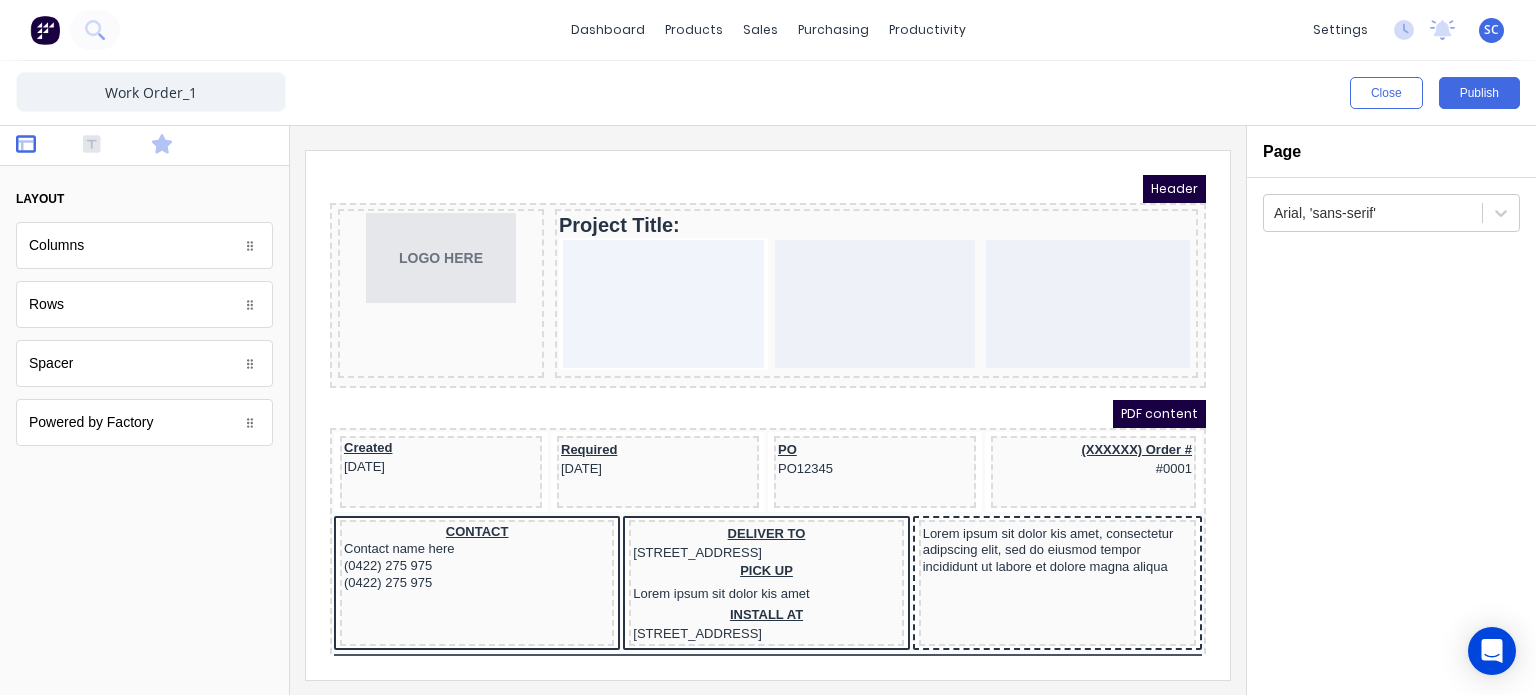 click at bounding box center (178, 146) 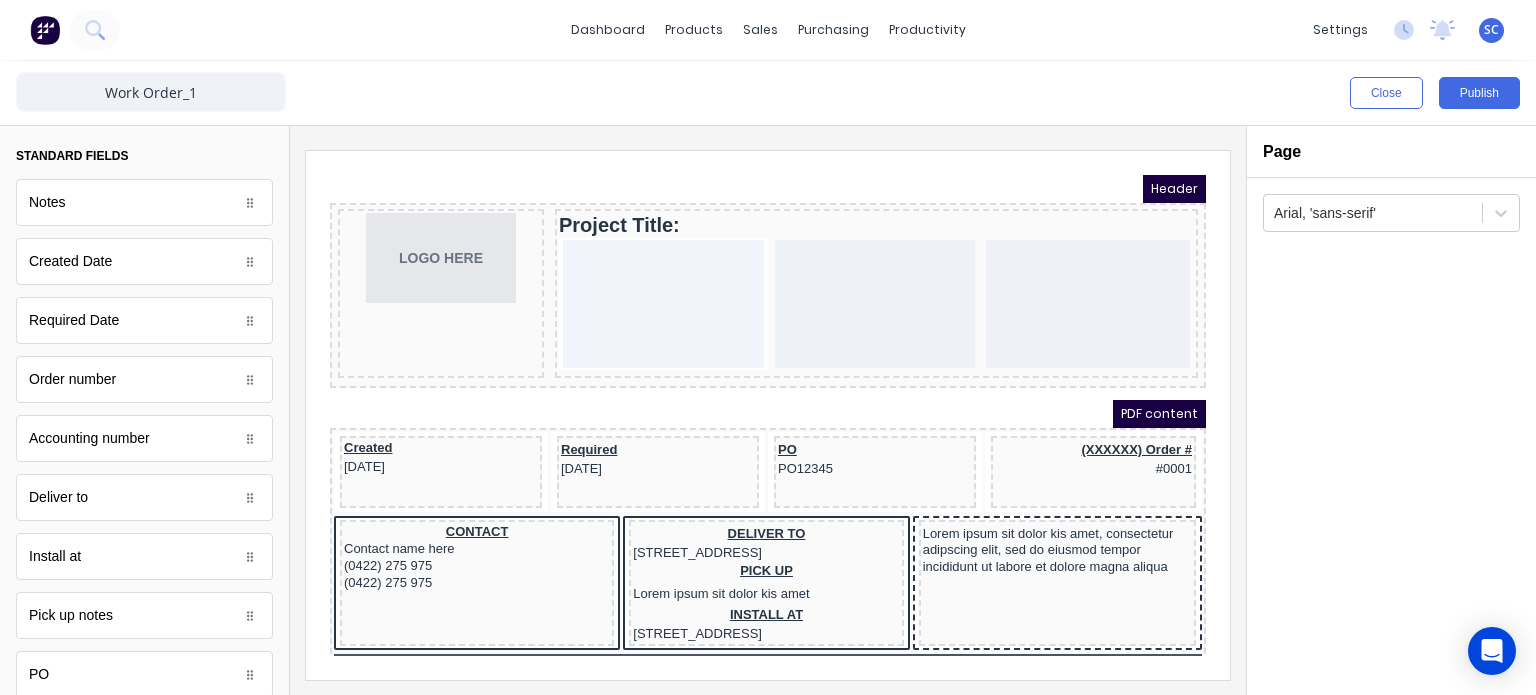 scroll, scrollTop: 47, scrollLeft: 0, axis: vertical 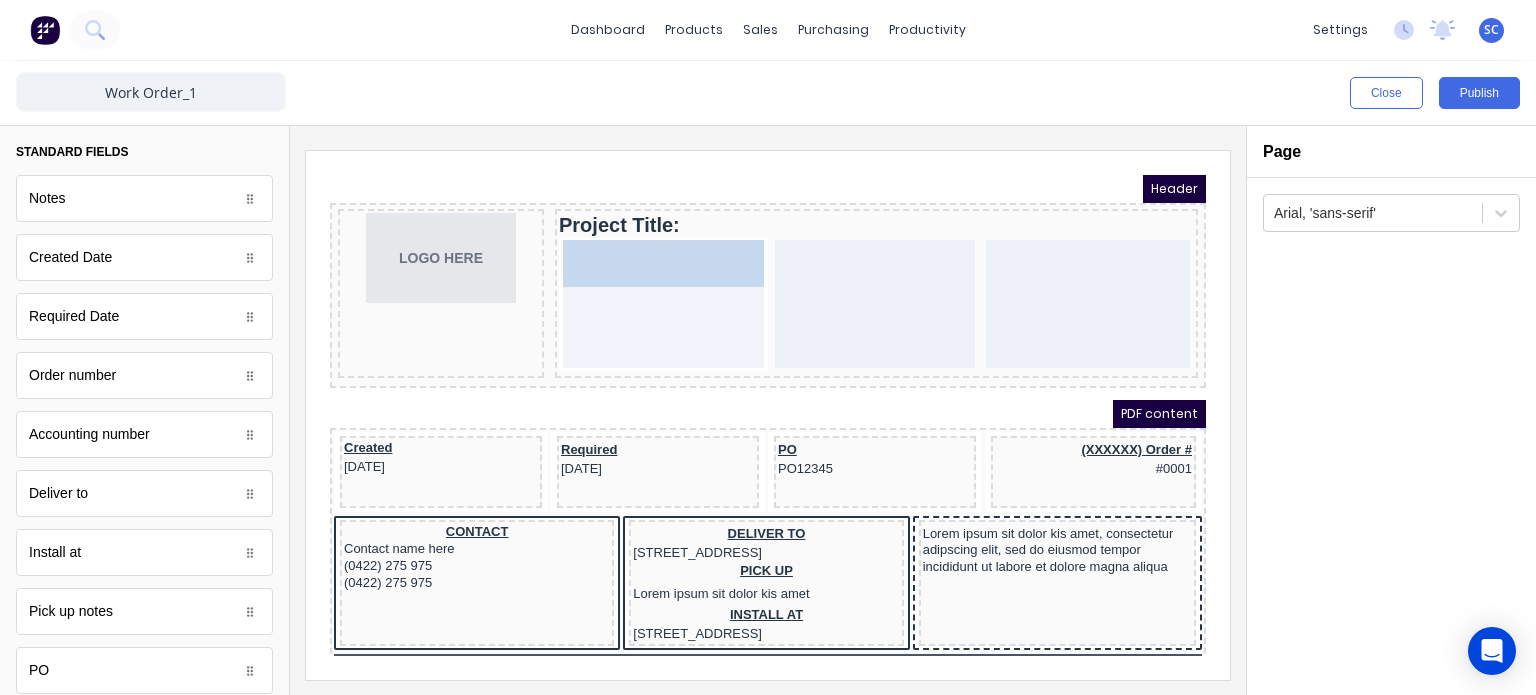 drag, startPoint x: 126, startPoint y: 391, endPoint x: 318, endPoint y: 115, distance: 336.2142 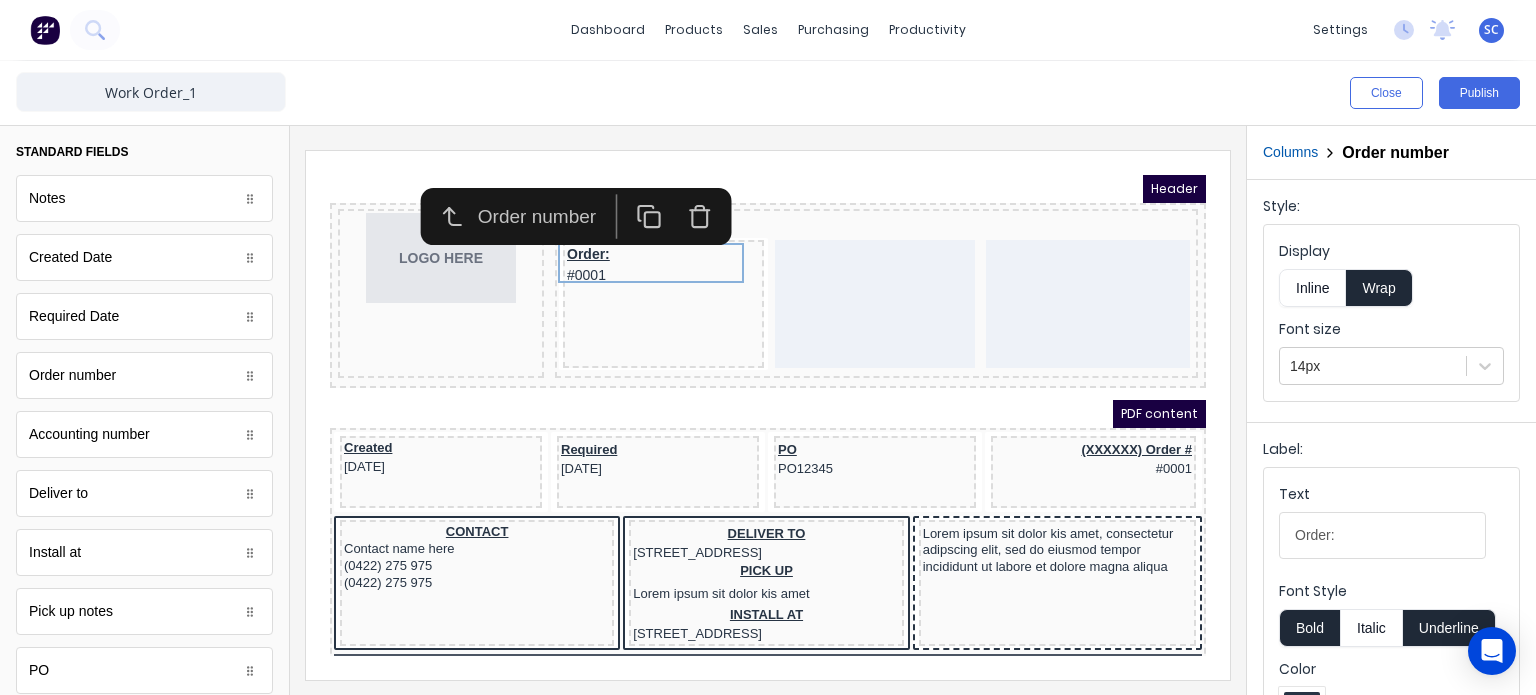 click on "Inline" at bounding box center [1312, 288] 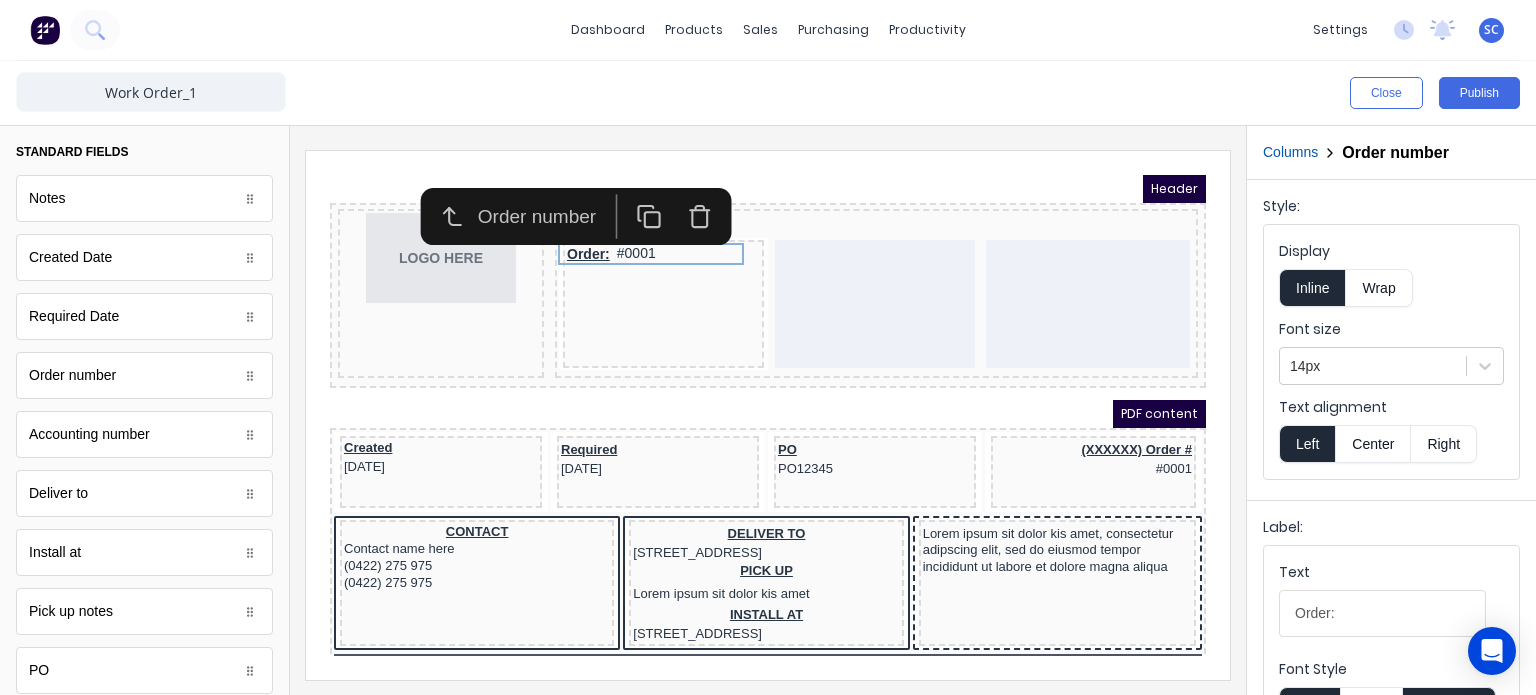 type 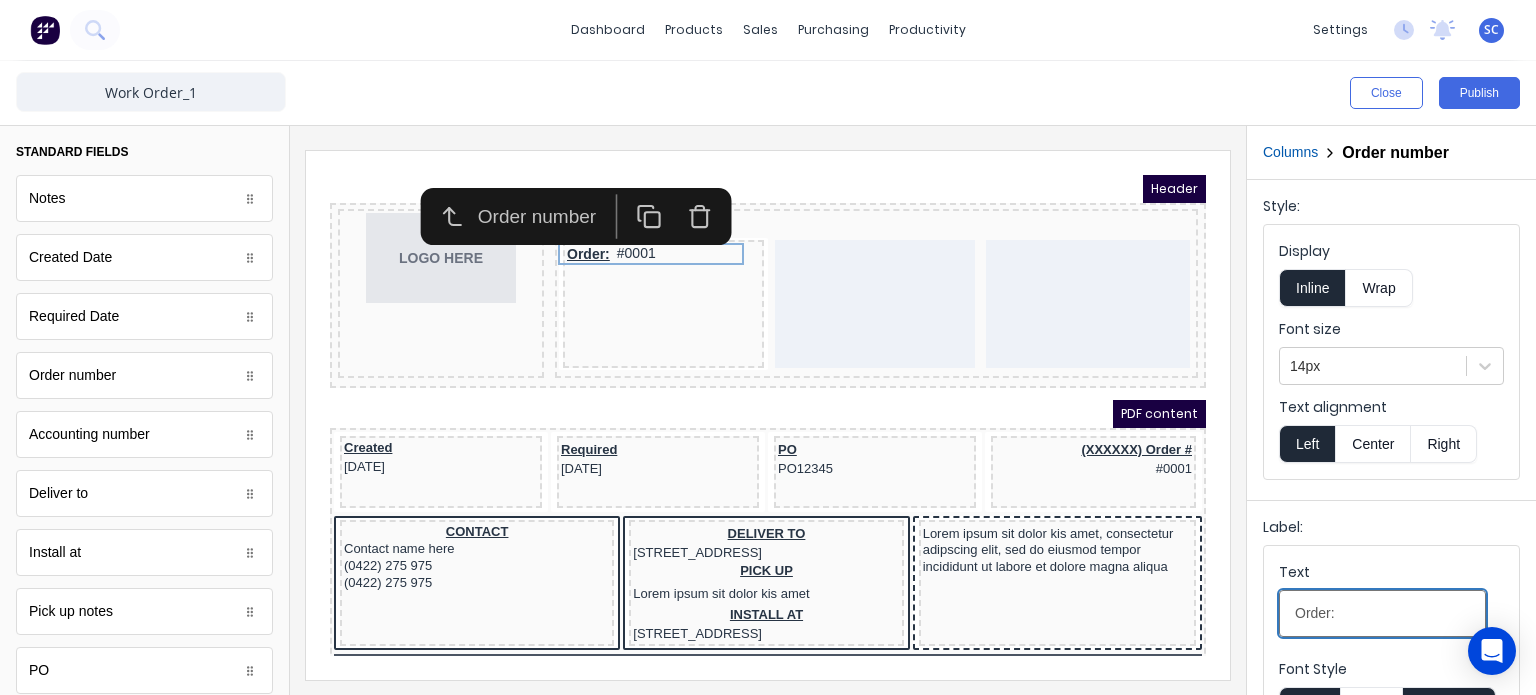 click on "Order:" at bounding box center [1382, 613] 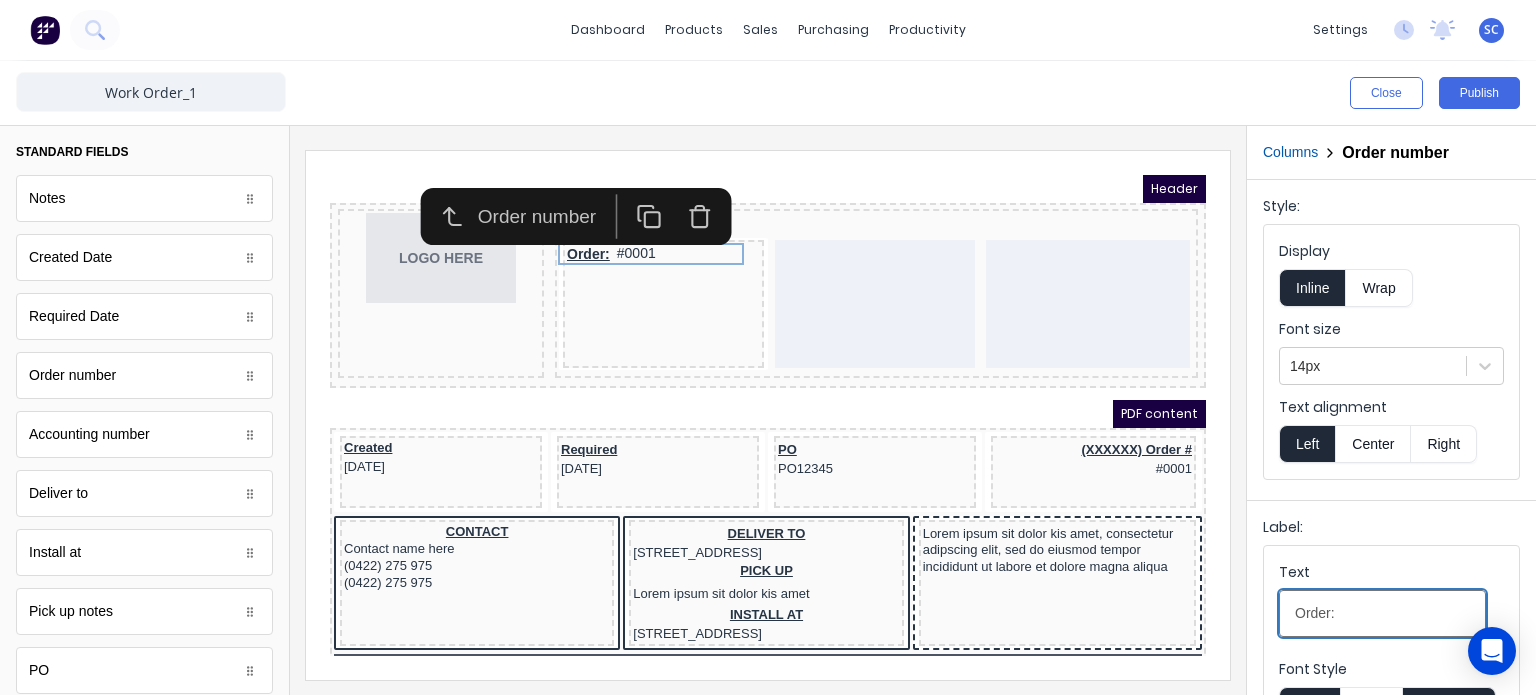 click on "Order:" at bounding box center (1382, 613) 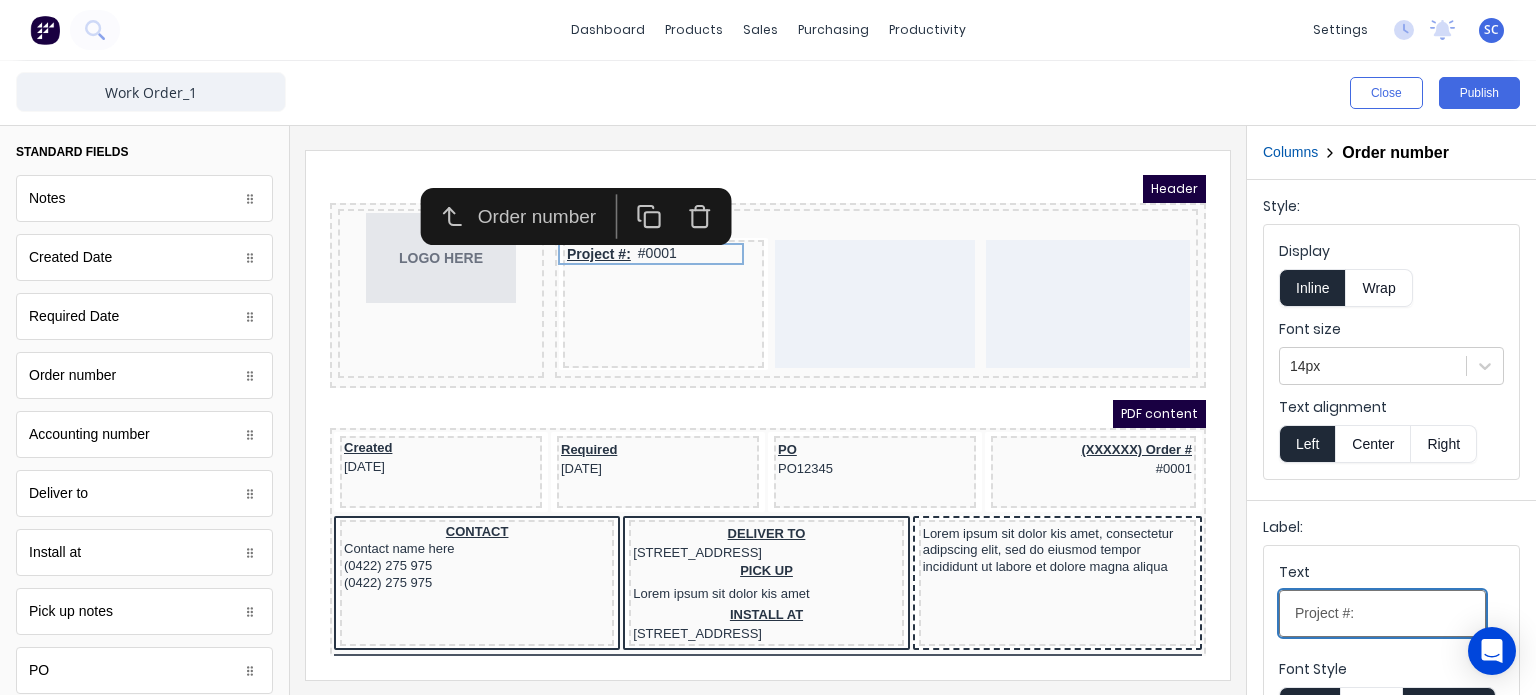 type on "Project #:" 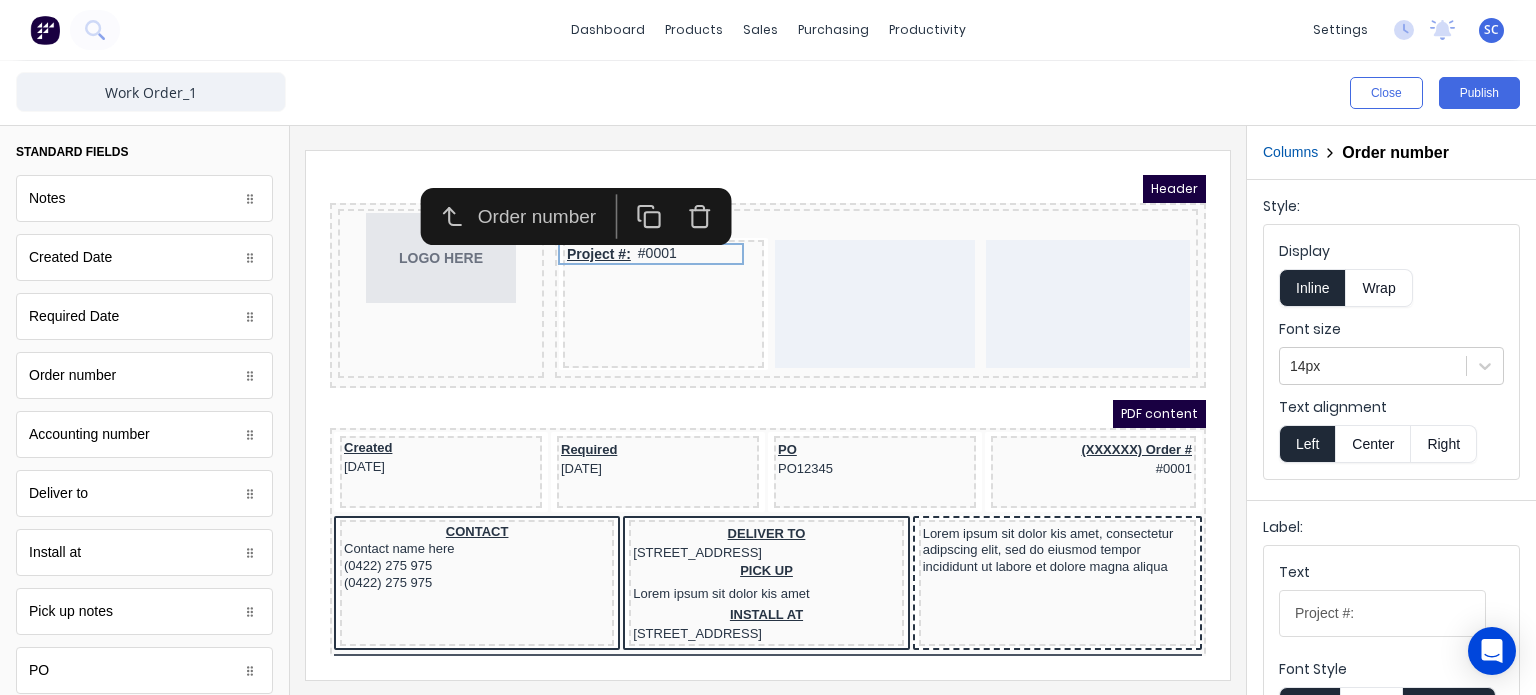 click at bounding box center (768, 415) 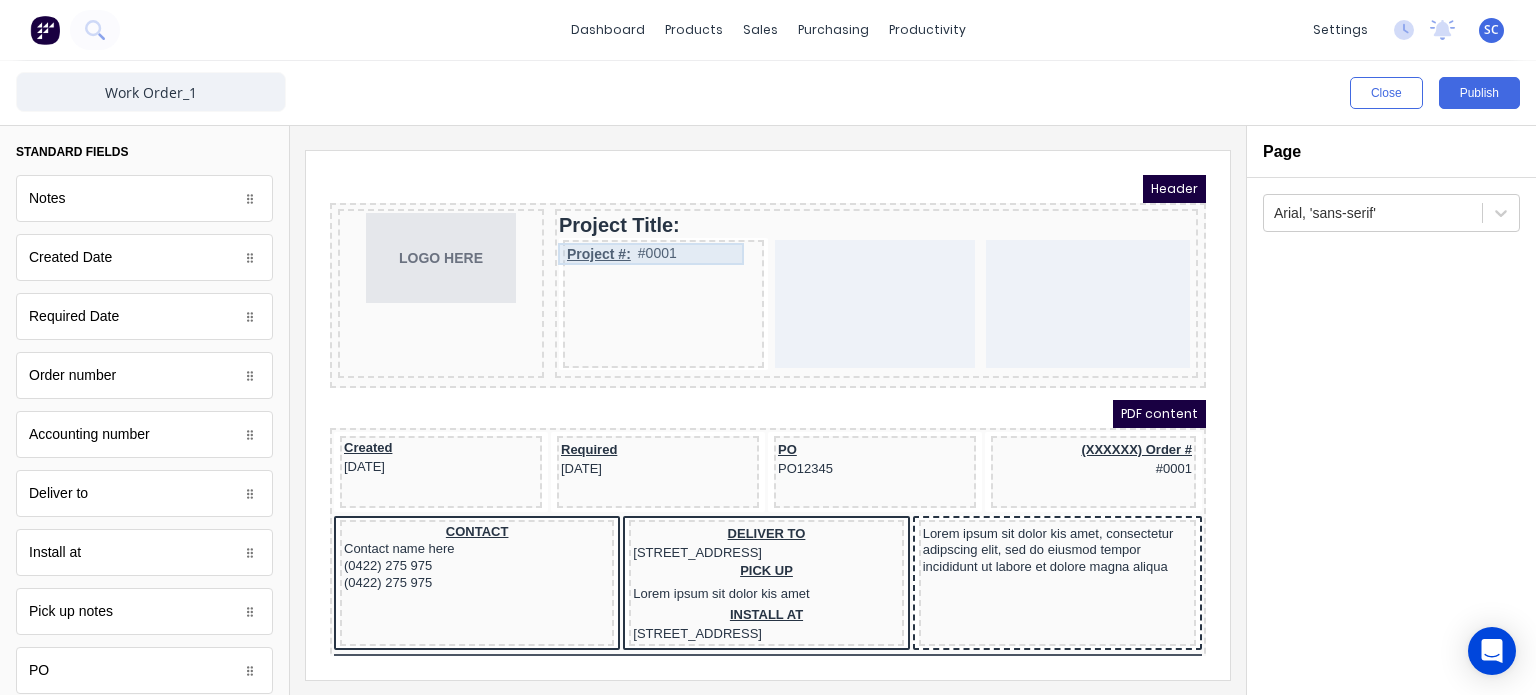 click on "Header LOGO HERE Project Title: Project #:  #0001 PDF content Created 29/10/2024 Required 29/10/2024 PO PO12345 (XXXXXX) Order #  #0001 CONTACT Contact name here (0422) 275 975 (0422) 275 975 DELIVER TO 234 Beach Road Gold Coast, Queensland, Australia PICK UP Lorem ipsum sit dolor kis amet INSTALL AT 234 Beach Road Gold Coast, Queensland, Australia Lorem ipsum sit dolor kis amet, consectetur adipscing elit, sed do eiusmod tempor incididunt ut labore et dolore magna aliqua QTY DESCRIPTION EACH TOTAL 1 Basic Product Lorem ipsum dolor sit amet, consectetur adipiscing elit, sed do eiusmod tempor incididunt ut labore et dolore magna aliqua. Diameter 100cm Colorbond Cottage Green Parts # 967-12 $12.00 $12.00 1 #1 Colorbond Basalt 0.55 90mm 0 bends Lengths 1 x 1000 1 x 1500 $12.00 $12.00 1 Custom Formula Lorem ipsum dolor sit amet, consectetur adipiscing elit, sed do eiusmod tempor incididunt ut labore et dolore magna aliqua. Colorbond Cottage Green Height 23 Width 200 Dimension 2.5 Total:  74.75 $12.00 $12.00 100cm" at bounding box center [744, 391] 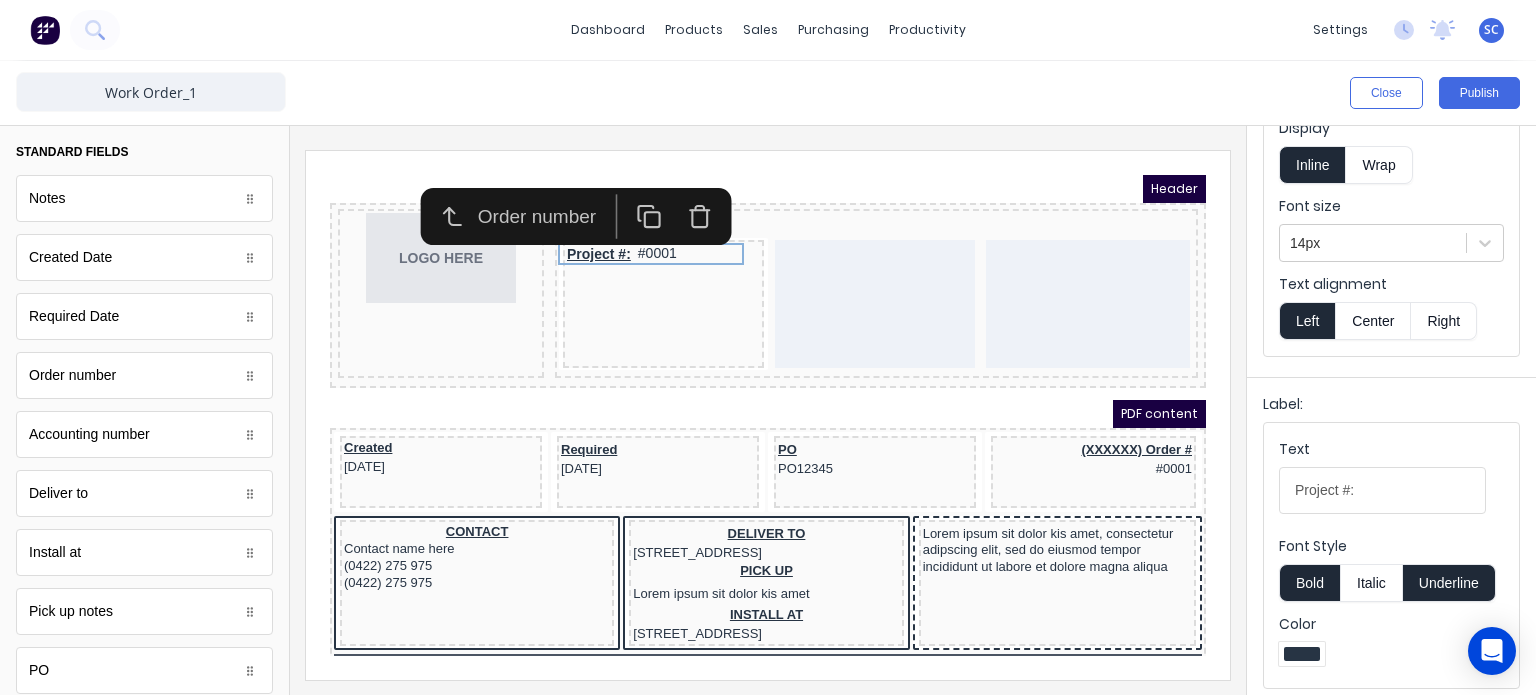 scroll, scrollTop: 124, scrollLeft: 0, axis: vertical 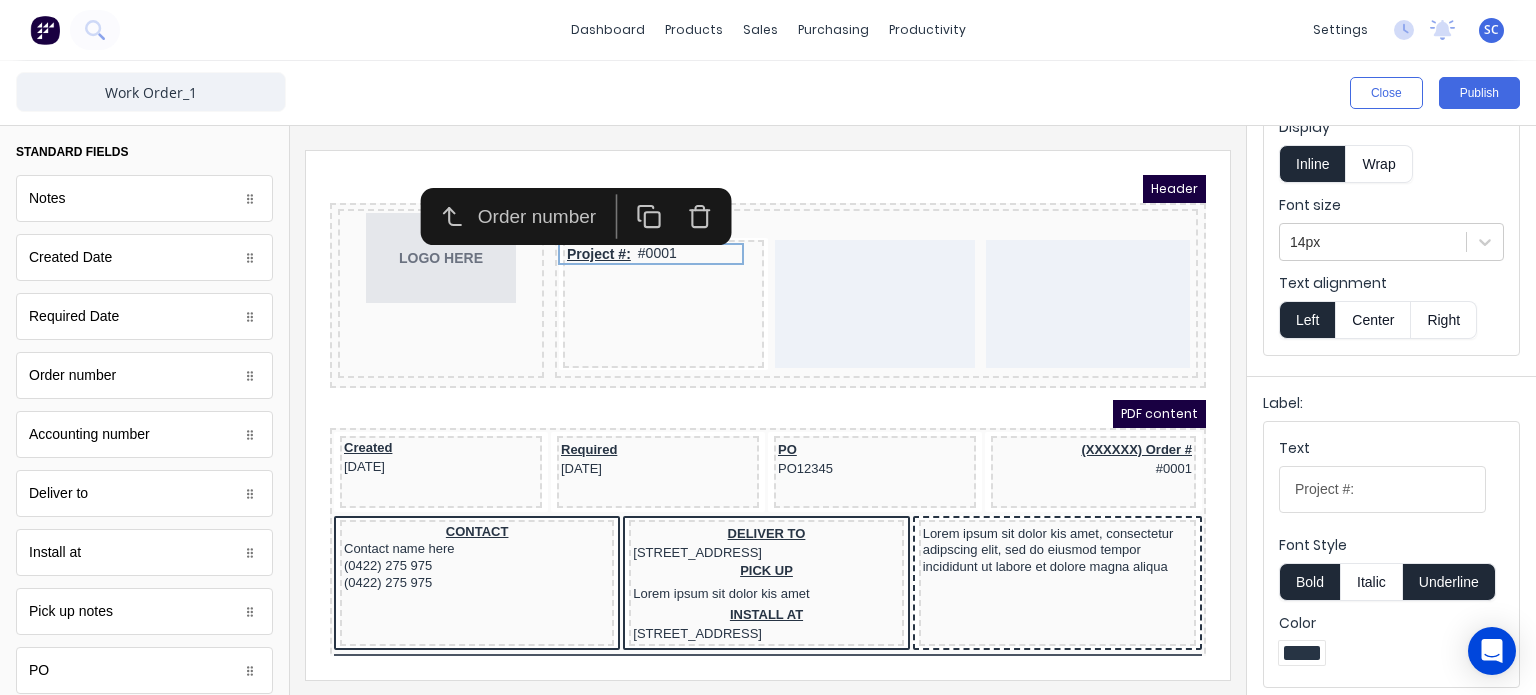 click on "Underline" at bounding box center (1449, 582) 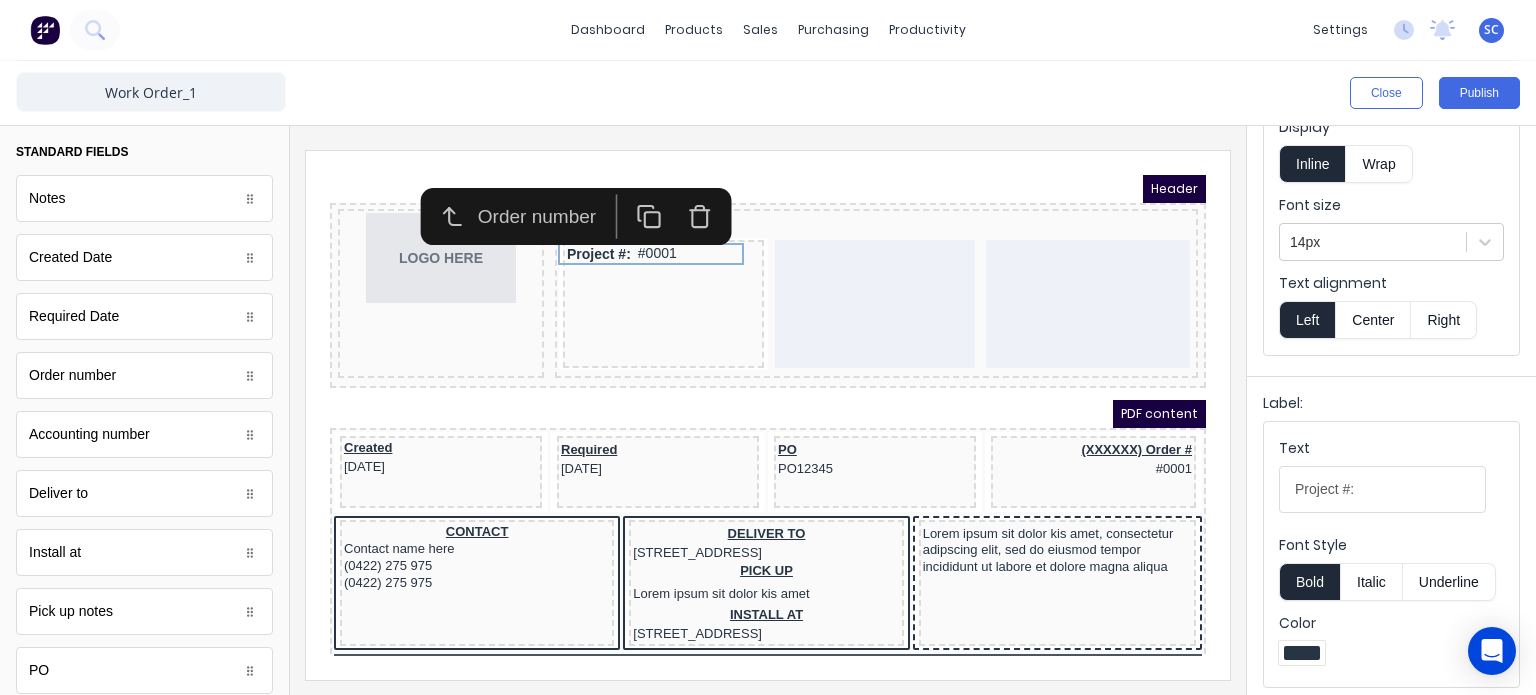 scroll, scrollTop: 0, scrollLeft: 0, axis: both 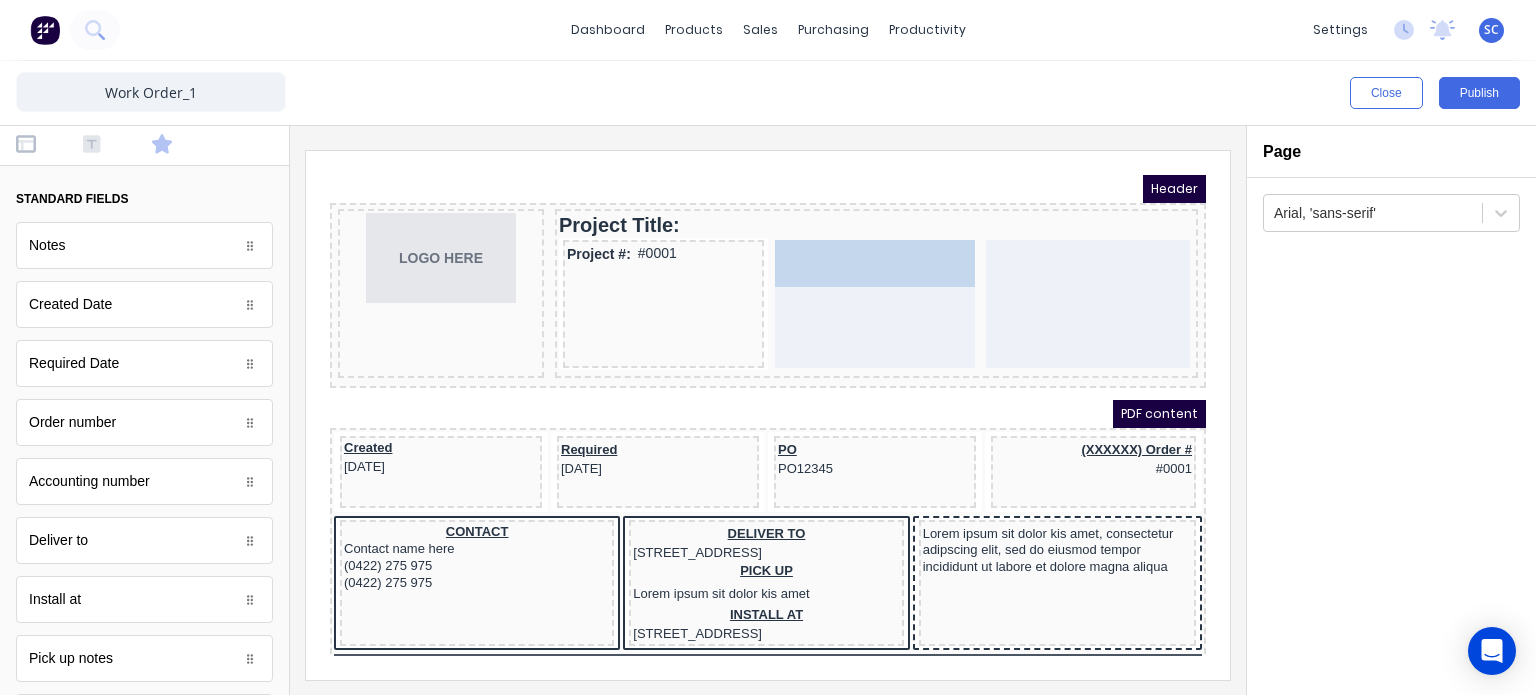 drag, startPoint x: 141, startPoint y: 315, endPoint x: 499, endPoint y: 70, distance: 433.80756 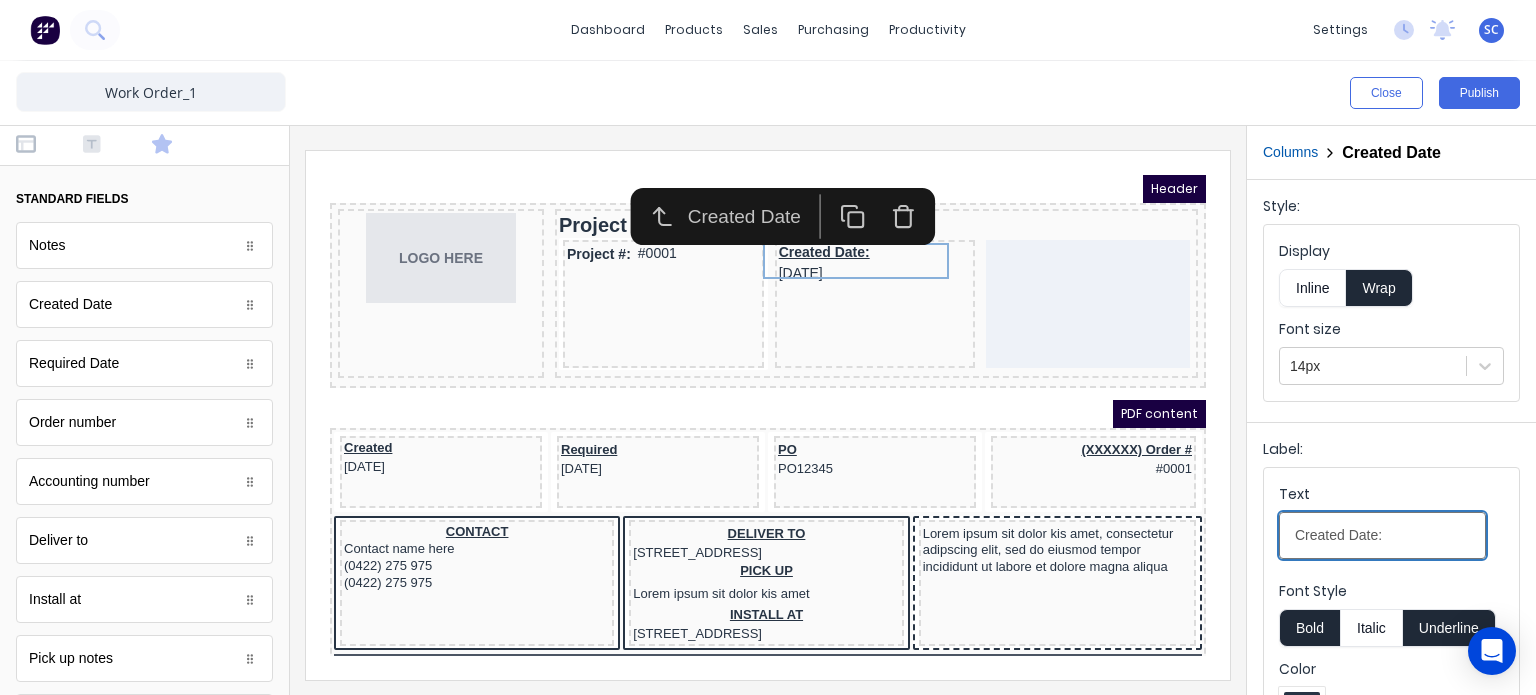 click on "Created Date:" at bounding box center [1382, 535] 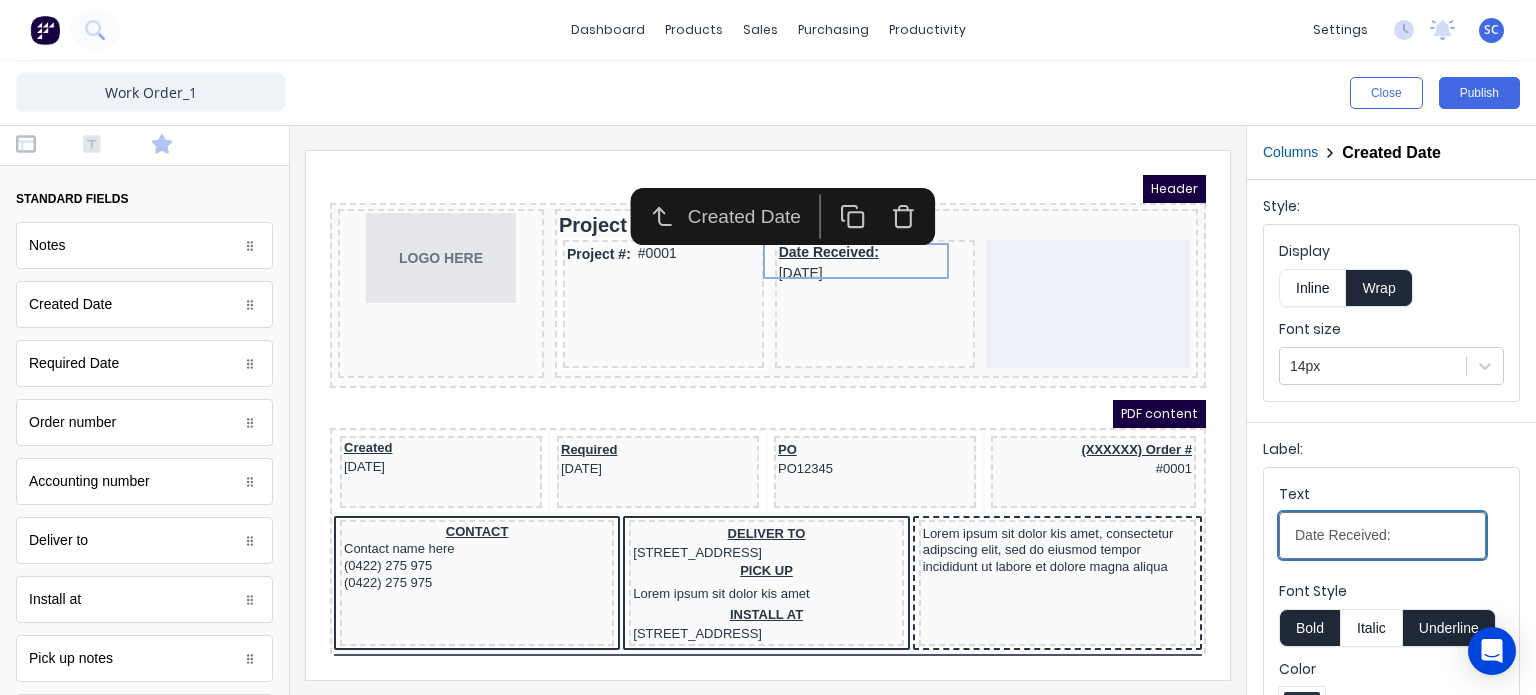 type on "Date Received:" 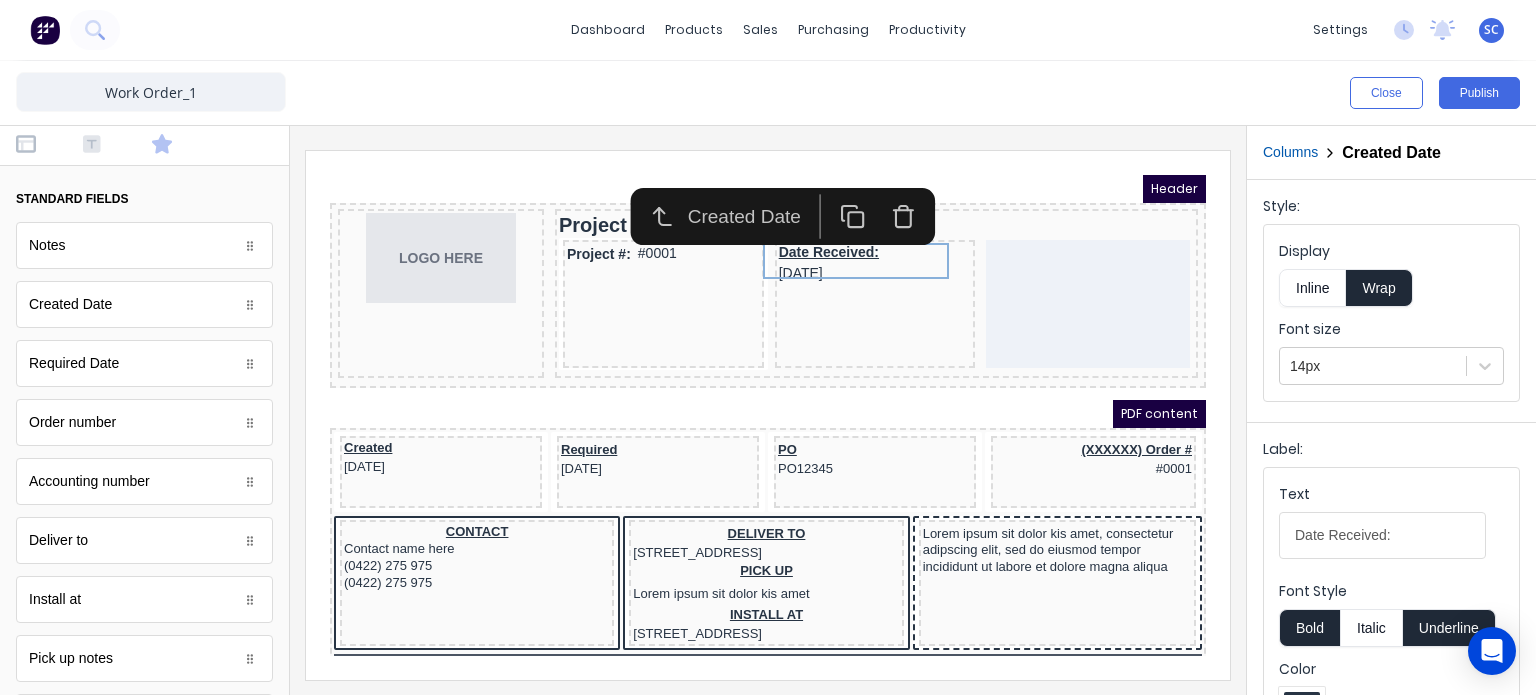 click on "Inline" at bounding box center (1312, 288) 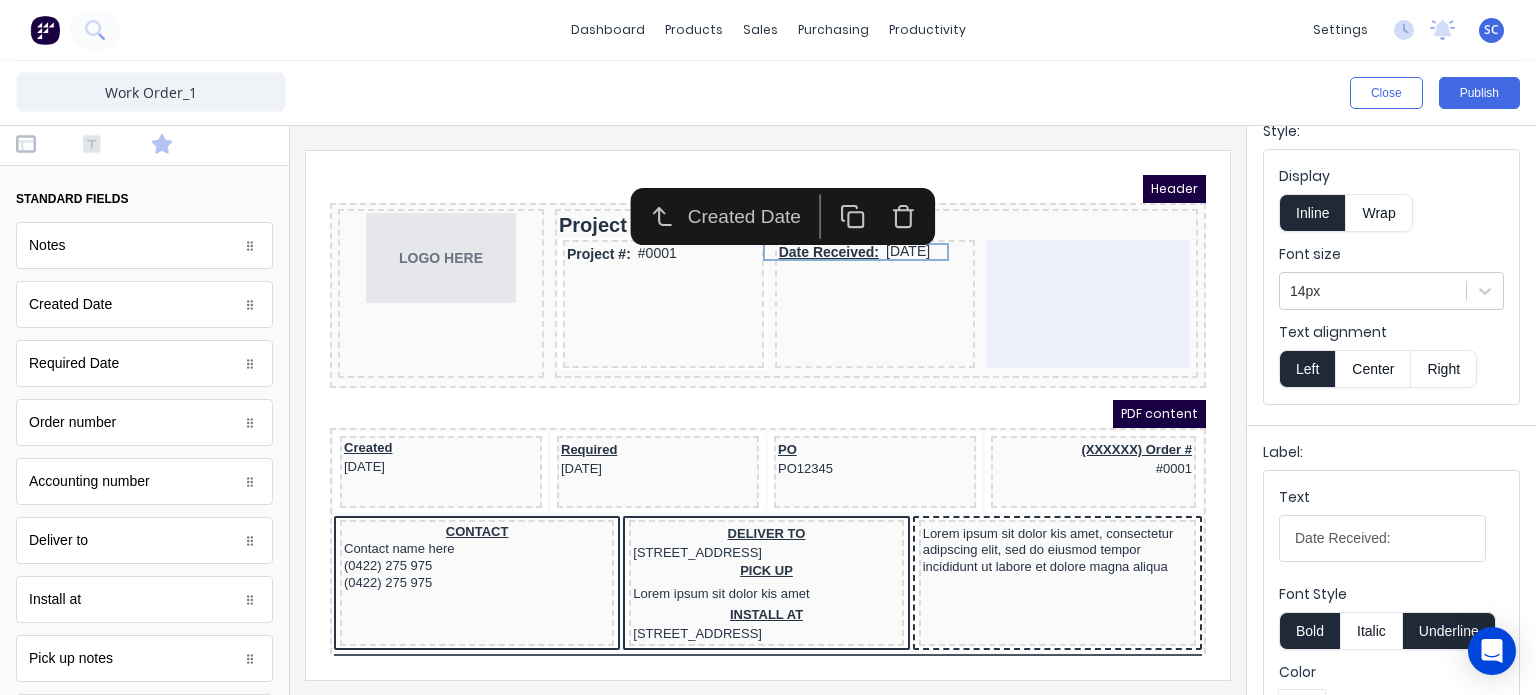 scroll, scrollTop: 76, scrollLeft: 0, axis: vertical 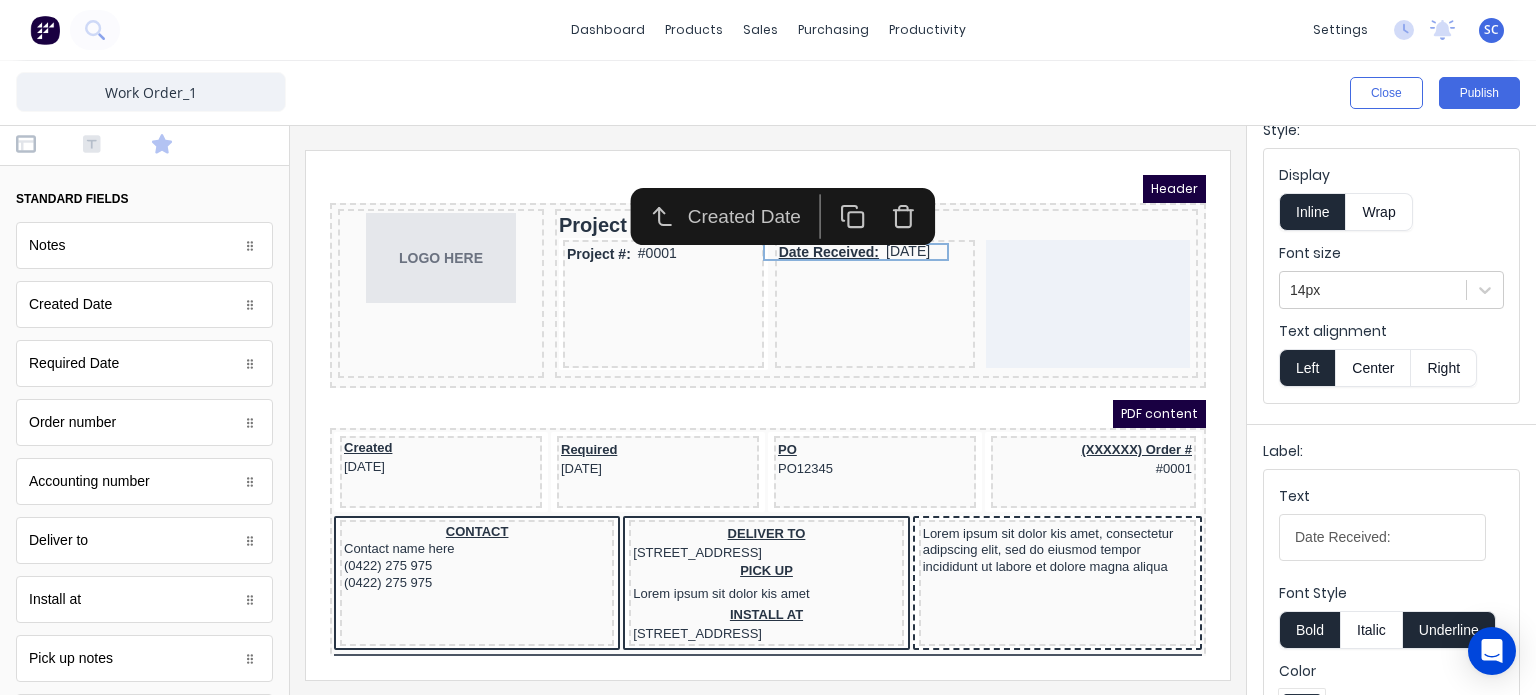 click on "Underline" at bounding box center [1449, 630] 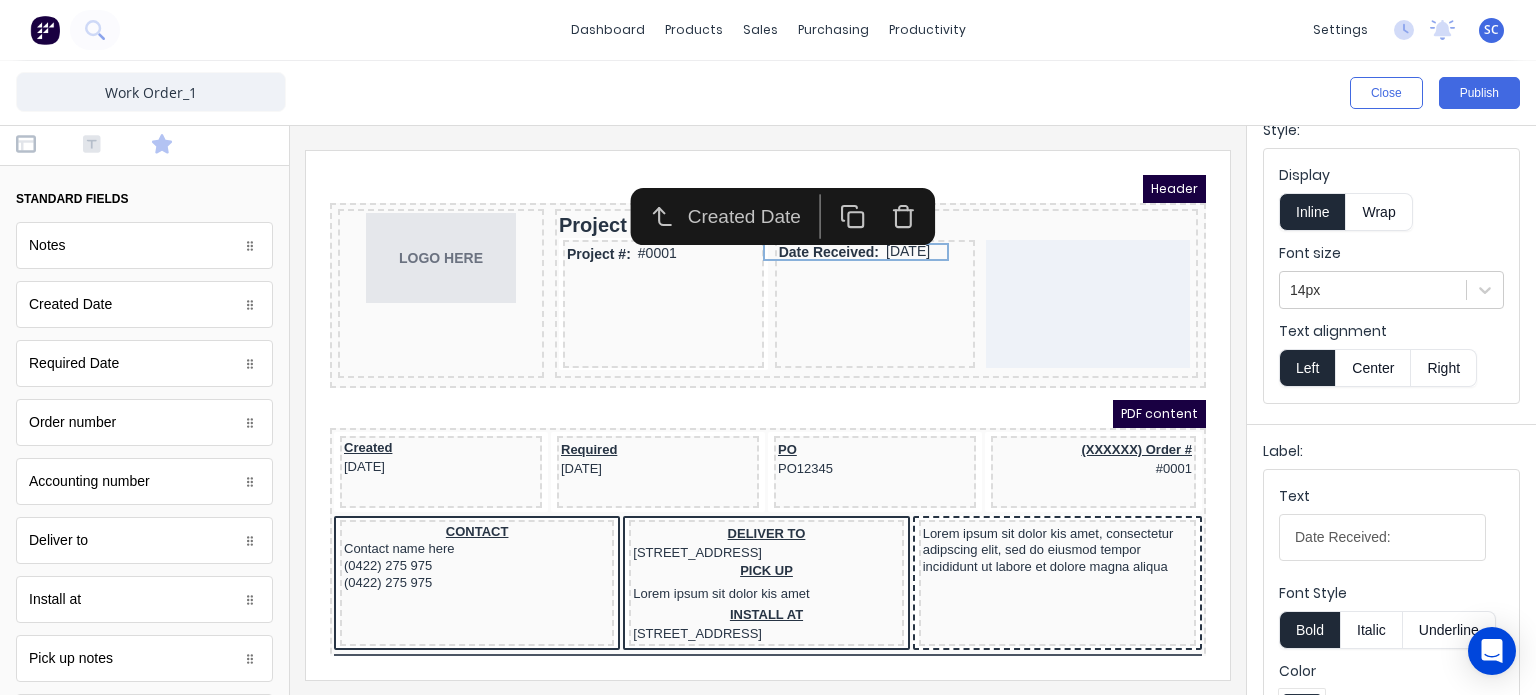 type 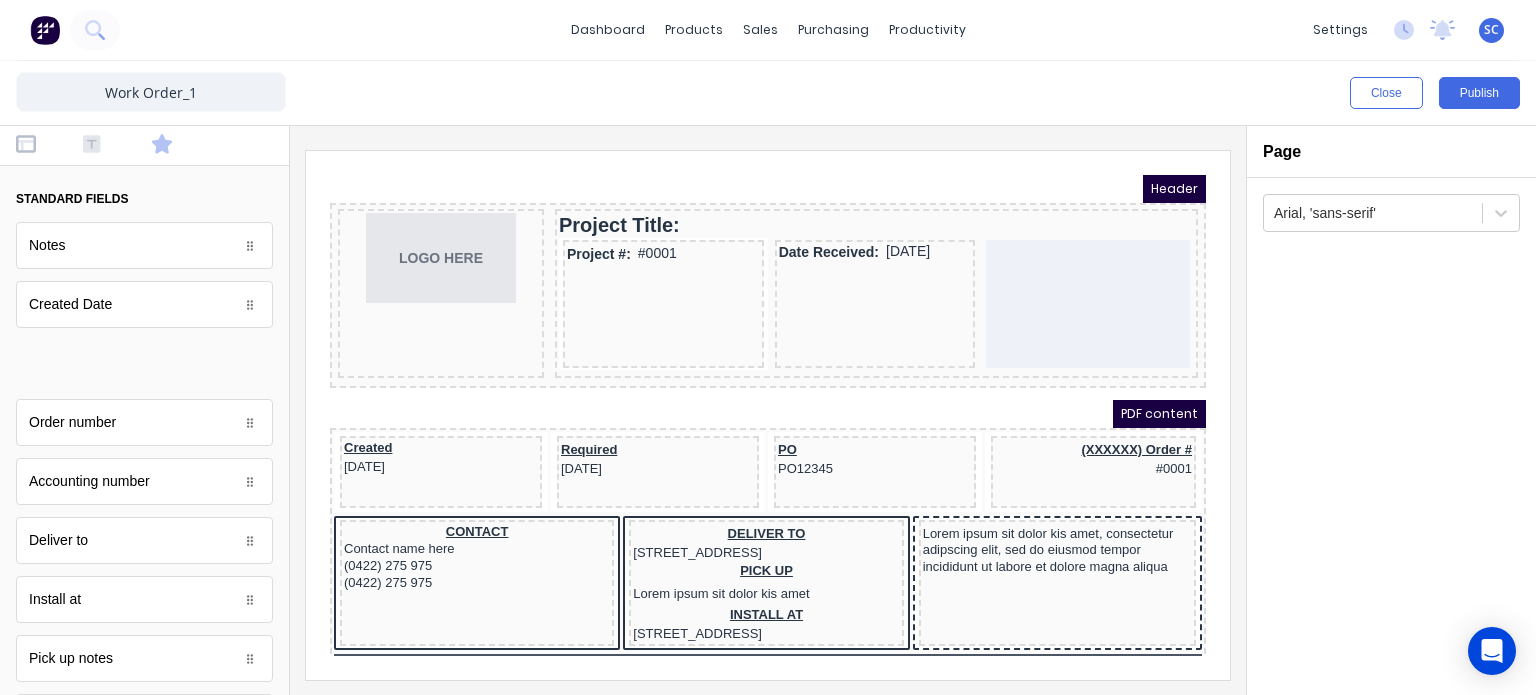 scroll, scrollTop: 0, scrollLeft: 0, axis: both 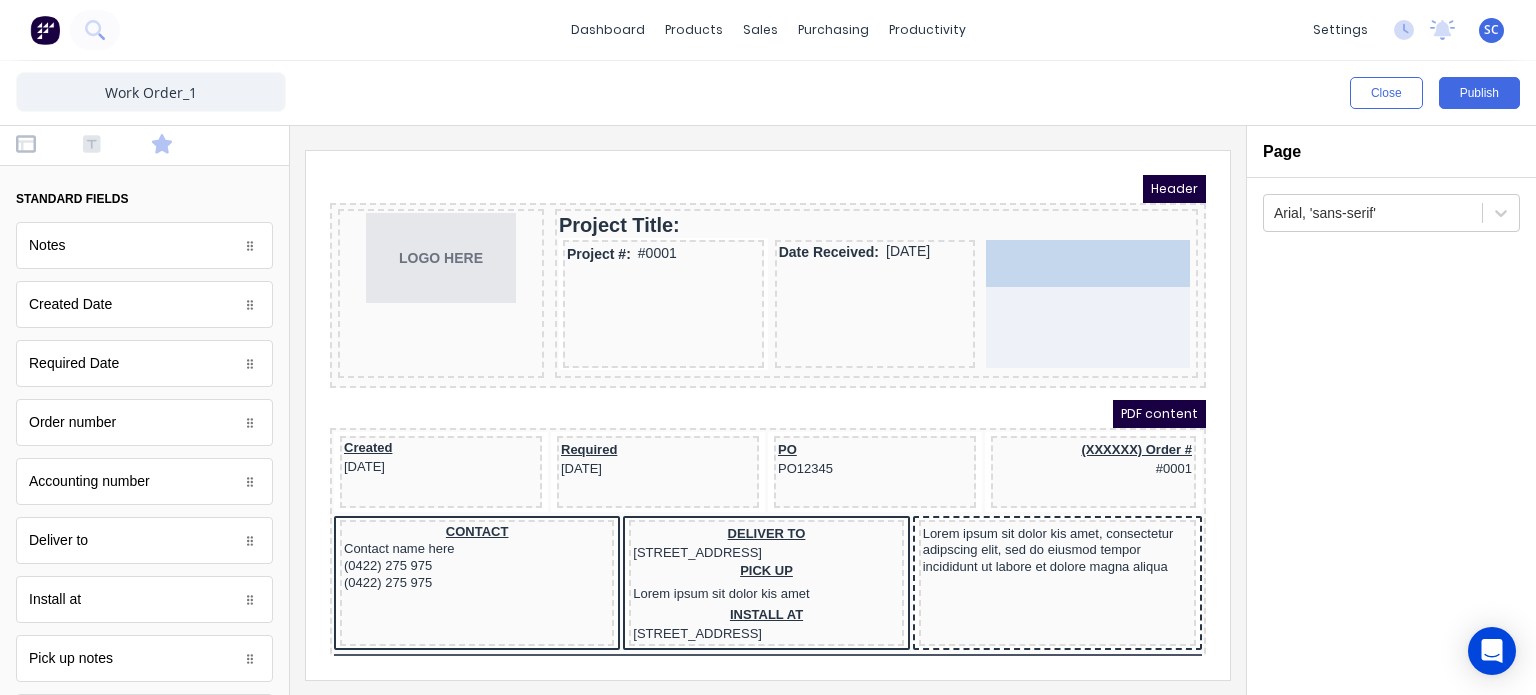 drag, startPoint x: 137, startPoint y: 354, endPoint x: 1055, endPoint y: 259, distance: 922.90247 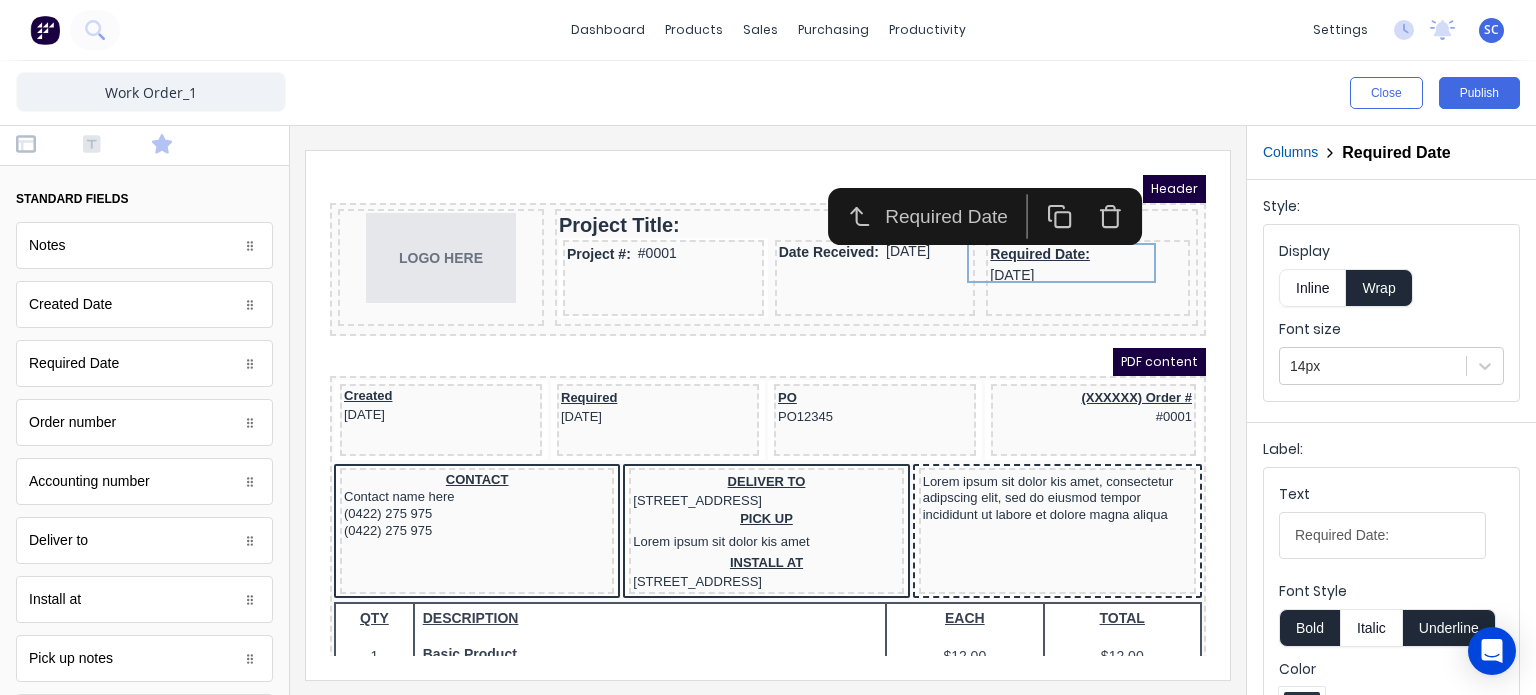 click on "Inline" at bounding box center [1312, 288] 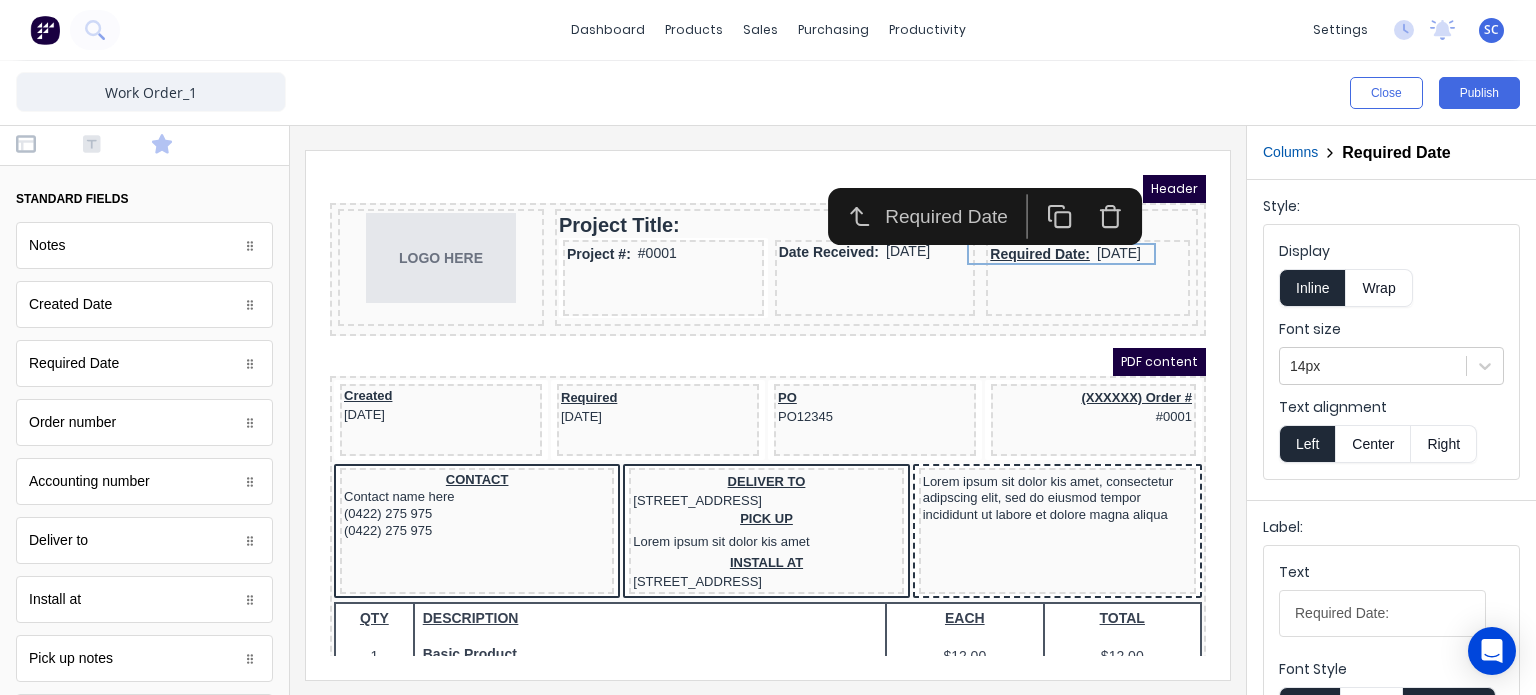 type 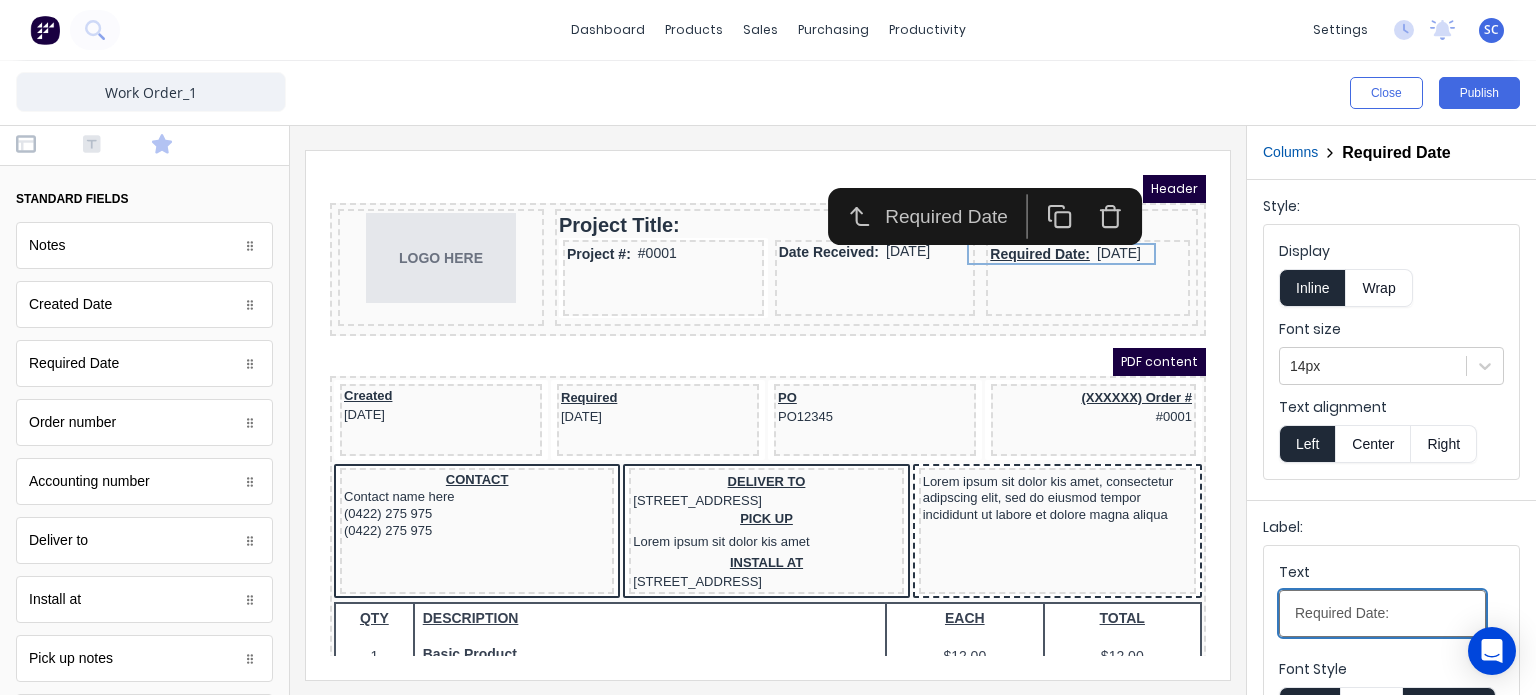 click on "Required Date:" at bounding box center [1382, 613] 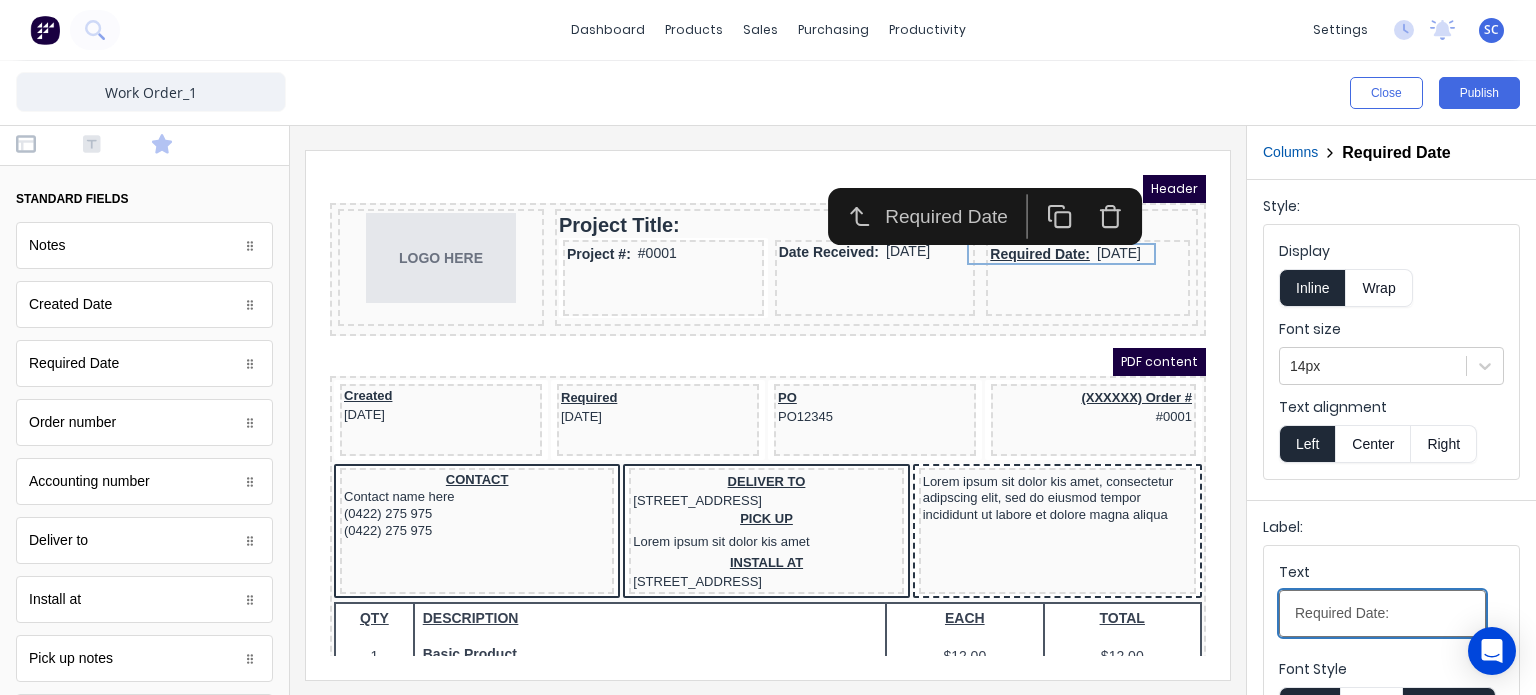 click on "Required Date:" at bounding box center (1382, 613) 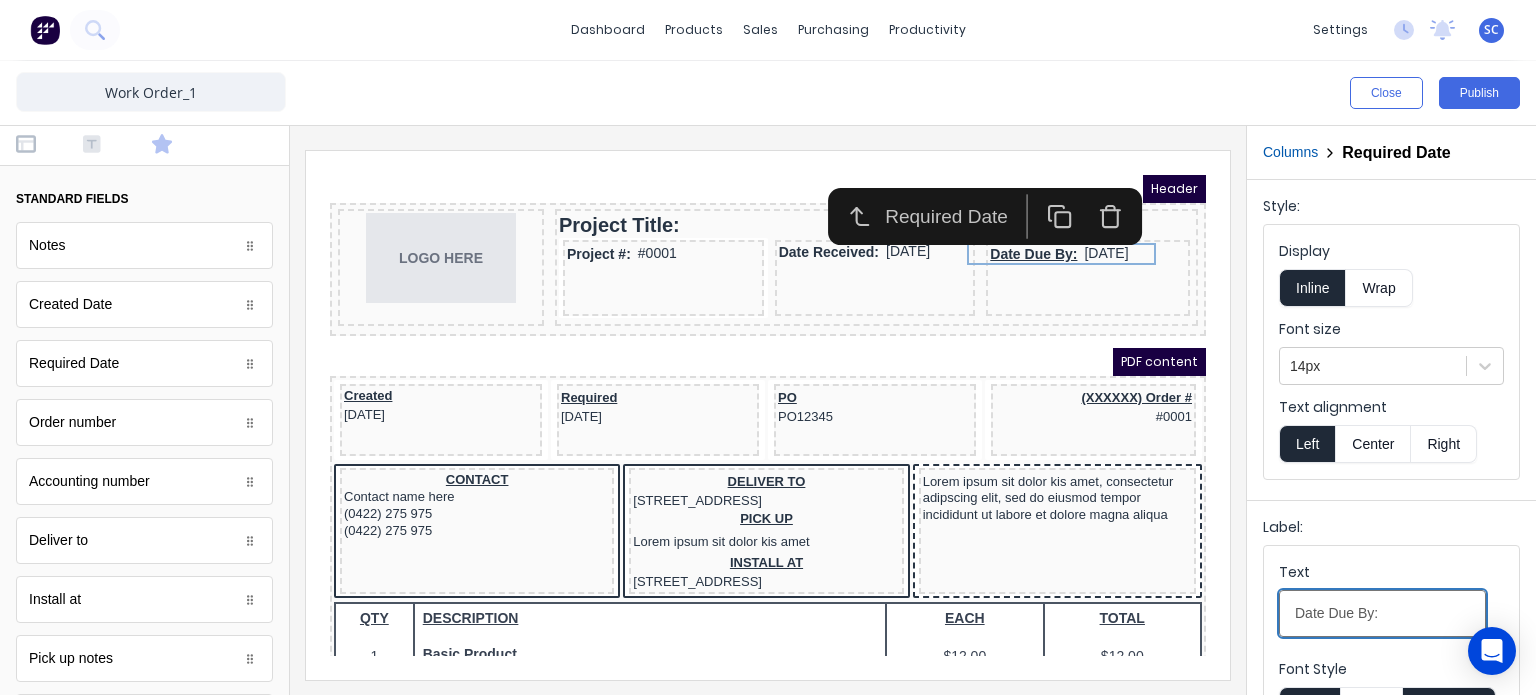 type on "Date Due By:" 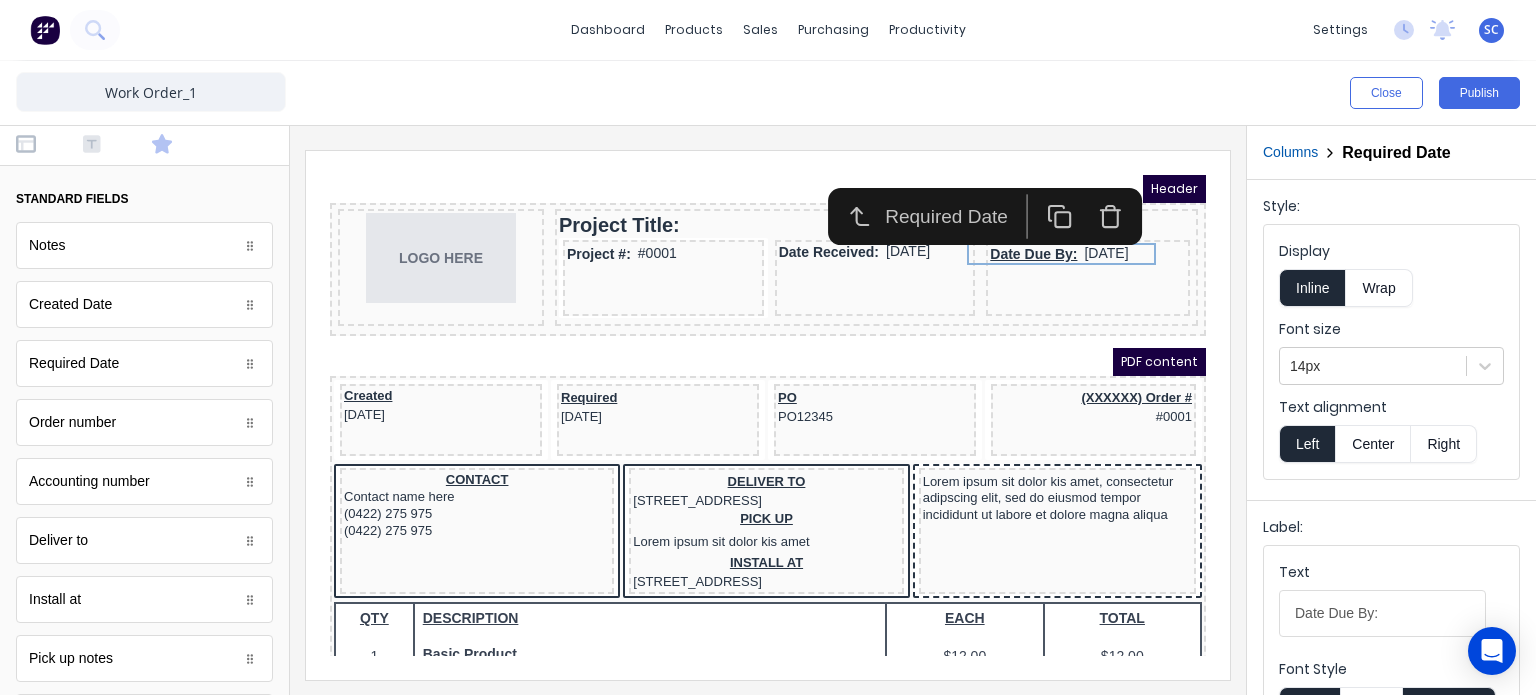 click on "Label:" at bounding box center (1391, 531) 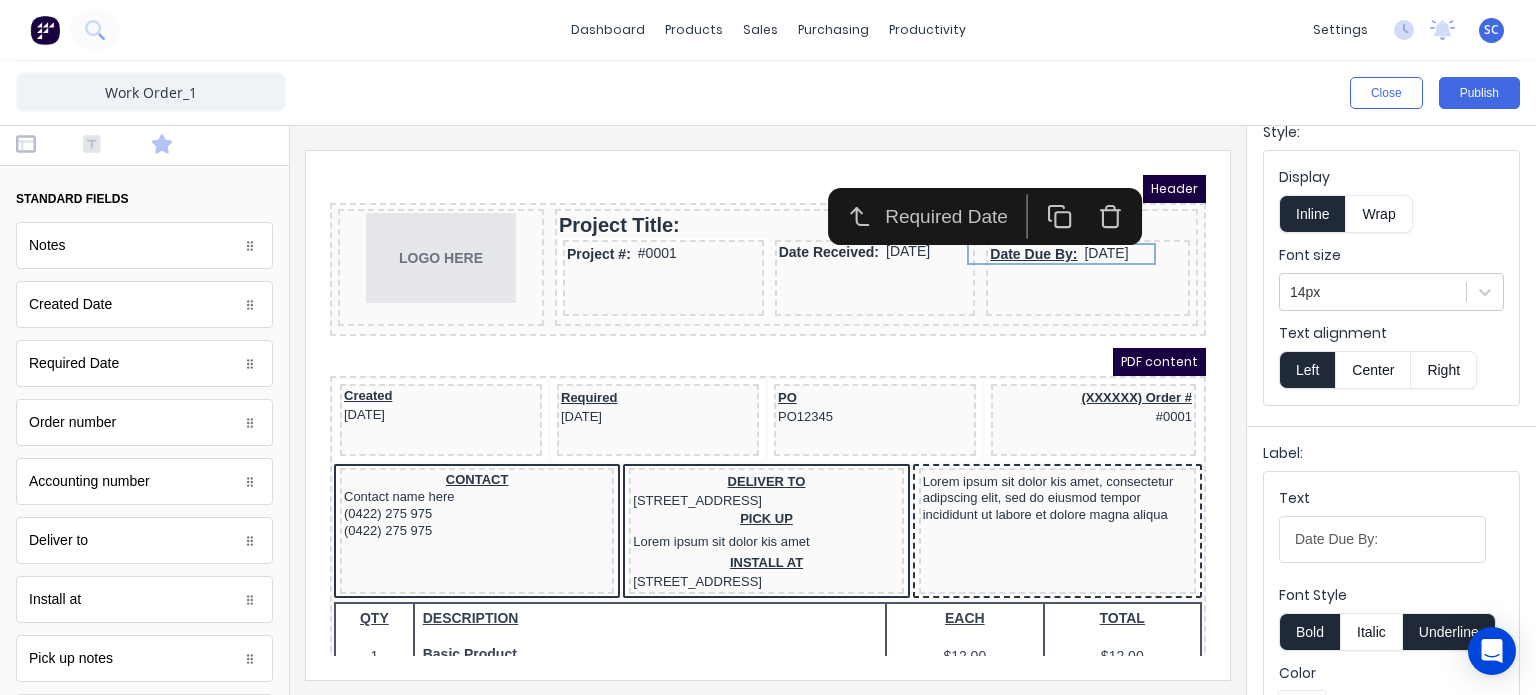 click on "Underline" at bounding box center (1449, 632) 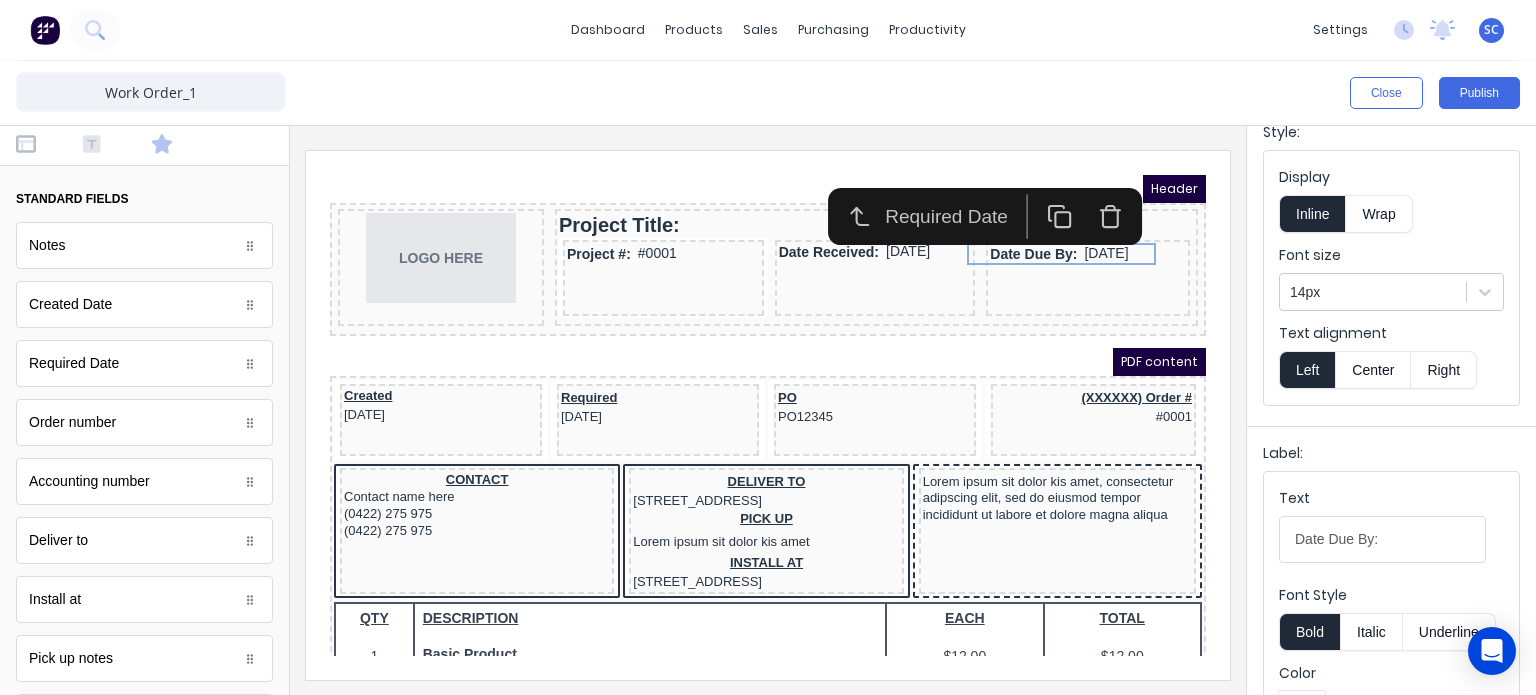 click on "Label:" at bounding box center [1391, 457] 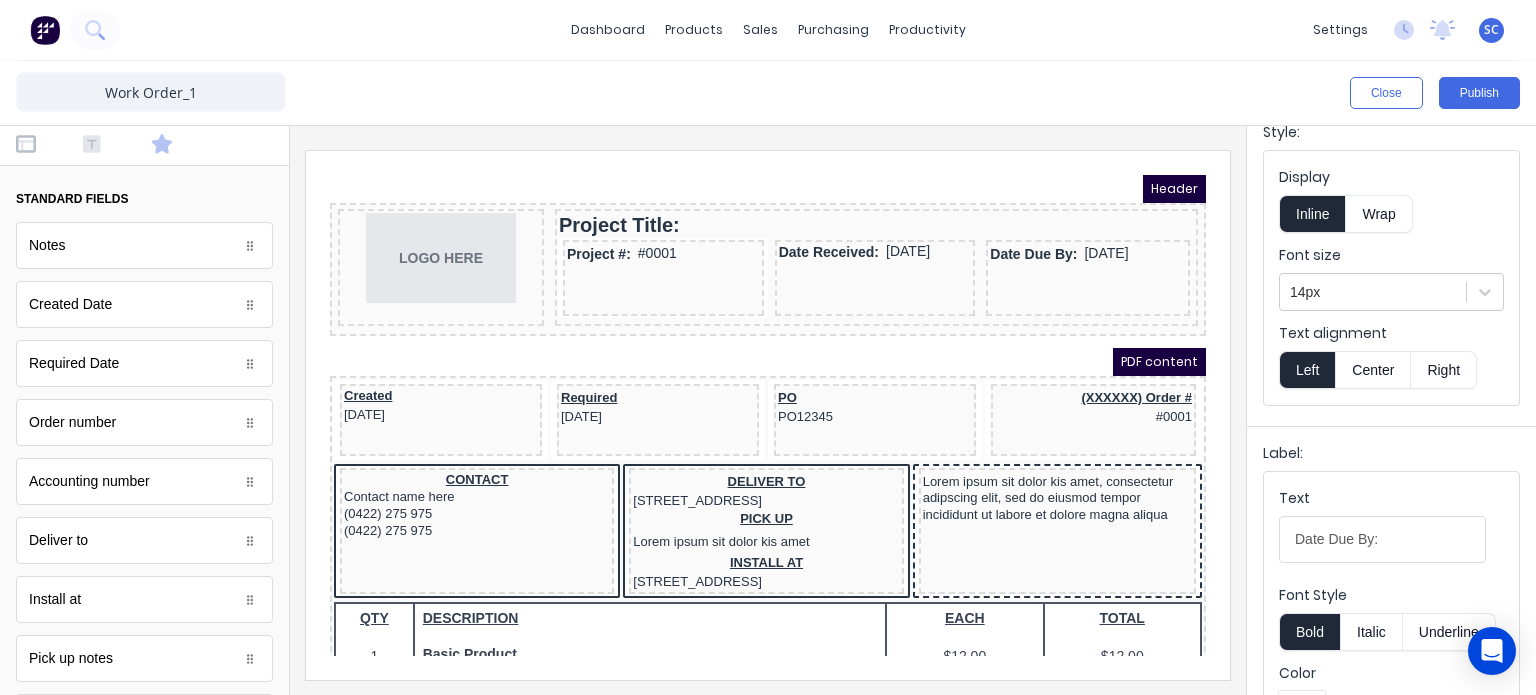 scroll, scrollTop: 0, scrollLeft: 0, axis: both 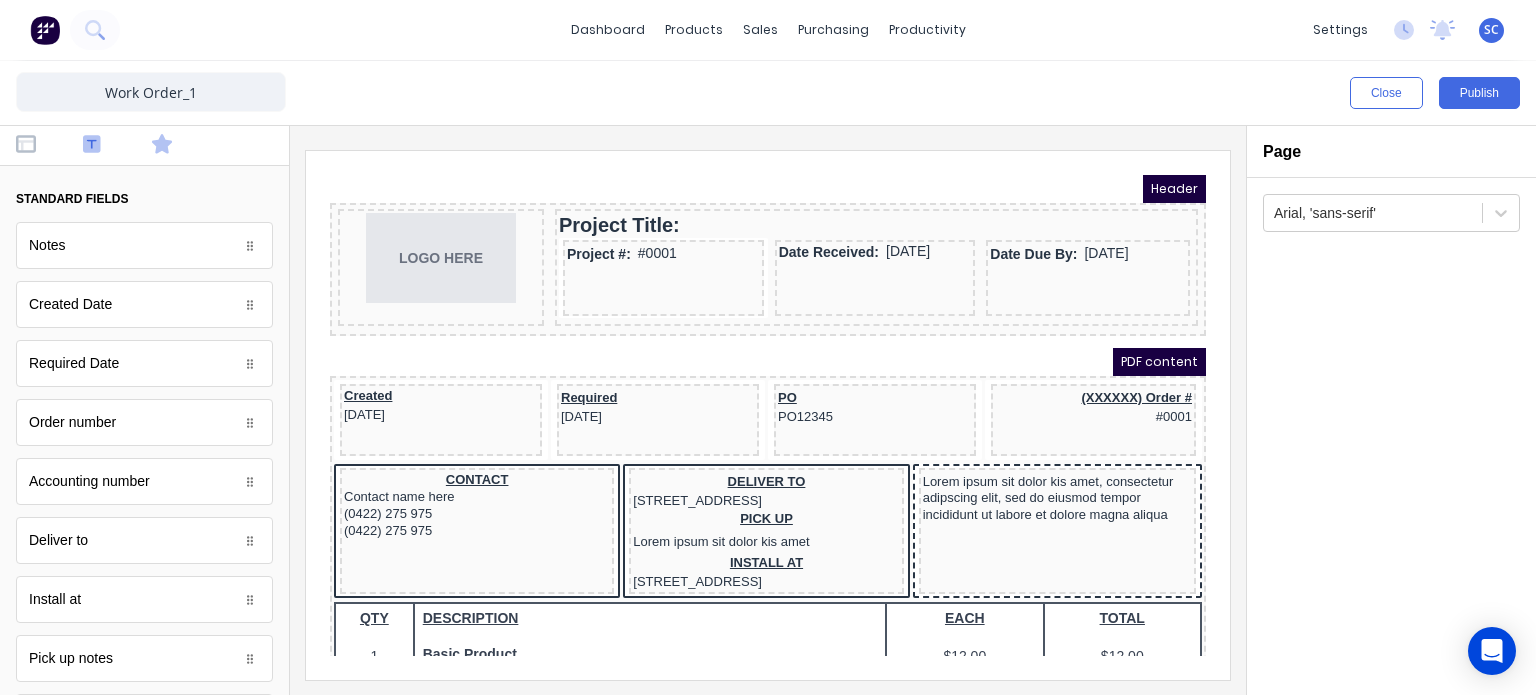 click at bounding box center [110, 146] 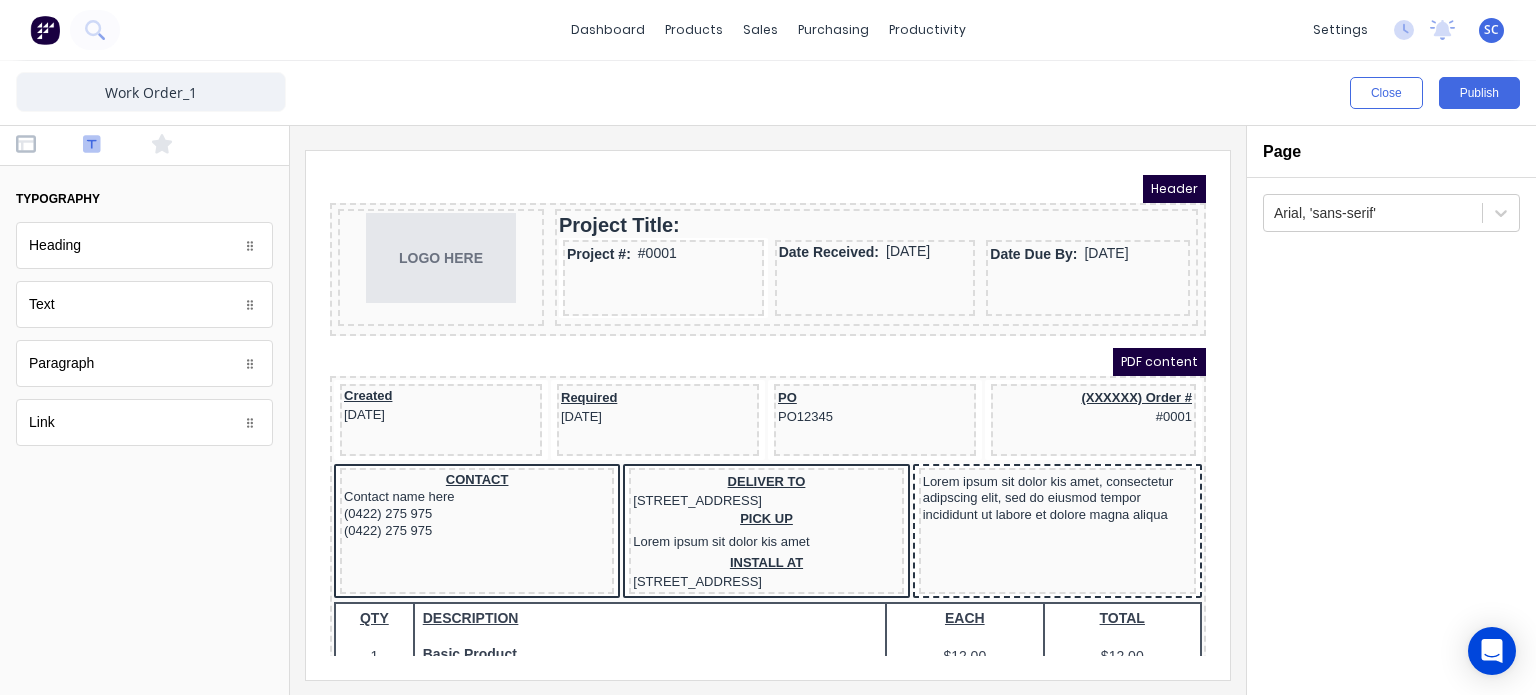 scroll, scrollTop: 0, scrollLeft: 0, axis: both 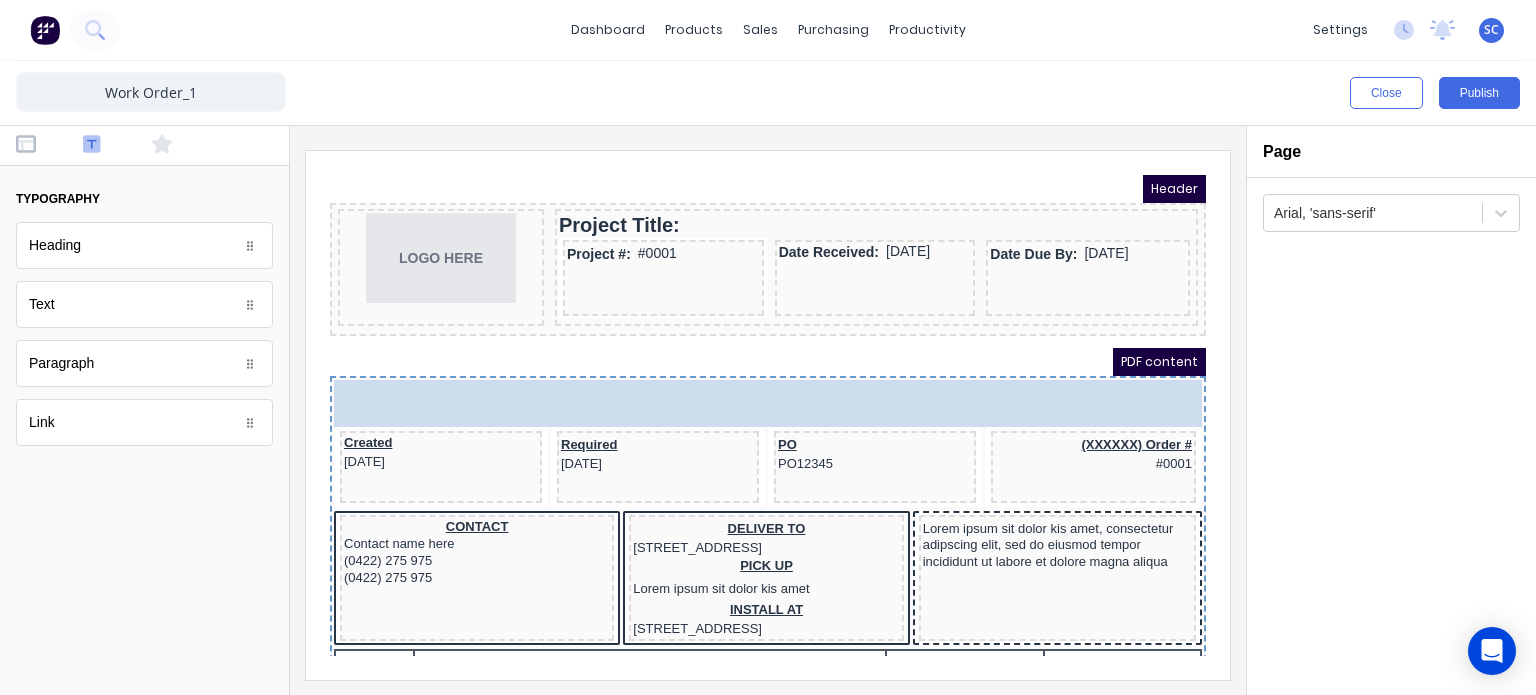 drag, startPoint x: 112, startPoint y: 311, endPoint x: 411, endPoint y: 381, distance: 307.0847 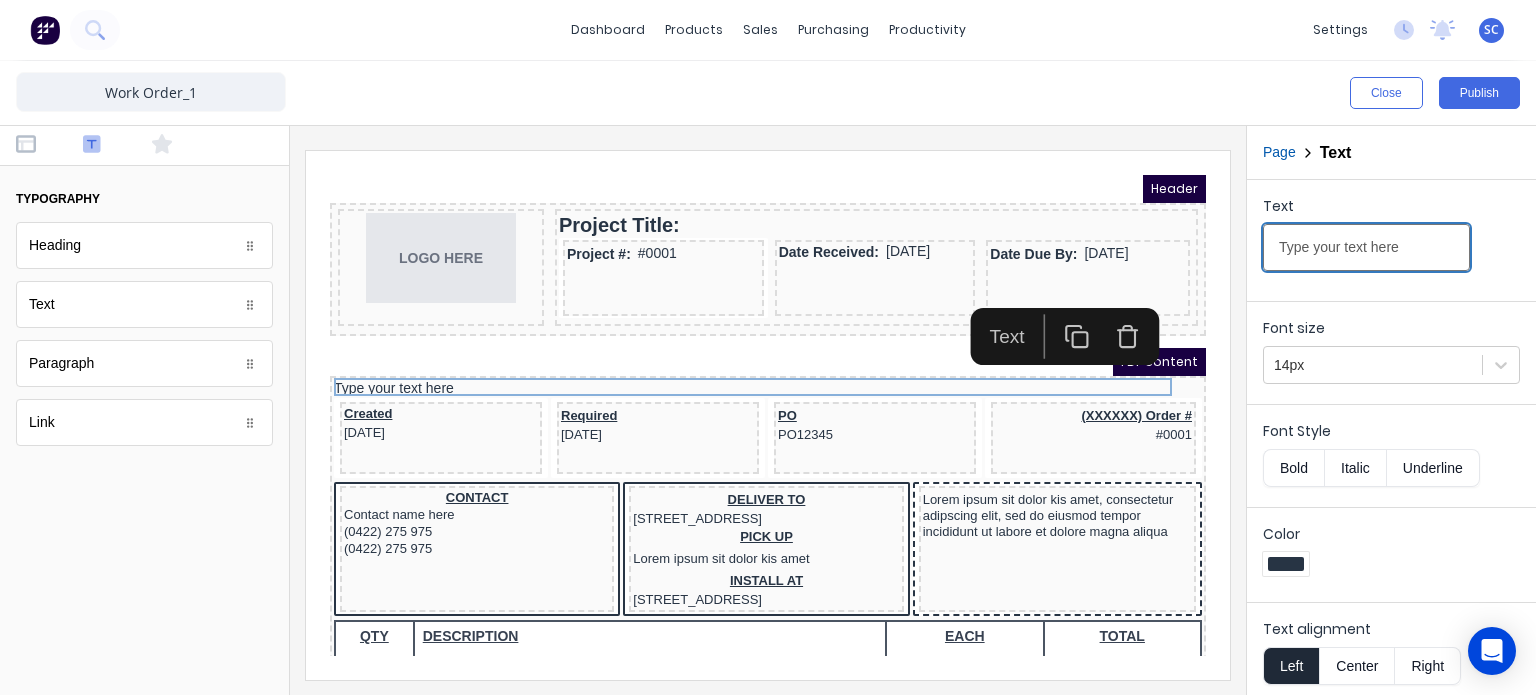 click on "Type your text here" at bounding box center (1366, 247) 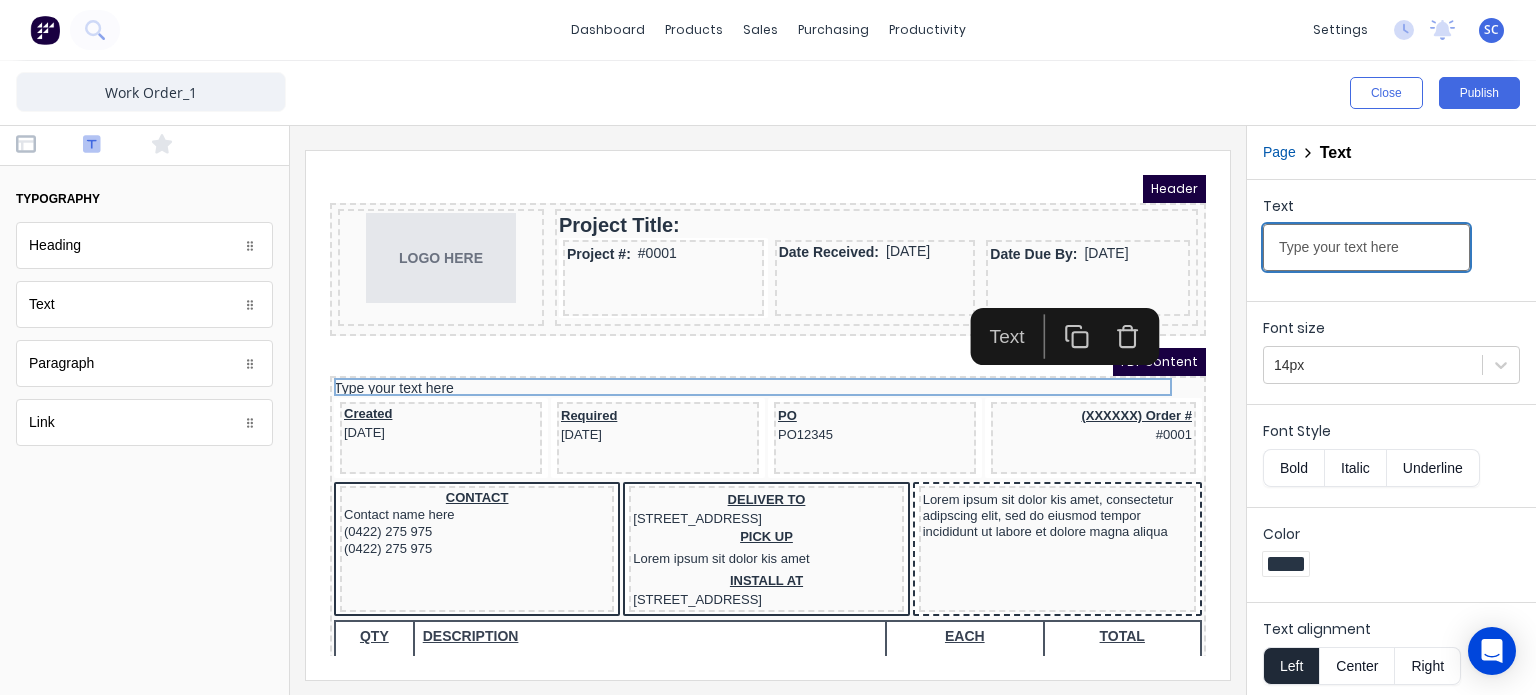 click on "Type your text here" at bounding box center [1366, 247] 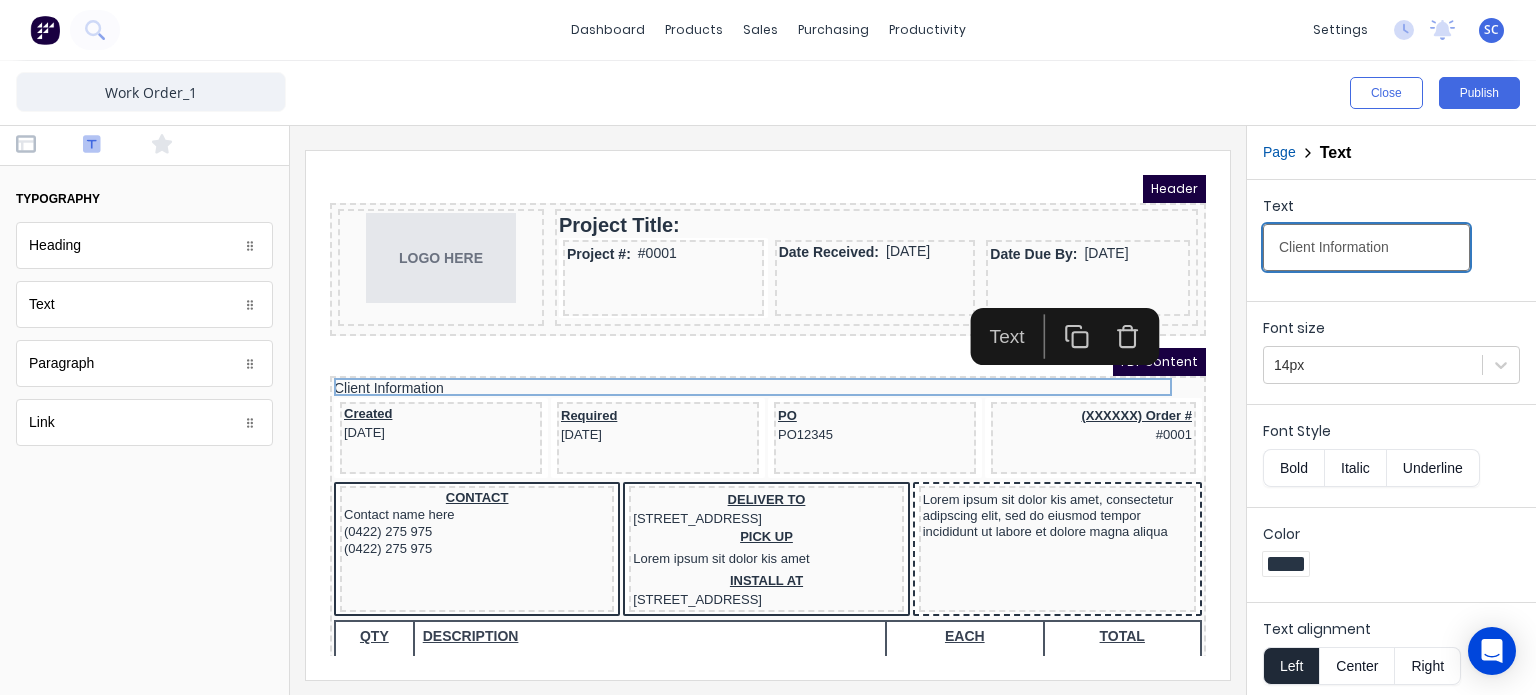 type on "Client Information" 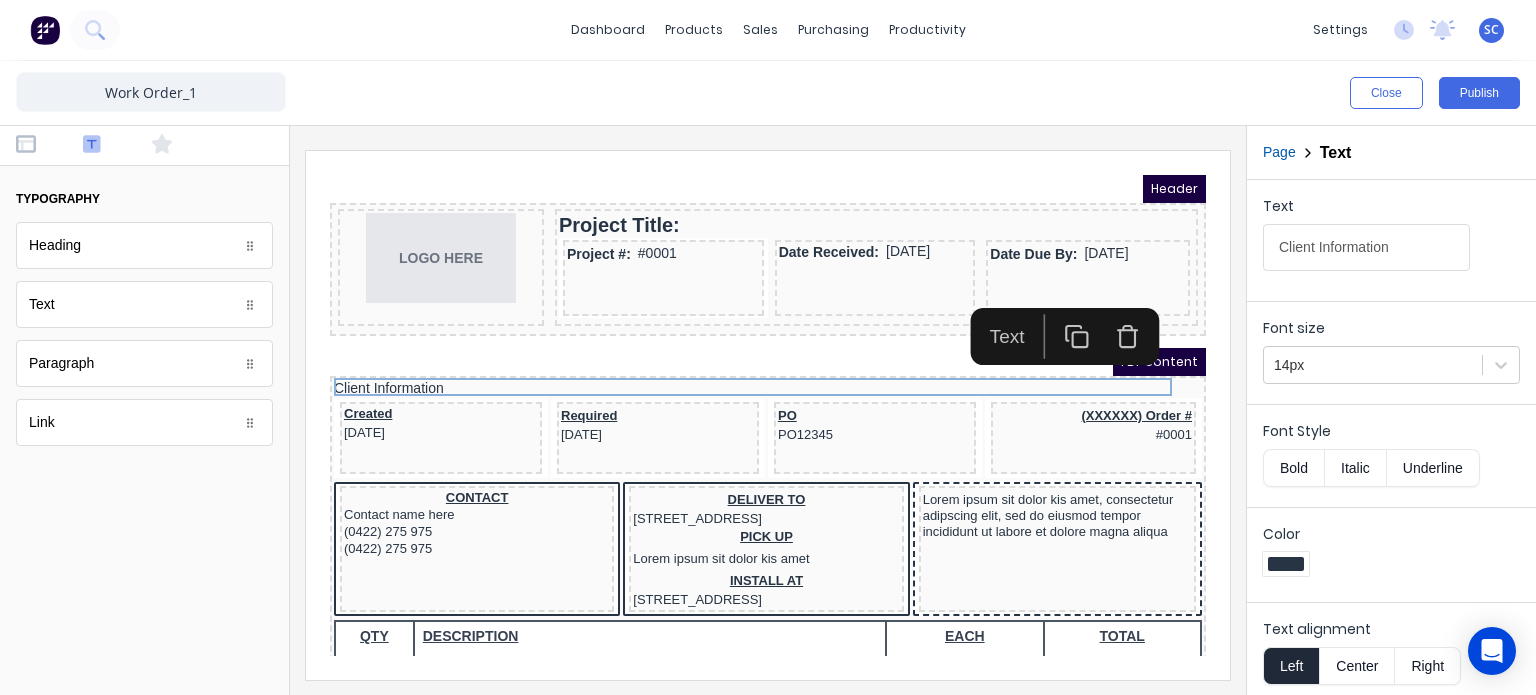 click on "Italic" at bounding box center (1355, 468) 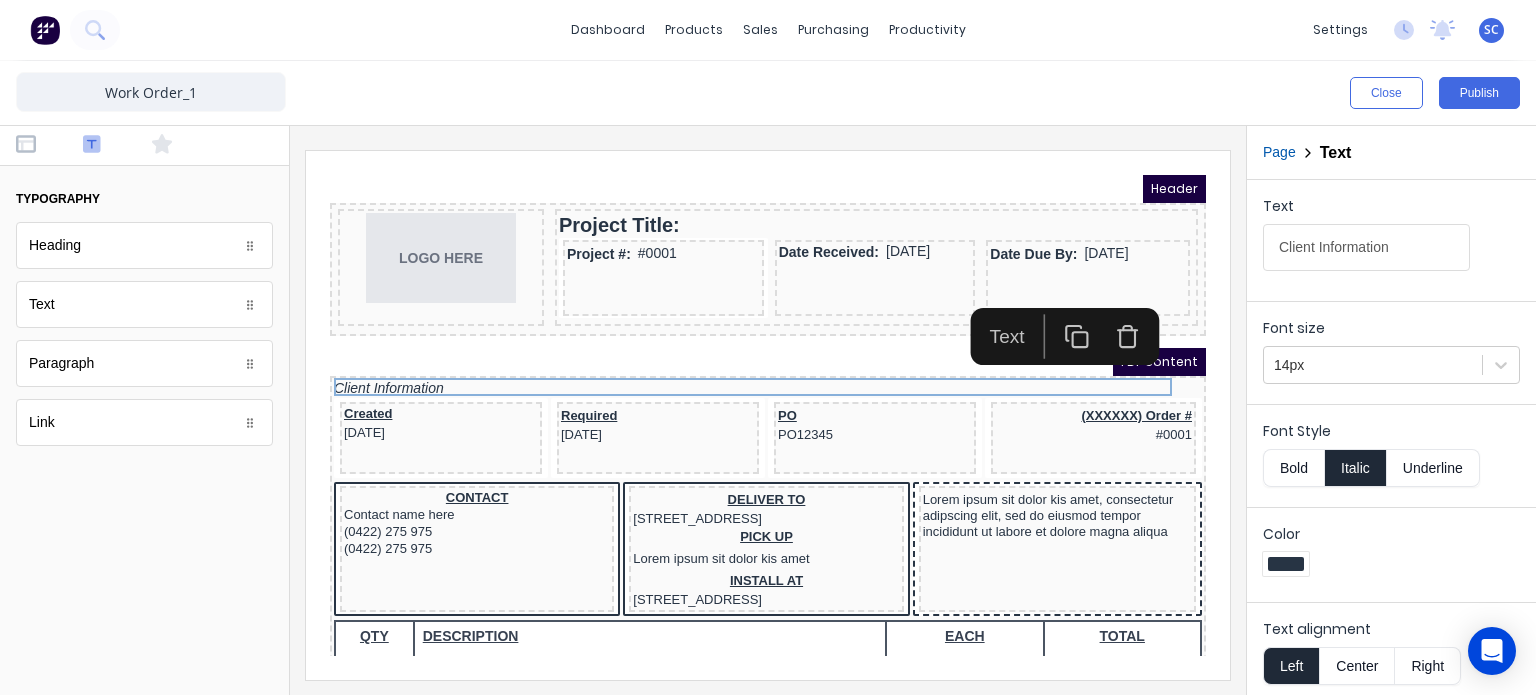 click on "Underline" at bounding box center [1433, 468] 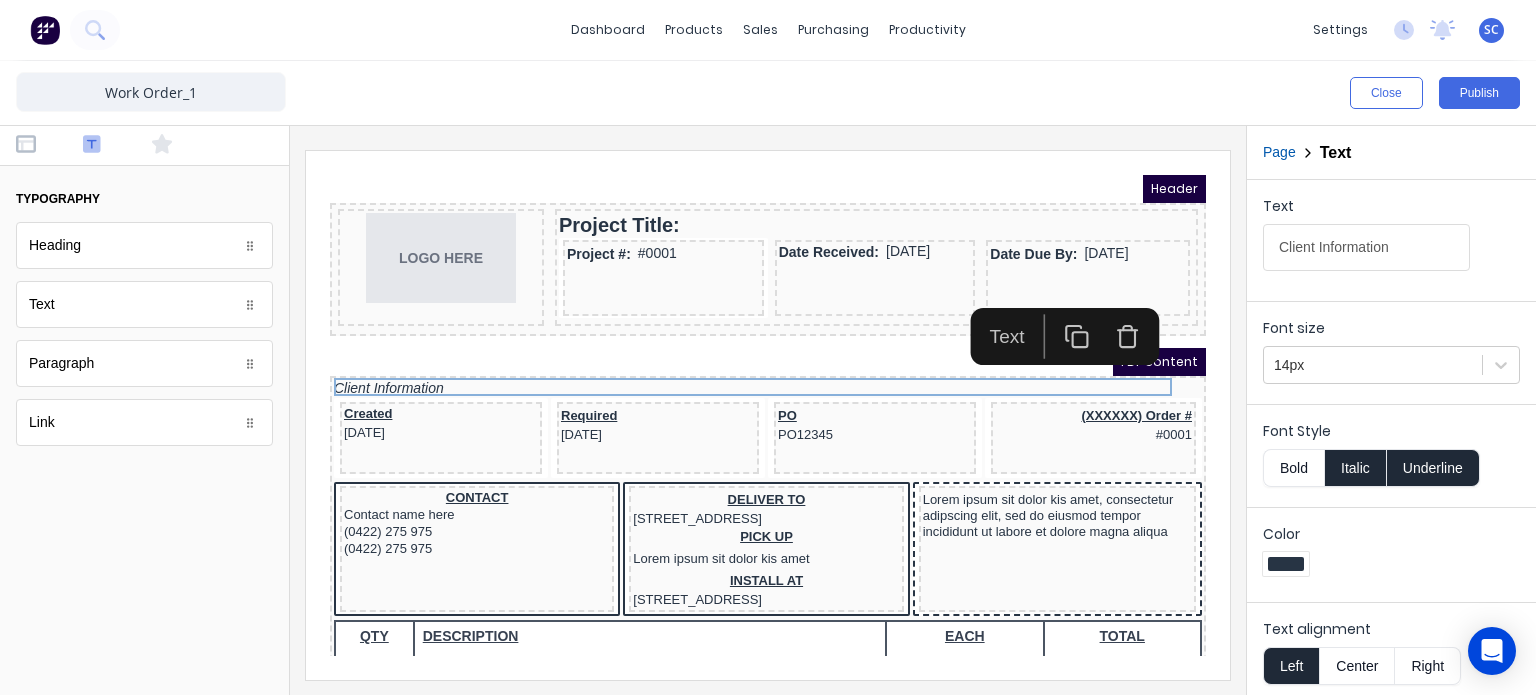 type 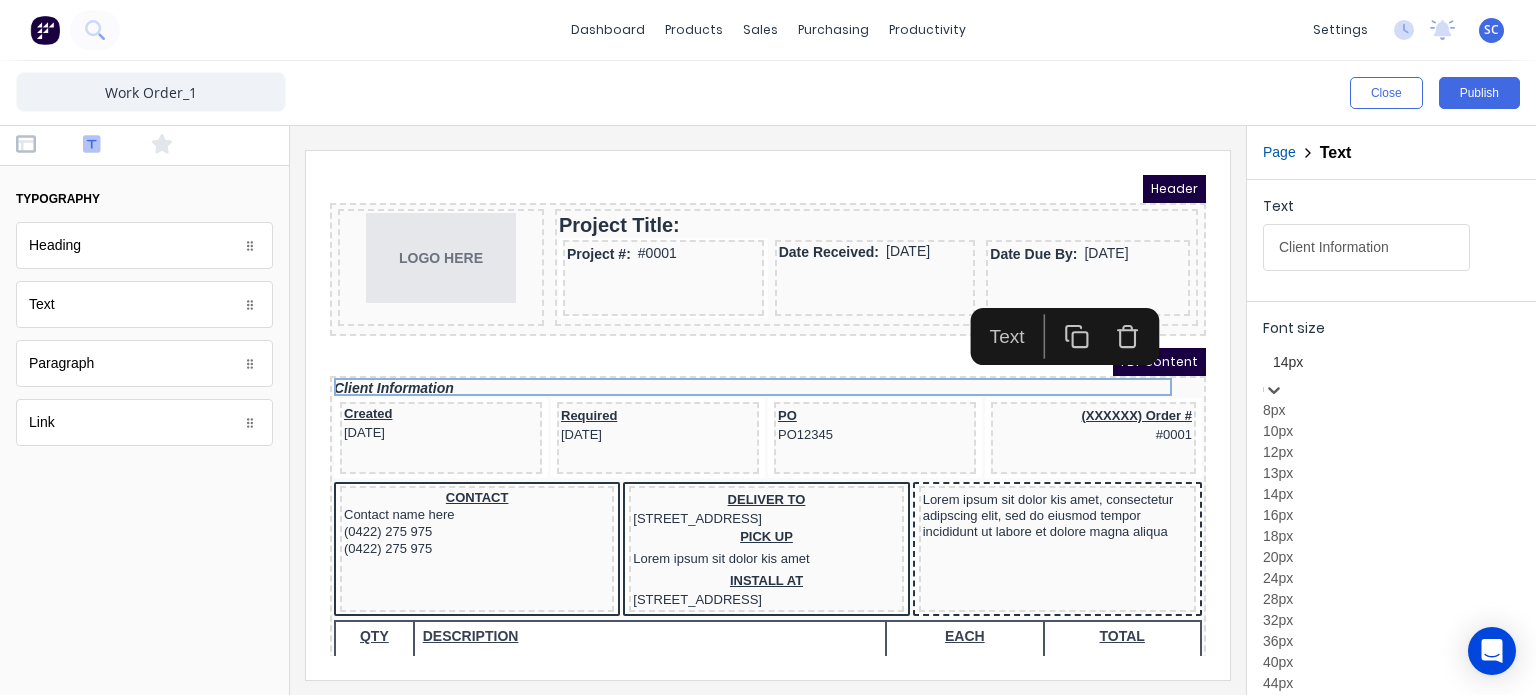 click at bounding box center (1391, 362) 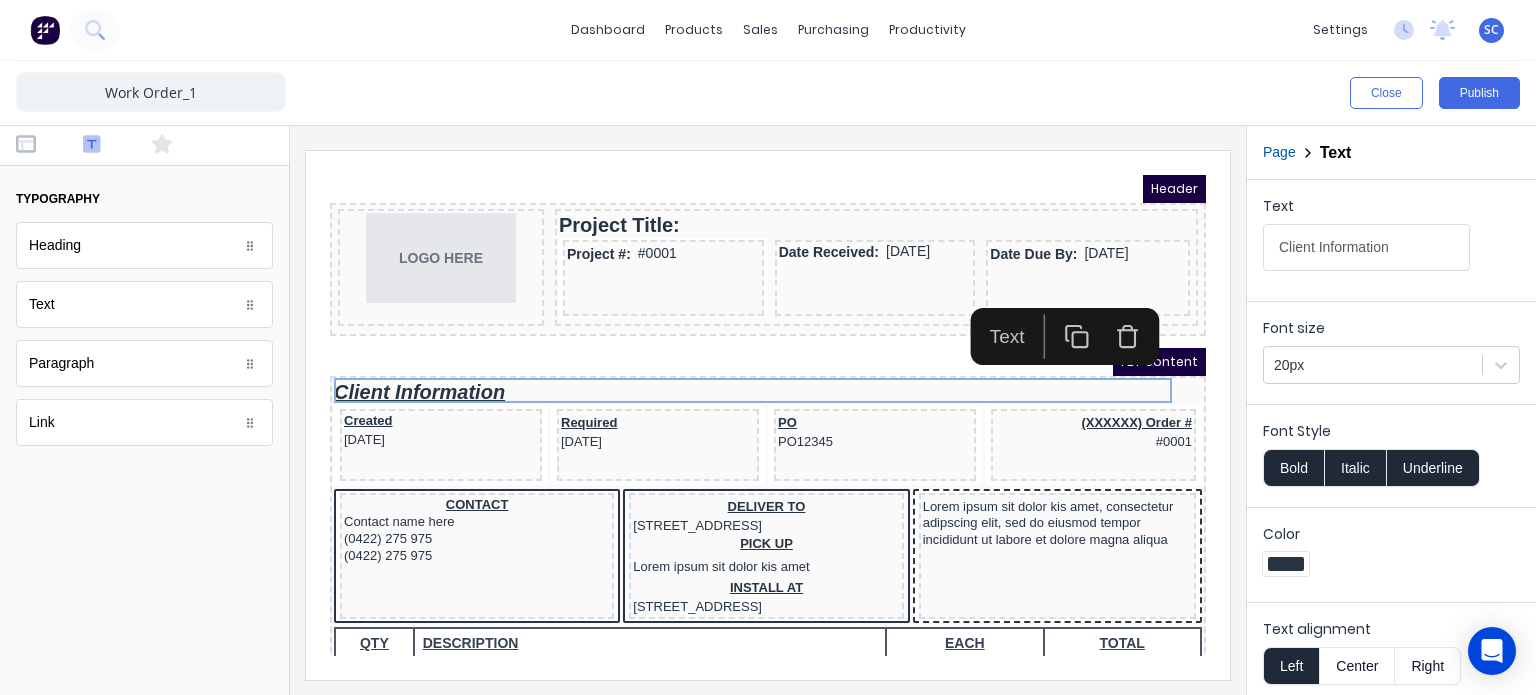 click on "PDF content" at bounding box center (744, 338) 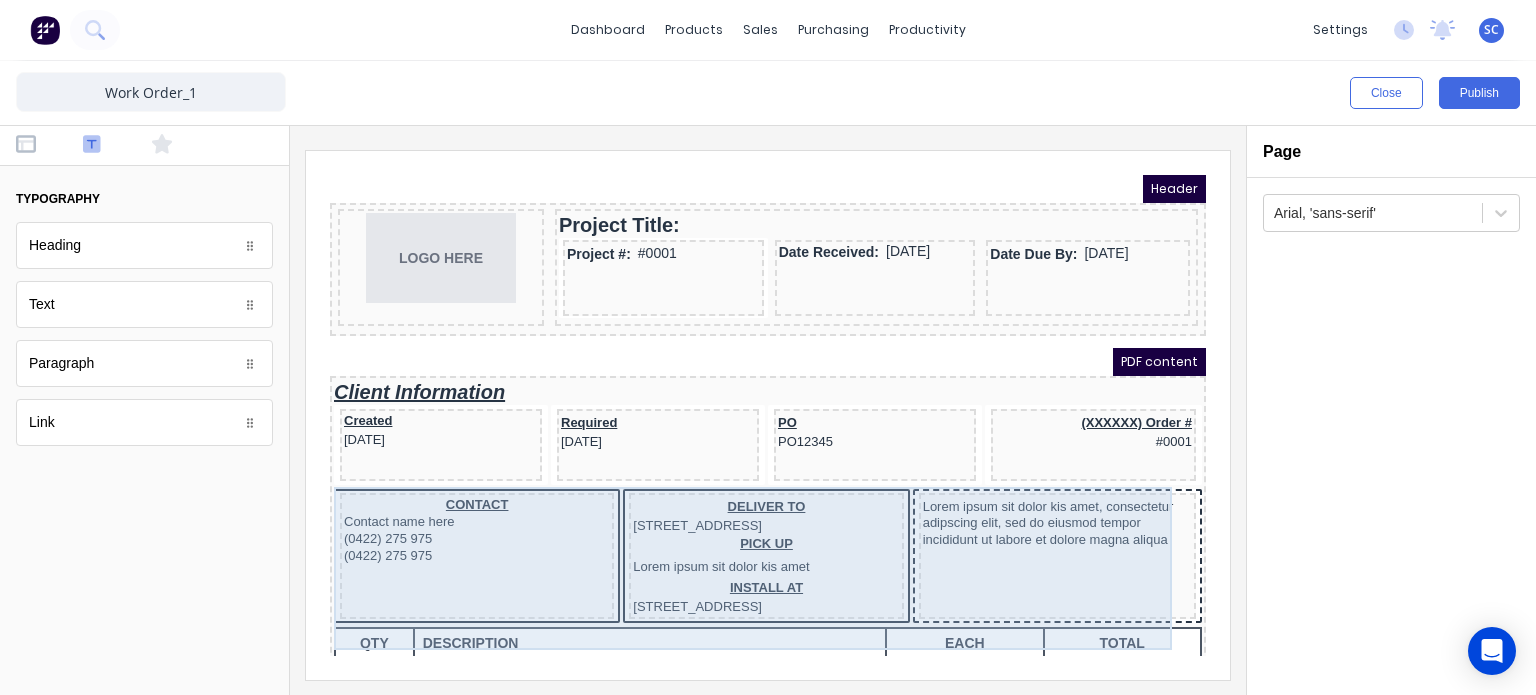 click on "Header LOGO HERE Project Title: Project #:  #0001 Date Received: 29/10/2024 Date Due By: 29/10/2024 PDF content Client Information Created 29/10/2024 Required 29/10/2024 PO PO12345 (XXXXXX) Order #  #0001 CONTACT Contact name here (0422) 275 975 (0422) 275 975 DELIVER TO 234 Beach Road Gold Coast, Queensland, Australia PICK UP Lorem ipsum sit dolor kis amet INSTALL AT 234 Beach Road Gold Coast, Queensland, Australia Lorem ipsum sit dolor kis amet, consectetur adipscing elit, sed do eiusmod tempor incididunt ut labore et dolore magna aliqua QTY DESCRIPTION EACH TOTAL 1 Basic Product Lorem ipsum dolor sit amet, consectetur adipiscing elit, sed do eiusmod tempor incididunt ut labore et dolore magna aliqua. Diameter 100cm Colorbond Cottage Green Parts # 967-12 $12.00 $12.00 1 #1 Colorbond Basalt 0.55 90mm 0 bends Lengths 1 x 1000 1 x 1500 $12.00 $12.00 1 Custom Formula Lorem ipsum dolor sit amet, consectetur adipiscing elit, sed do eiusmod tempor incididunt ut labore et dolore magna aliqua. Colorbond Height 23 1" at bounding box center (744, 391) 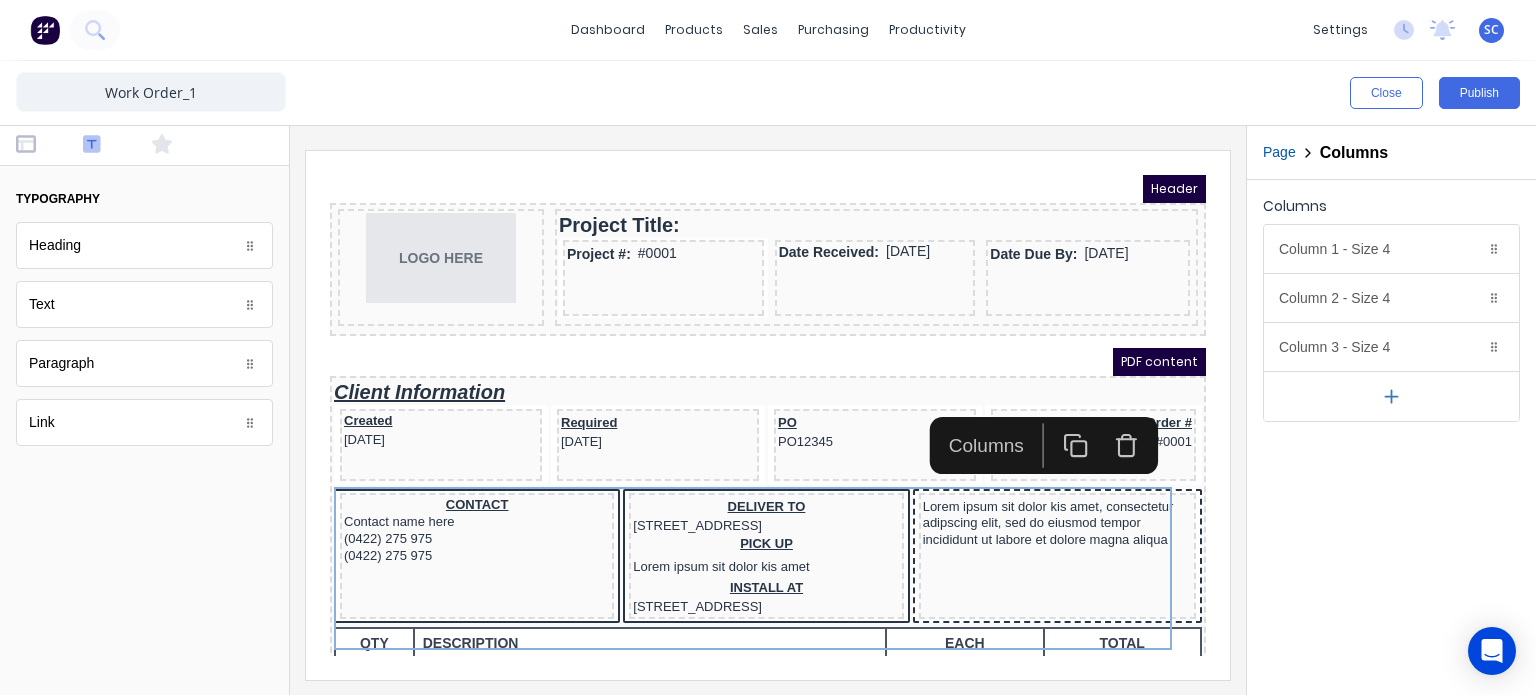click 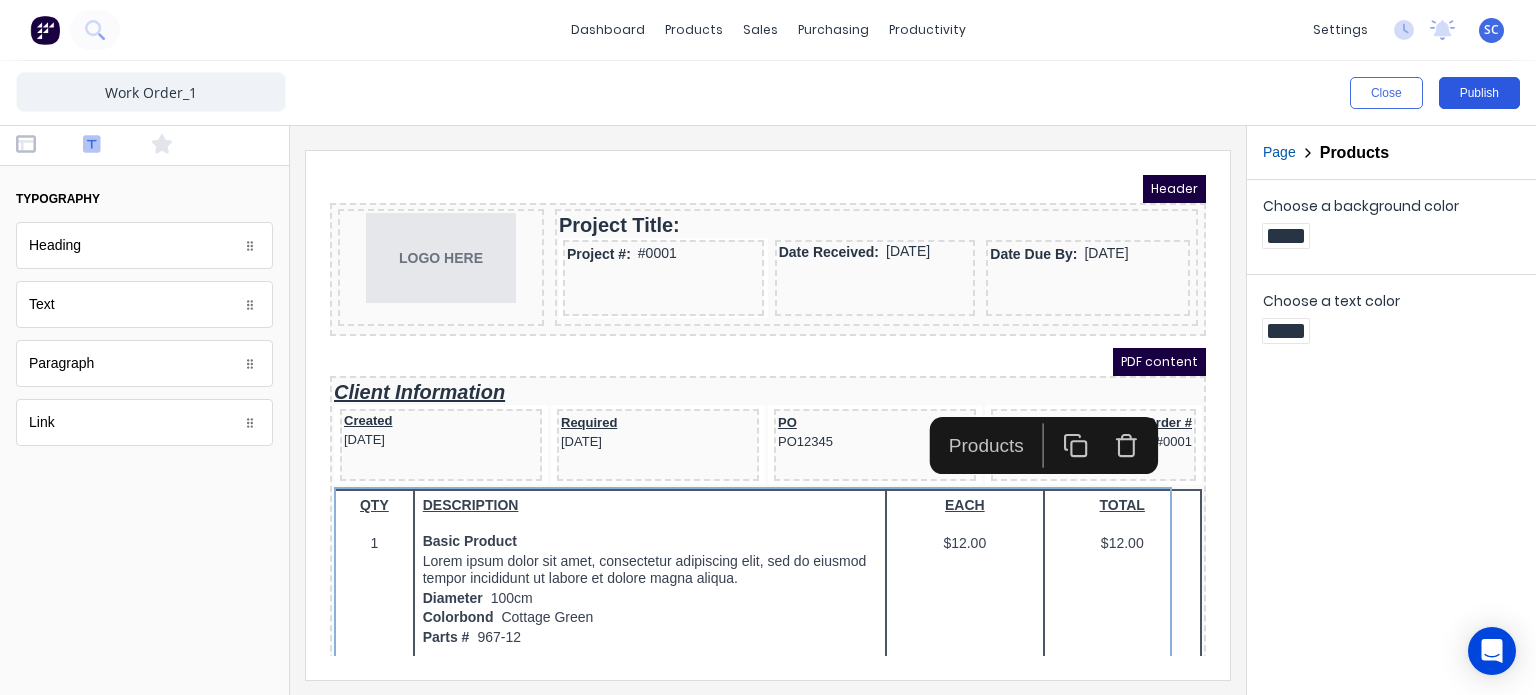 click on "Publish" at bounding box center (1479, 93) 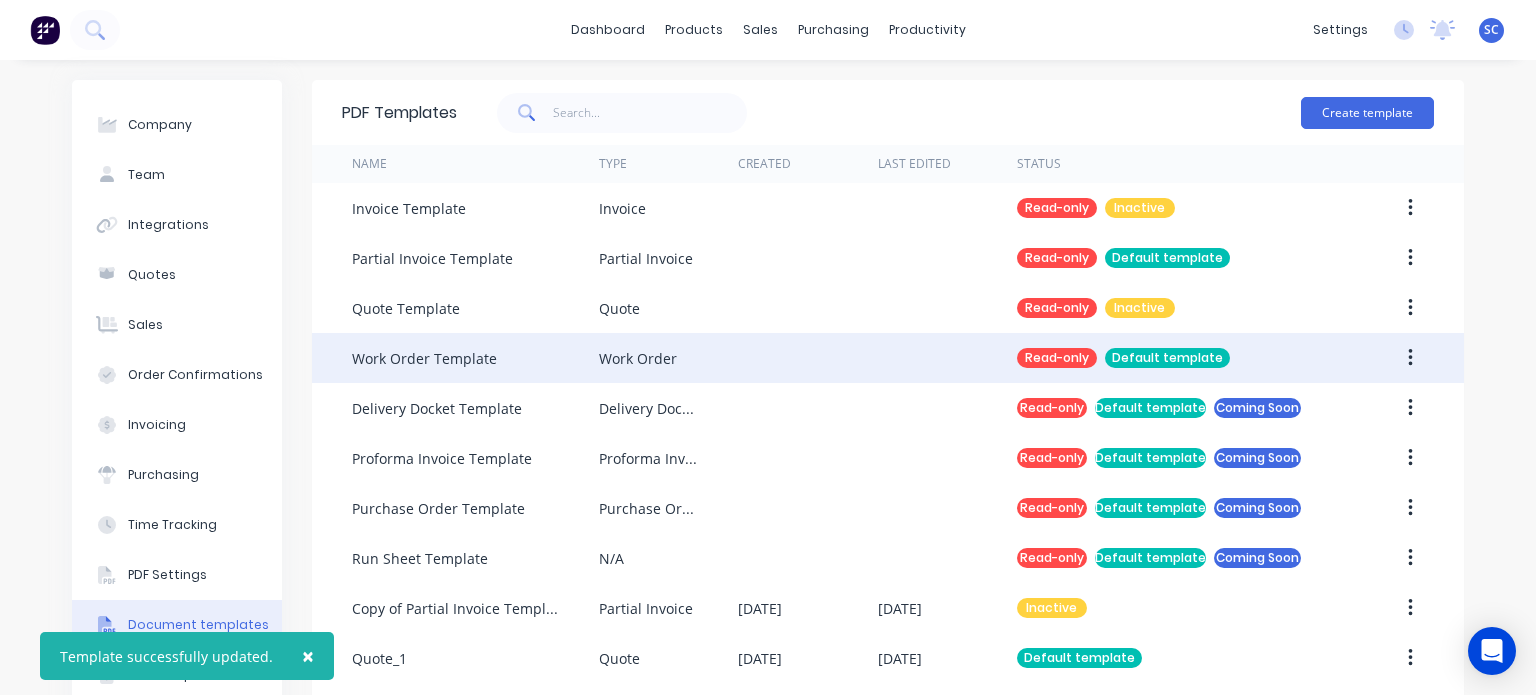 scroll, scrollTop: 165, scrollLeft: 0, axis: vertical 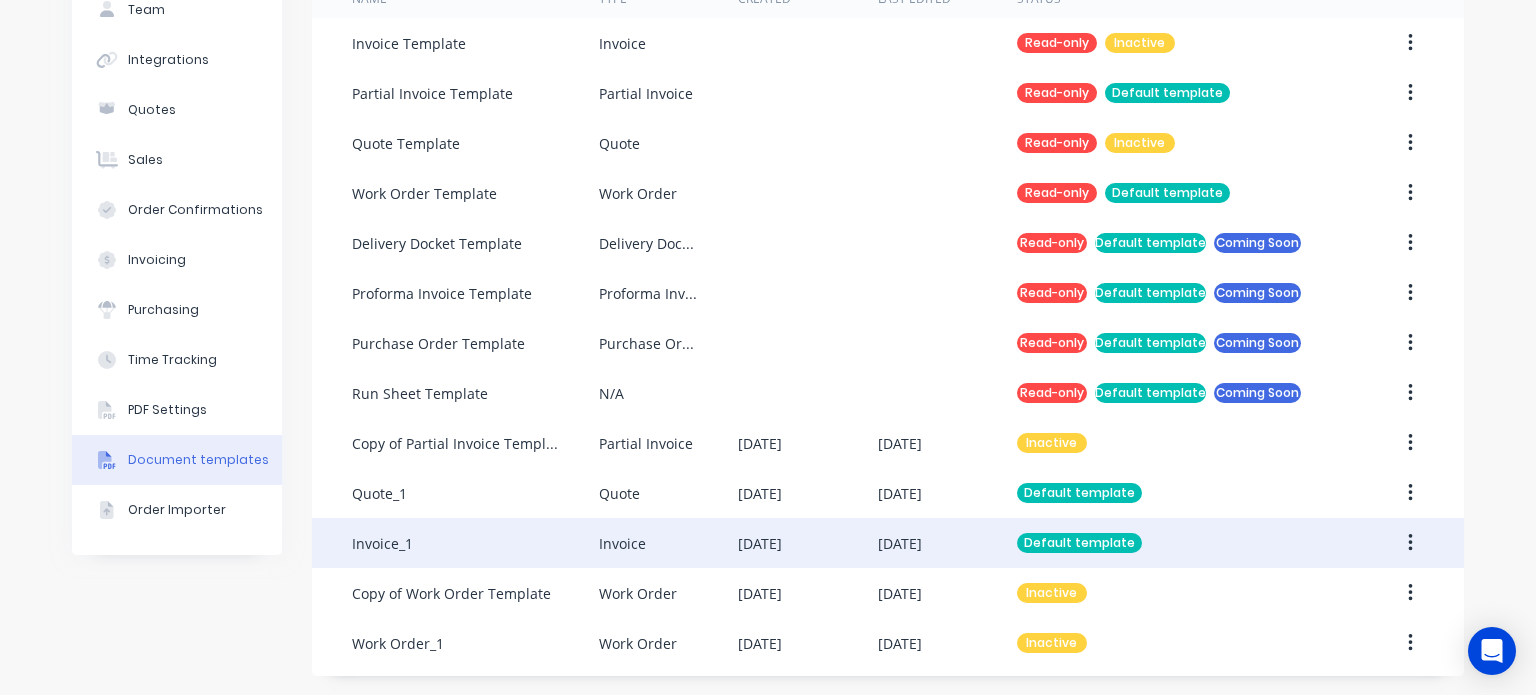 click on "Invoice_1" at bounding box center (475, 543) 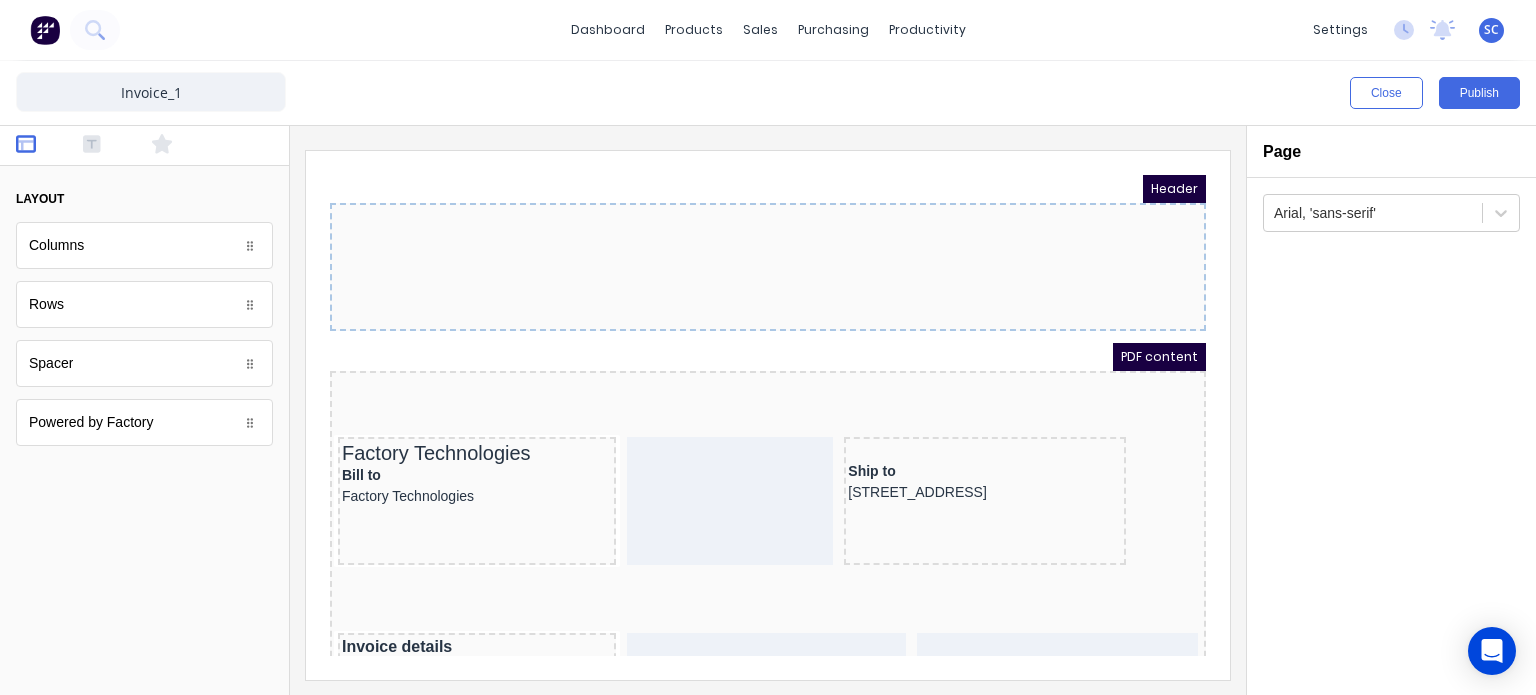scroll, scrollTop: 0, scrollLeft: 0, axis: both 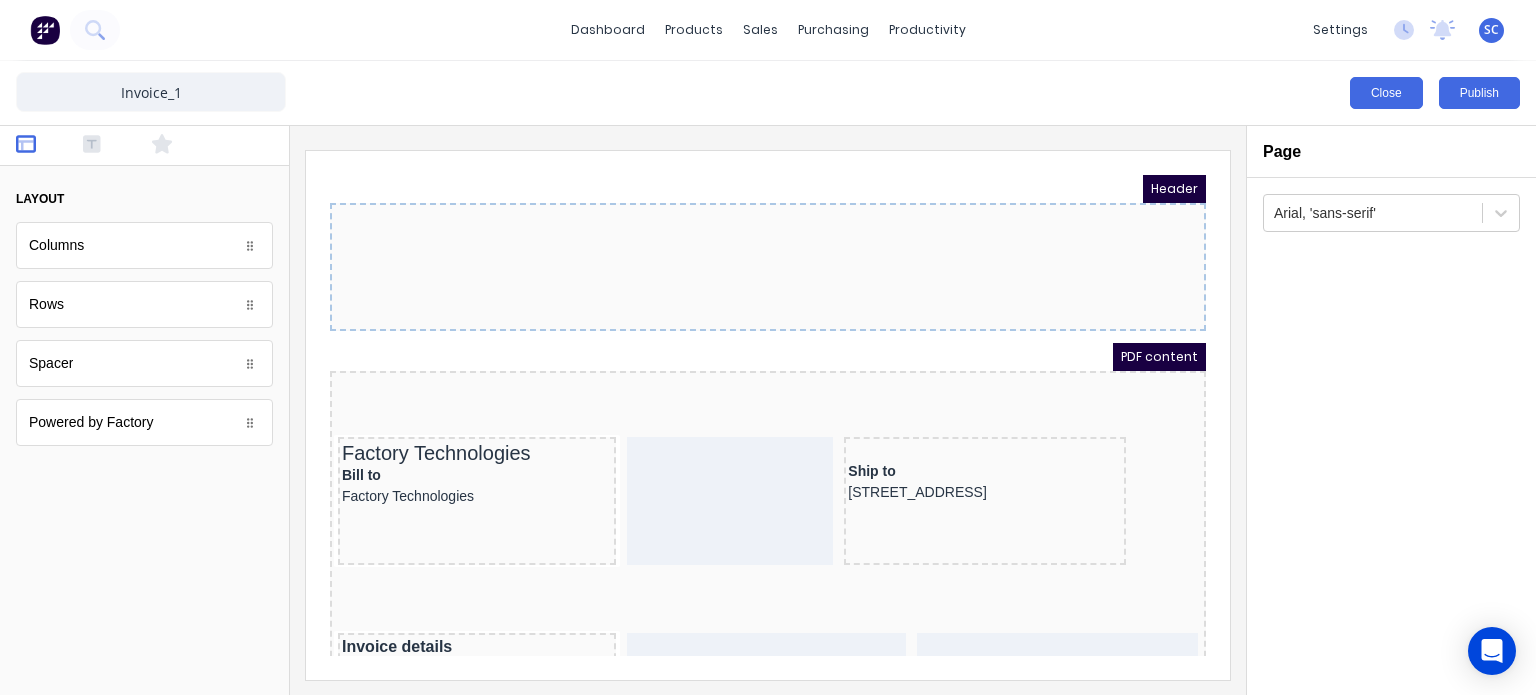 click on "Close" at bounding box center [1386, 93] 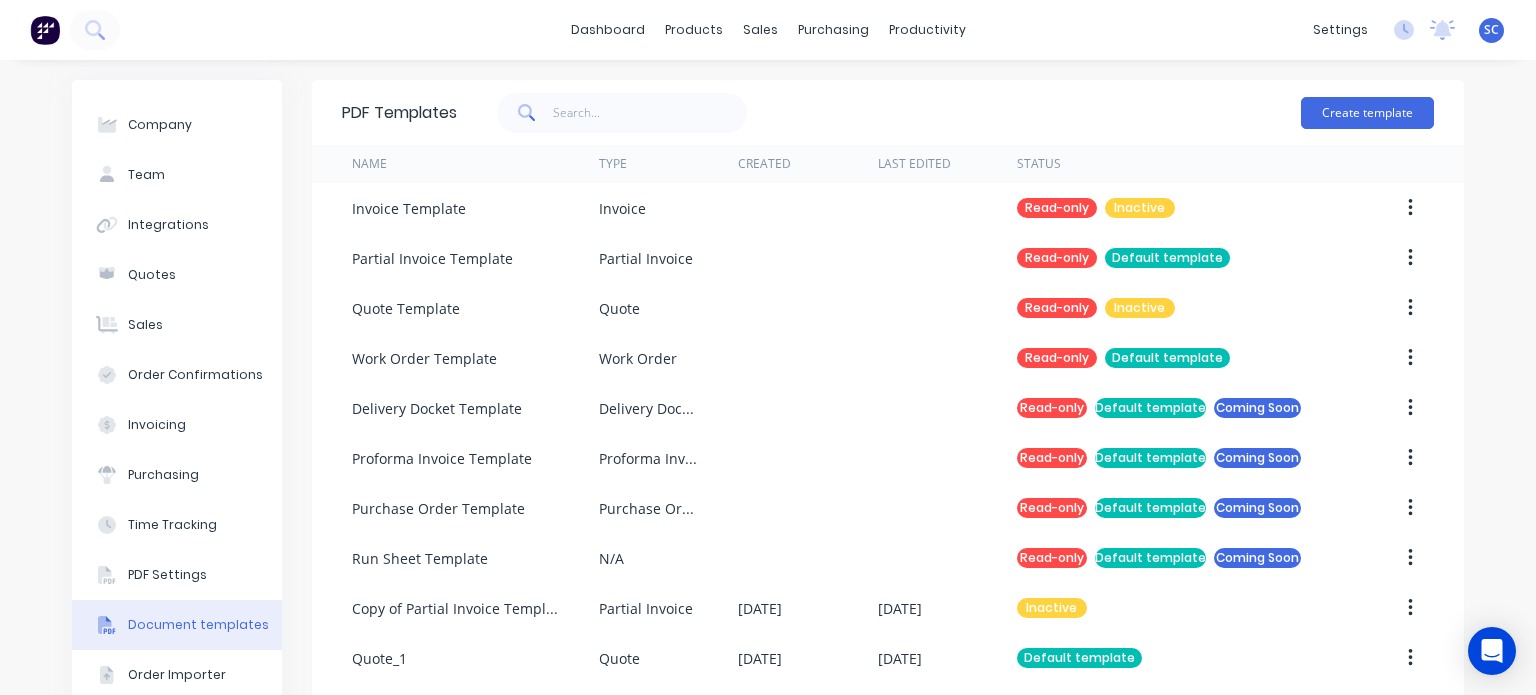 scroll, scrollTop: 165, scrollLeft: 0, axis: vertical 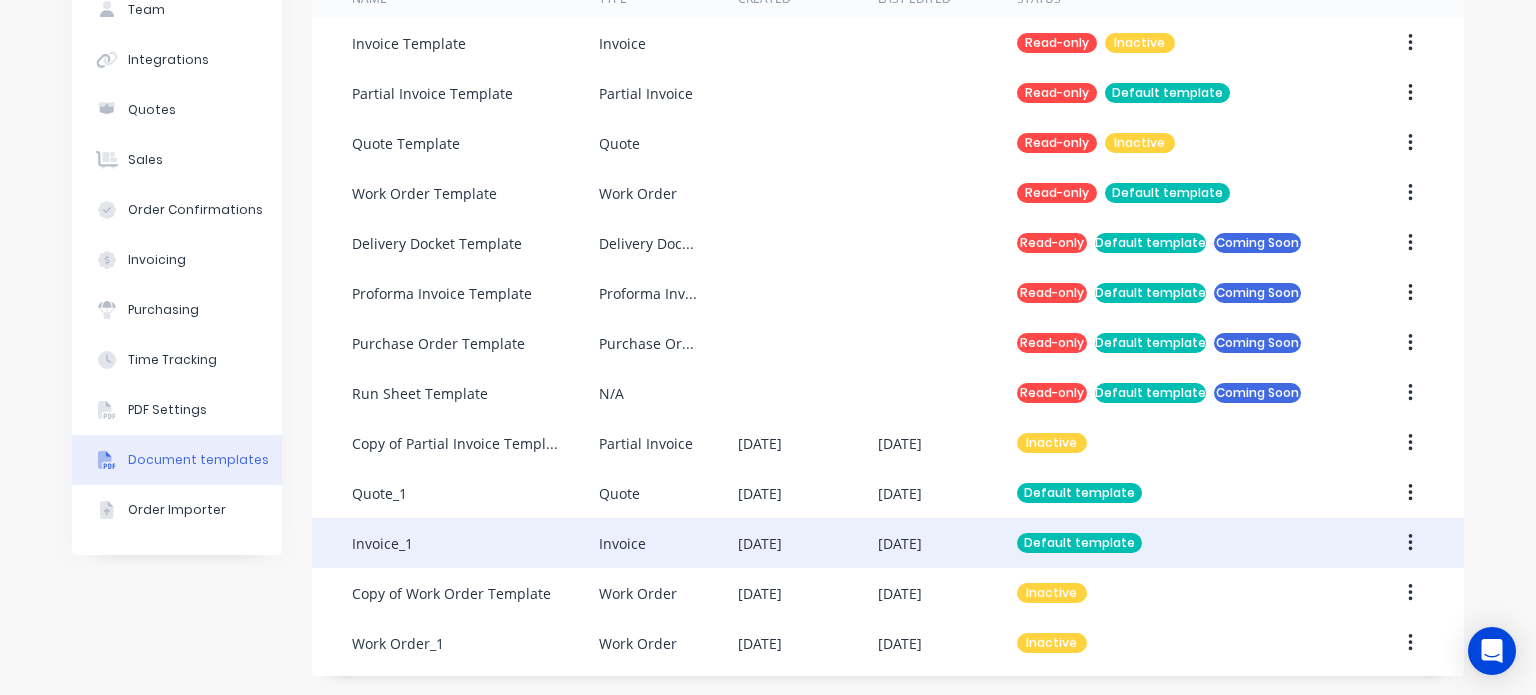 click on "Invoice_1" at bounding box center [382, 543] 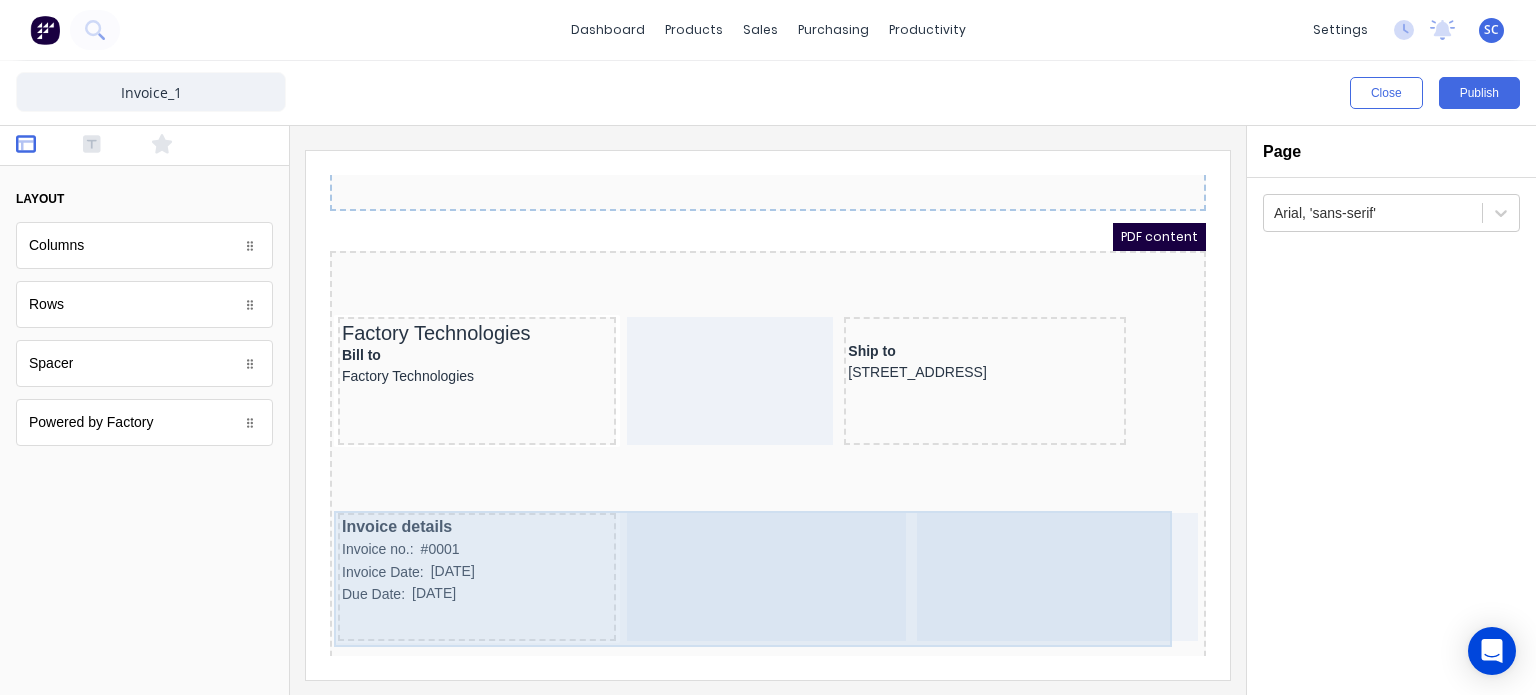 scroll, scrollTop: 0, scrollLeft: 0, axis: both 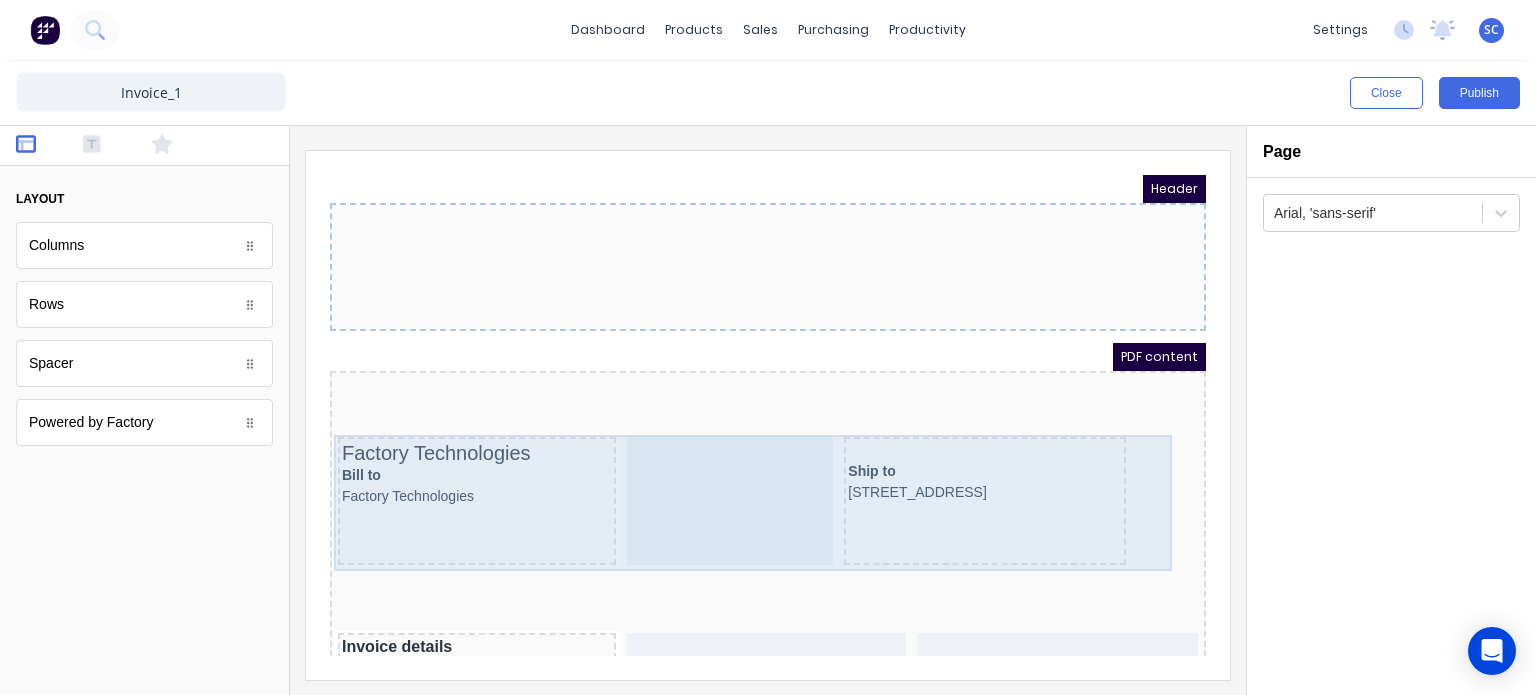 click on "Factory Technologies Bill to Factory Technologies" at bounding box center [453, 477] 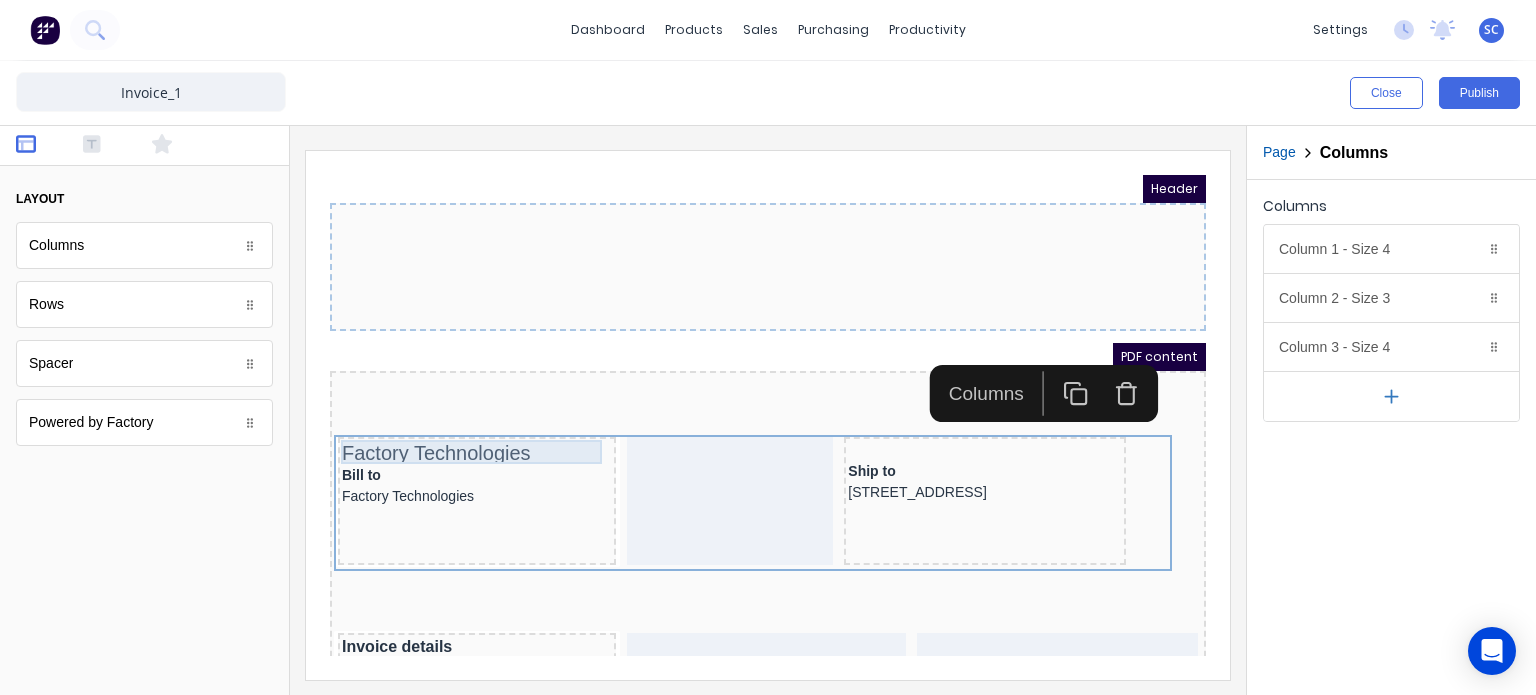 click on "Header PDF content Factory Technologies Bill to Factory Technologies Ship to [STREET_ADDRESS] Invoice details Invoice no.: #0001 Invoice Date:  [DATE] Due Date:  [DATE] QTY DESCRIPTION EACH TOTAL 1 Basic Product Lorem ipsum dolor sit amet, consectetur adipiscing elit, sed do eiusmod tempor incididunt ut labore et dolore magna aliqua. Diameter 100cm Colorbond Cottage Green Parts # 967-12 $12.00 $12.00 1 #1 Colorbond Basalt 0.55 90mm 0 bends Lengths 1 x 1000 1 x 1500 $12.00 $12.00 1 Custom Formula Lorem ipsum dolor sit amet, consectetur adipiscing elit, sed do eiusmod tempor incididunt ut labore et dolore magna aliqua. Colorbond Cottage Green Height 23 Width 200 Dimension 2.5 Total:  74.75 $12.00 $12.00 Lineal Metres Lorem ipsum dolor sit amet, consectetur adipiscing elit, sed do eiusmod tempor incididunt ut labore et dolore magna aliqua. Diameter 100cm Colorbond Cottage Green Parts # 967-12 Lengths 1 x 1000 1 x 1500 $12.00 $12.00 Square Metres Diameter 100cm Colorbond 1" at bounding box center [744, 391] 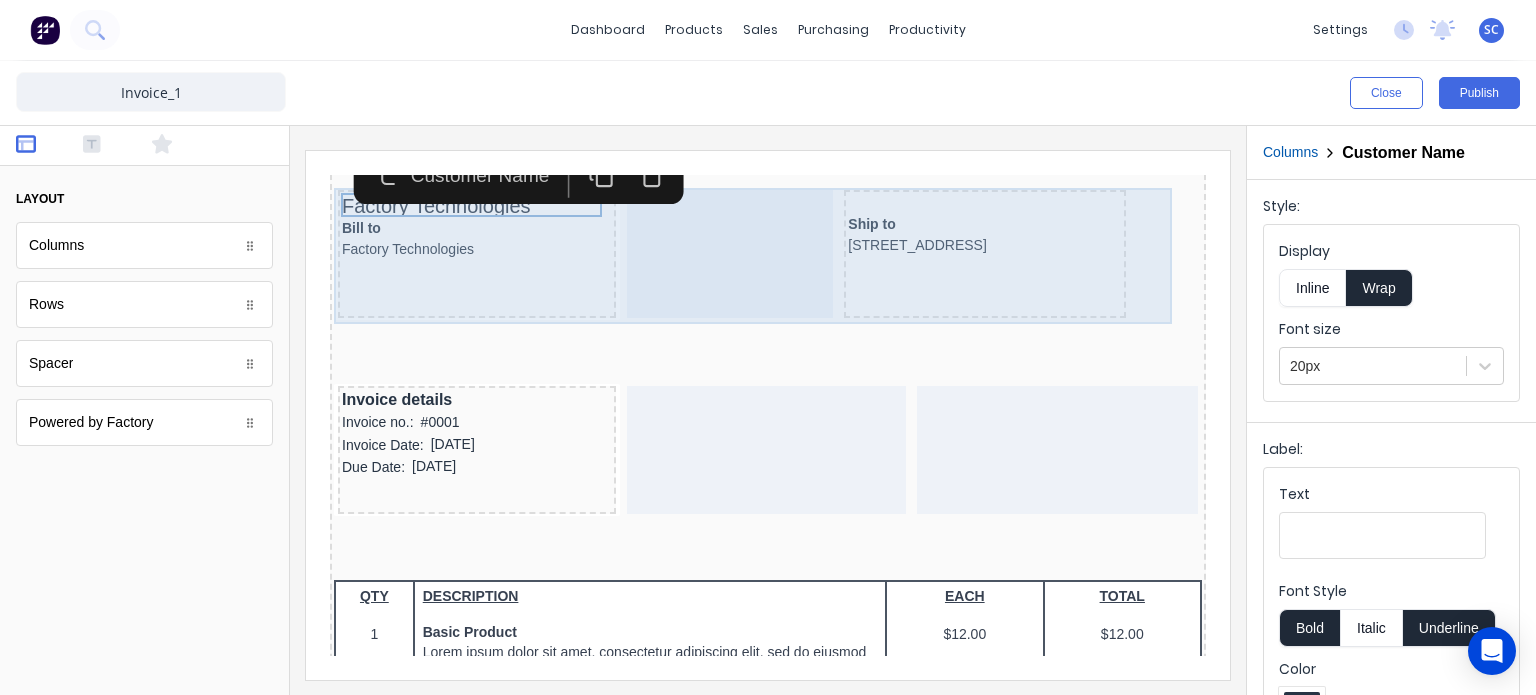 scroll, scrollTop: 244, scrollLeft: 0, axis: vertical 